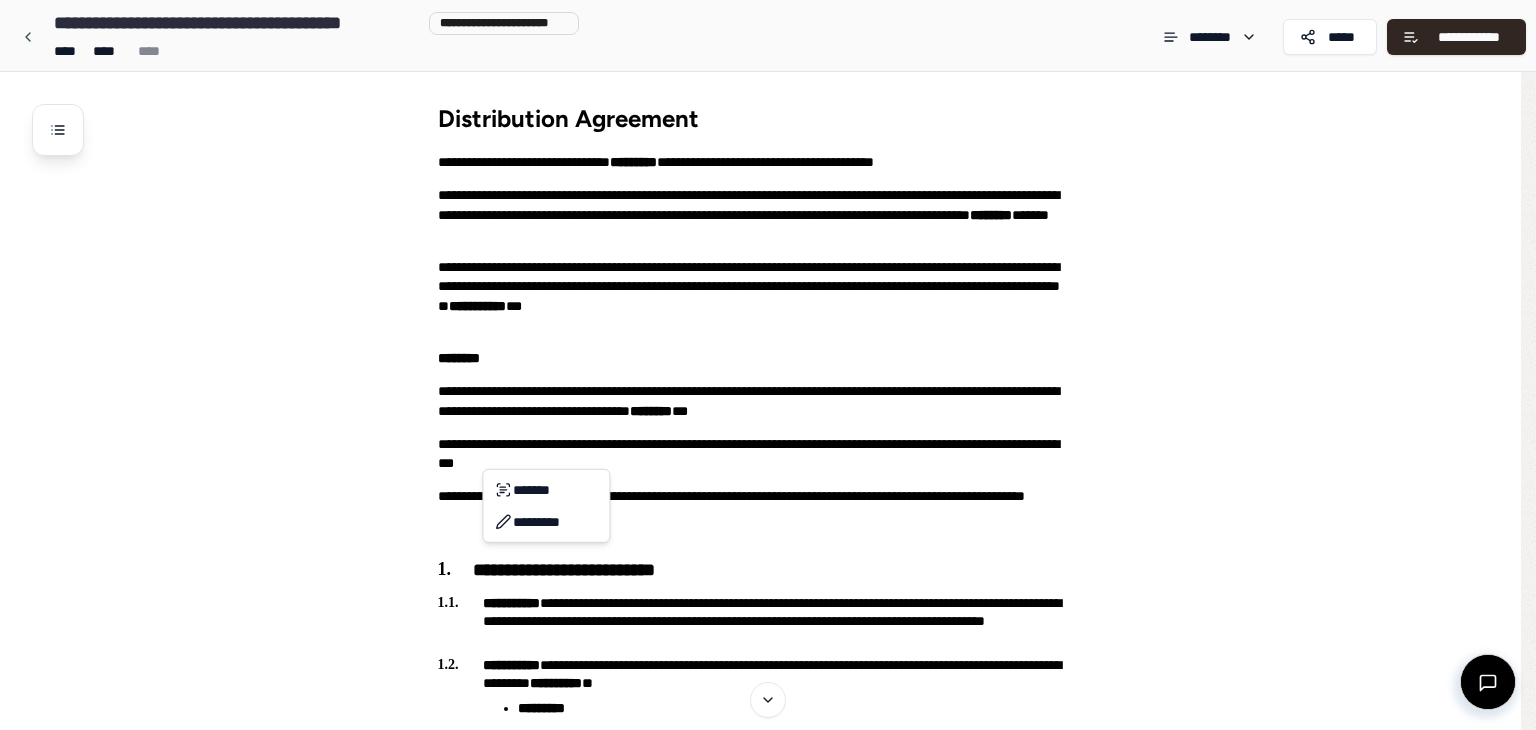 scroll, scrollTop: 1000, scrollLeft: 0, axis: vertical 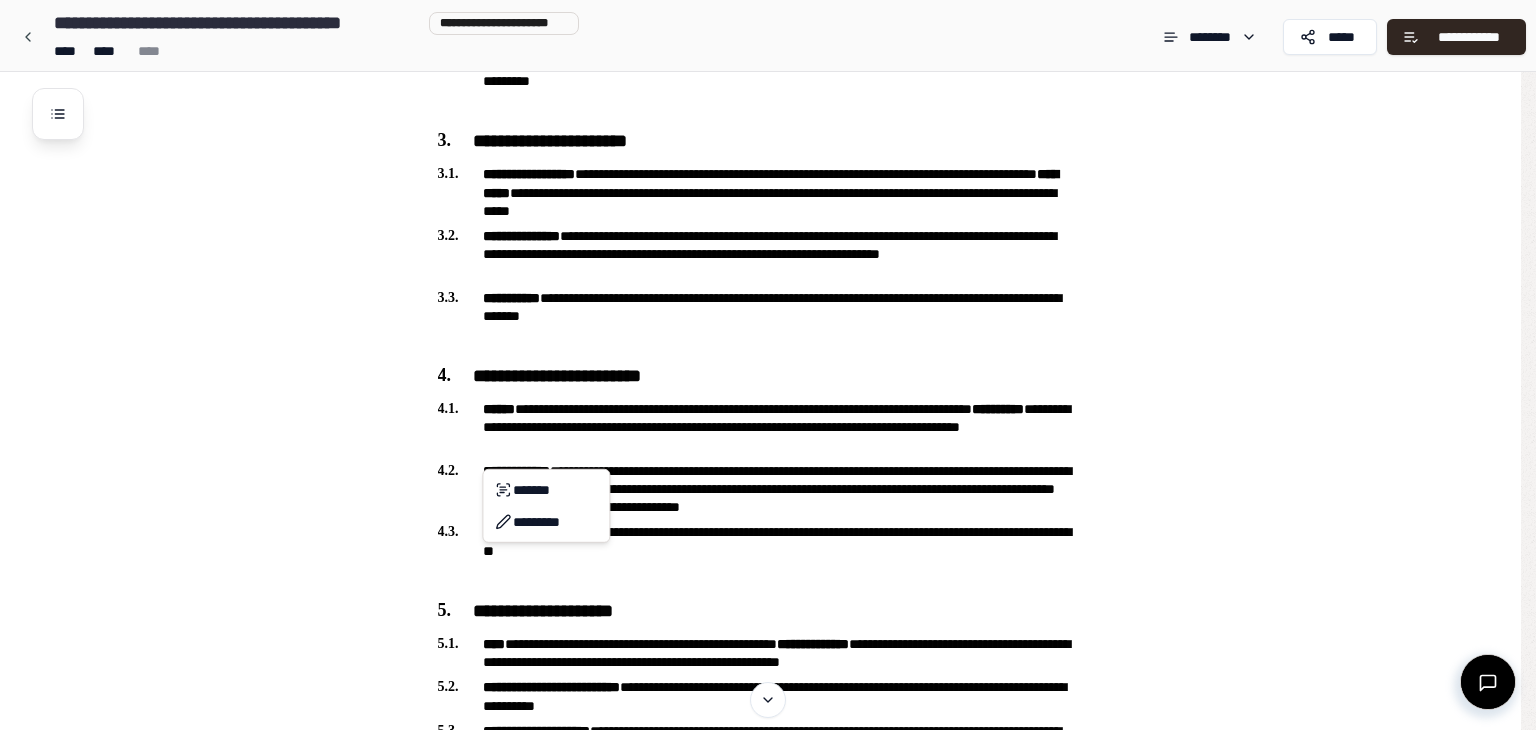 click on "**********" at bounding box center [768, 840] 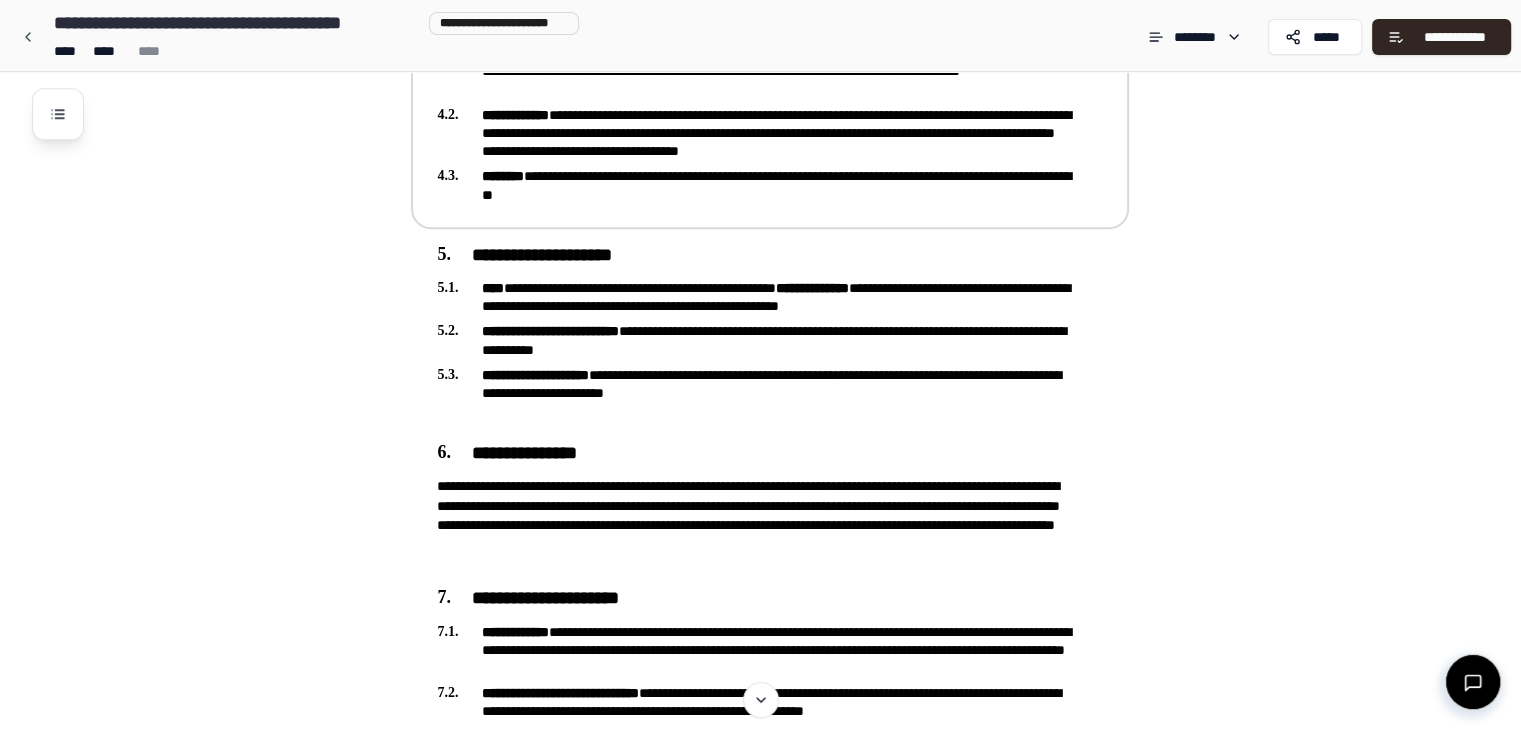 scroll, scrollTop: 1400, scrollLeft: 0, axis: vertical 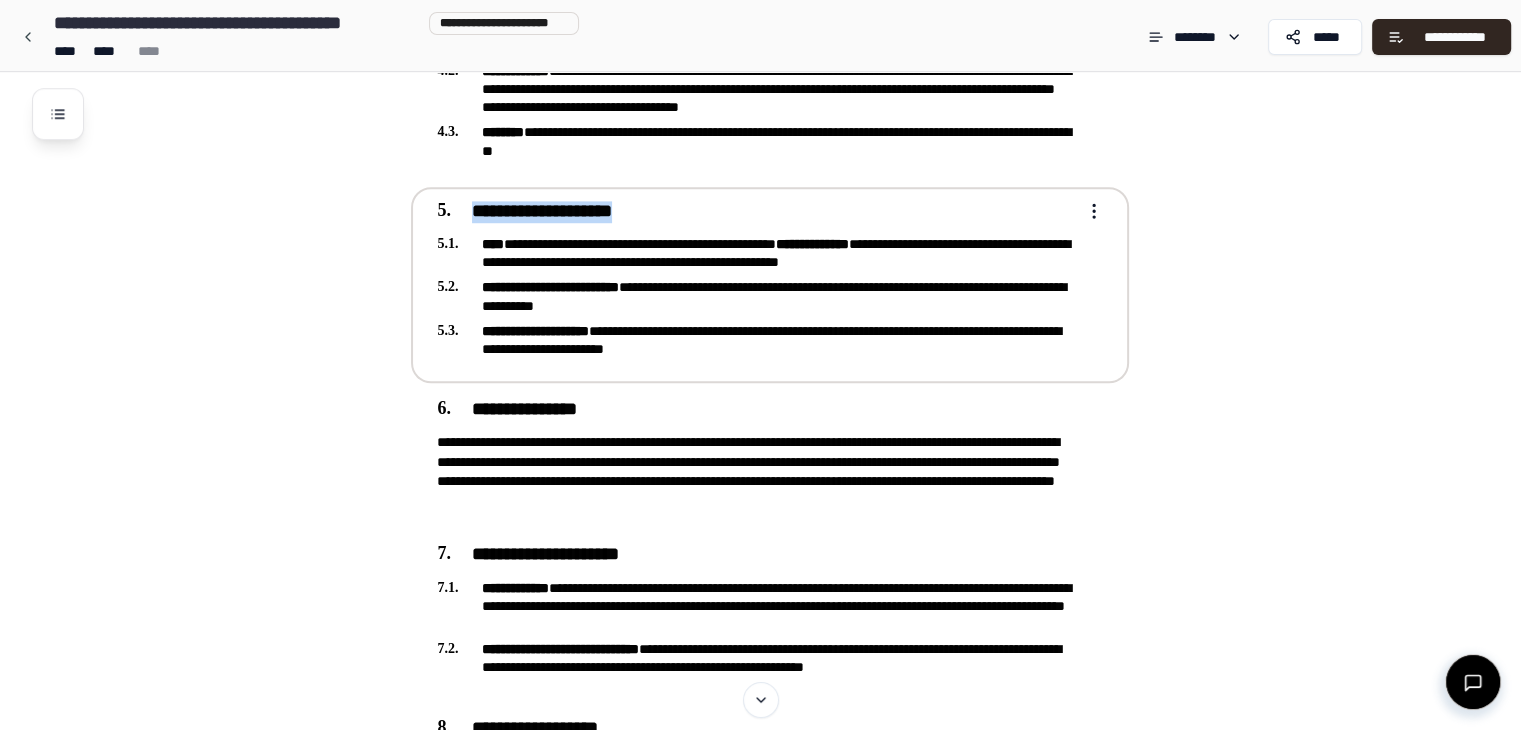 copy on "**********" 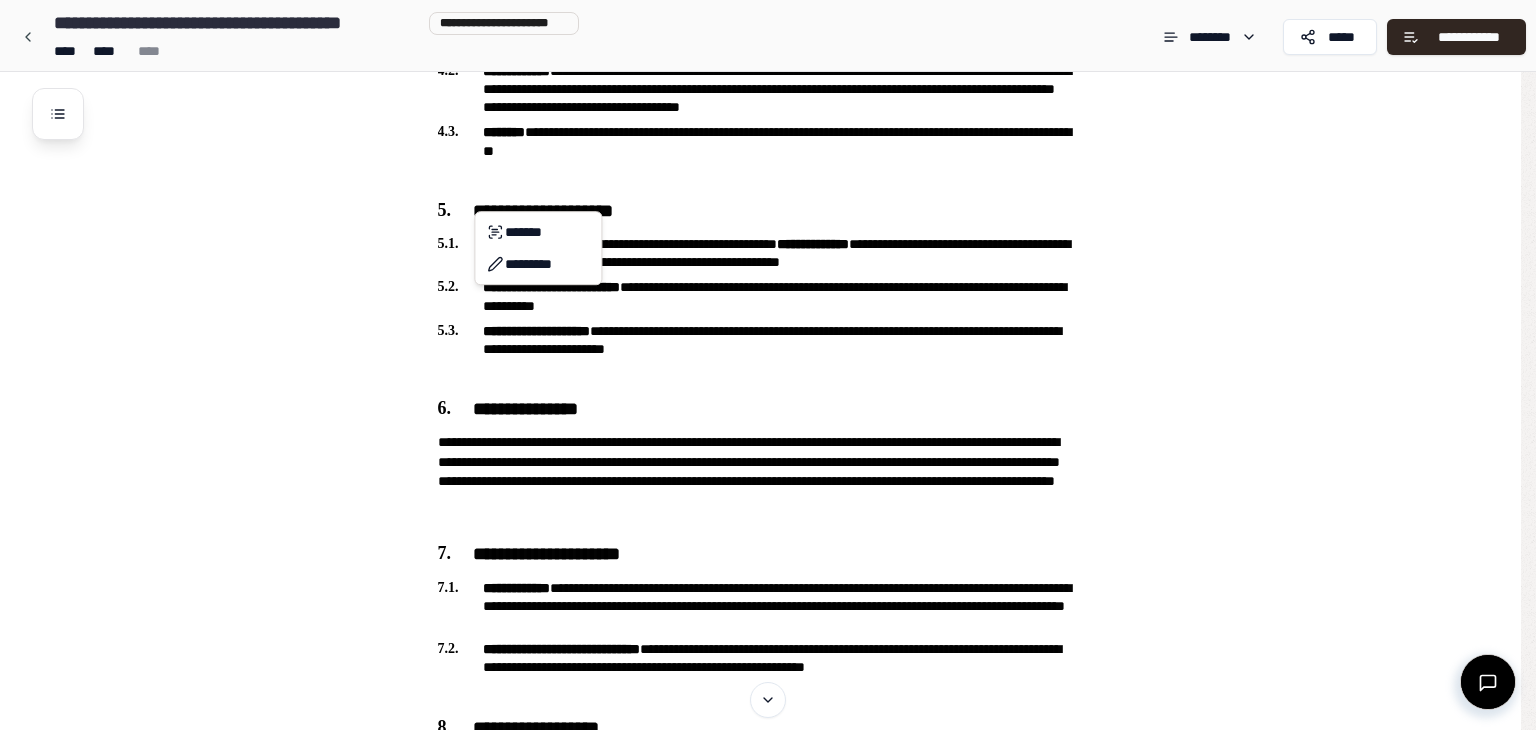 click on "**********" at bounding box center (768, 440) 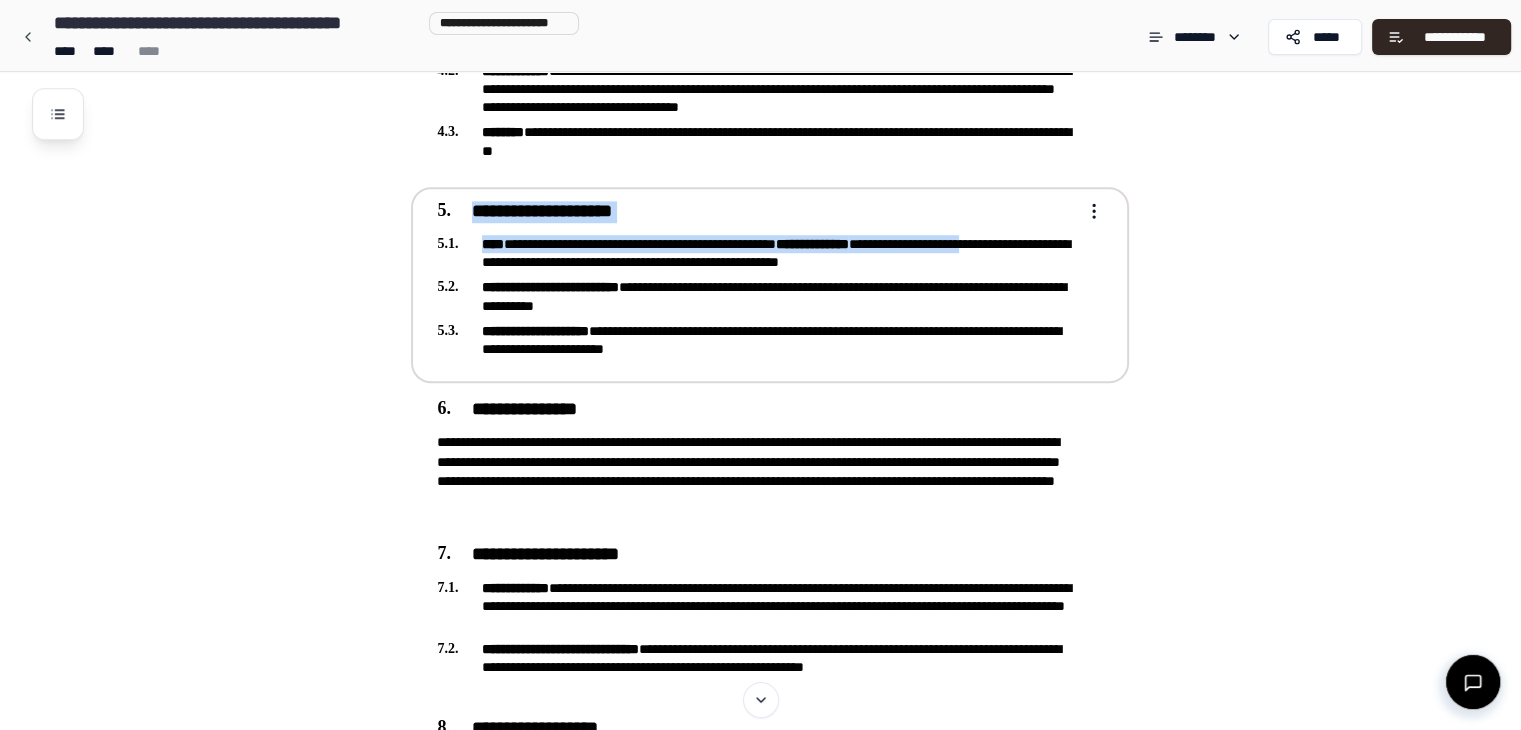 drag, startPoint x: 996, startPoint y: 256, endPoint x: 488, endPoint y: 256, distance: 508 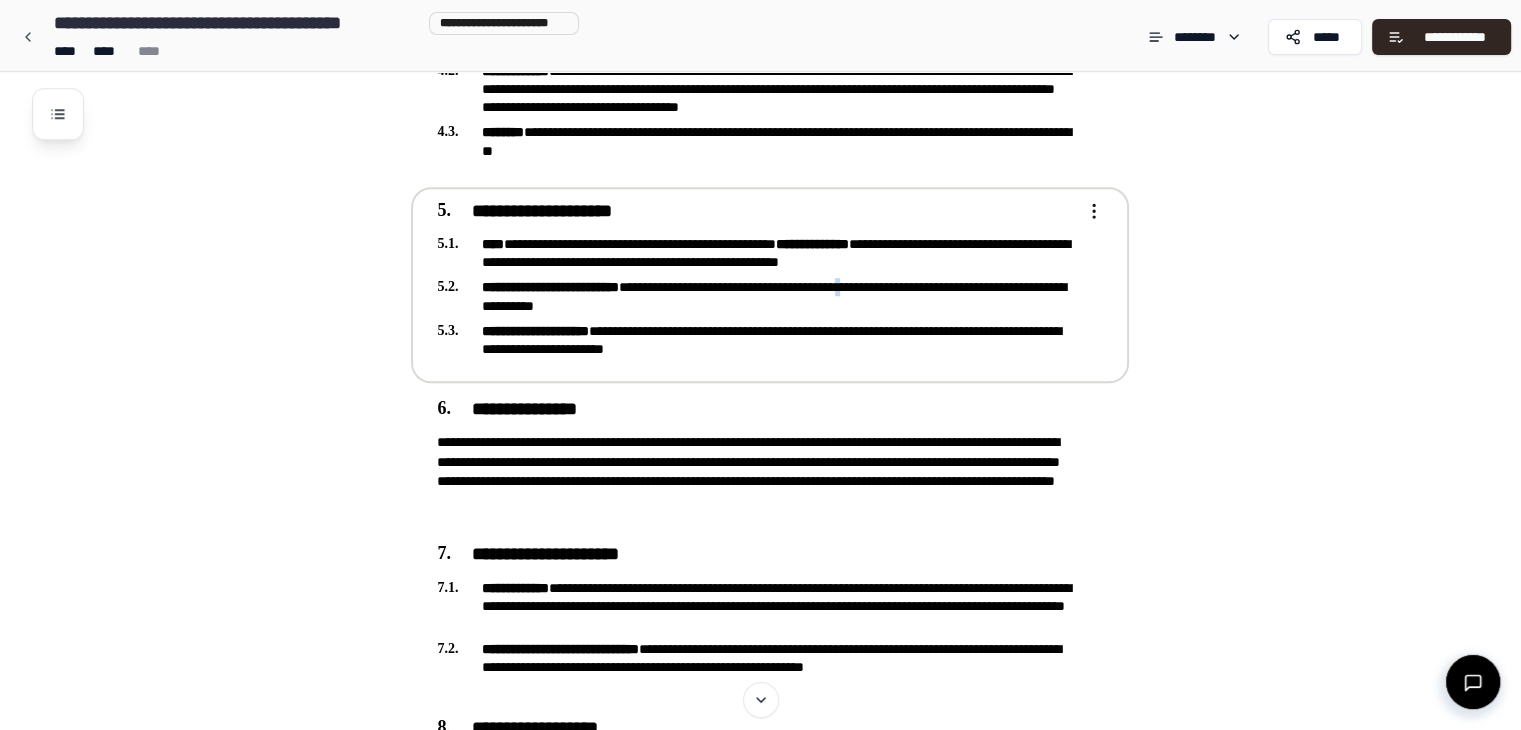 click on "**********" at bounding box center [756, 283] 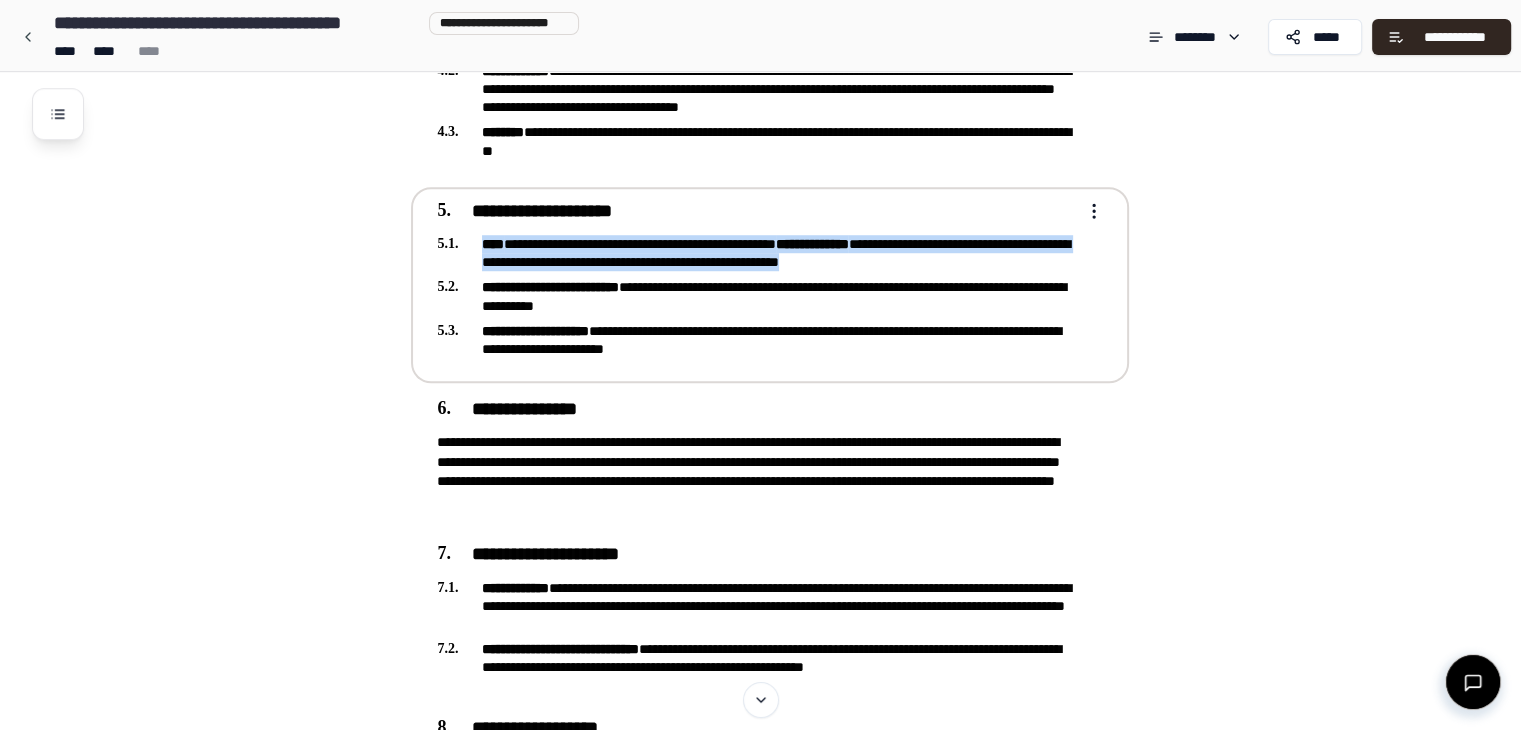 copy on "**********" 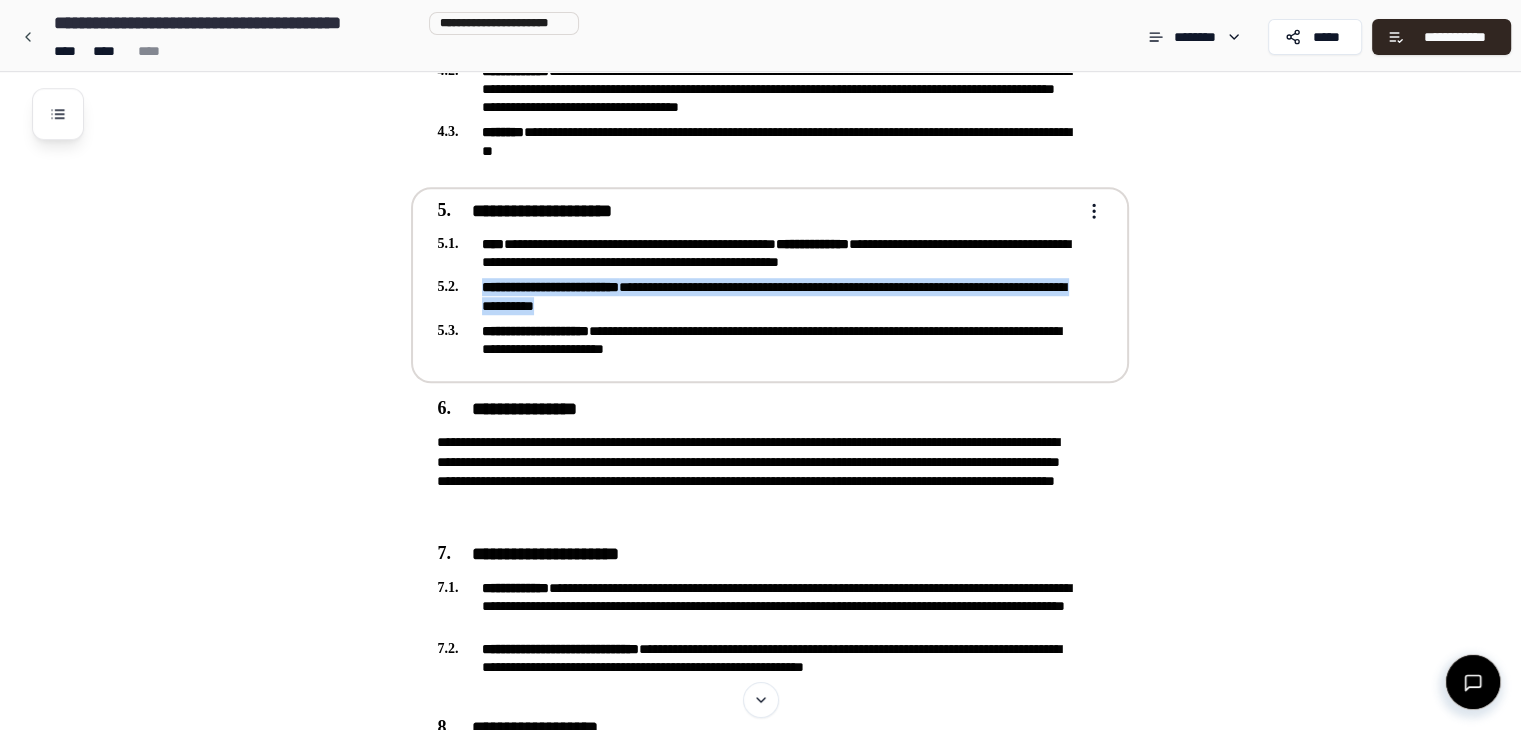 copy on "**********" 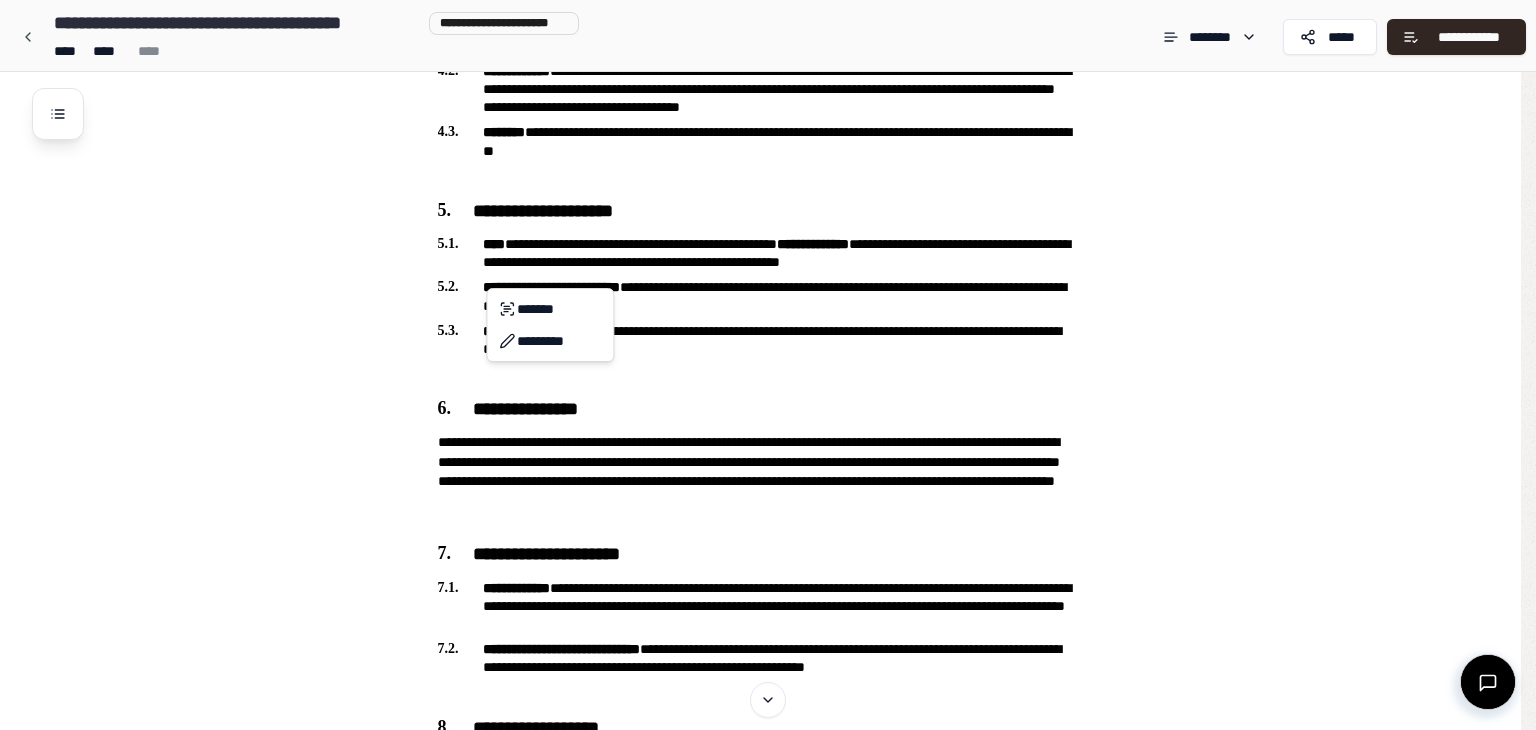 click on "**********" at bounding box center [768, 440] 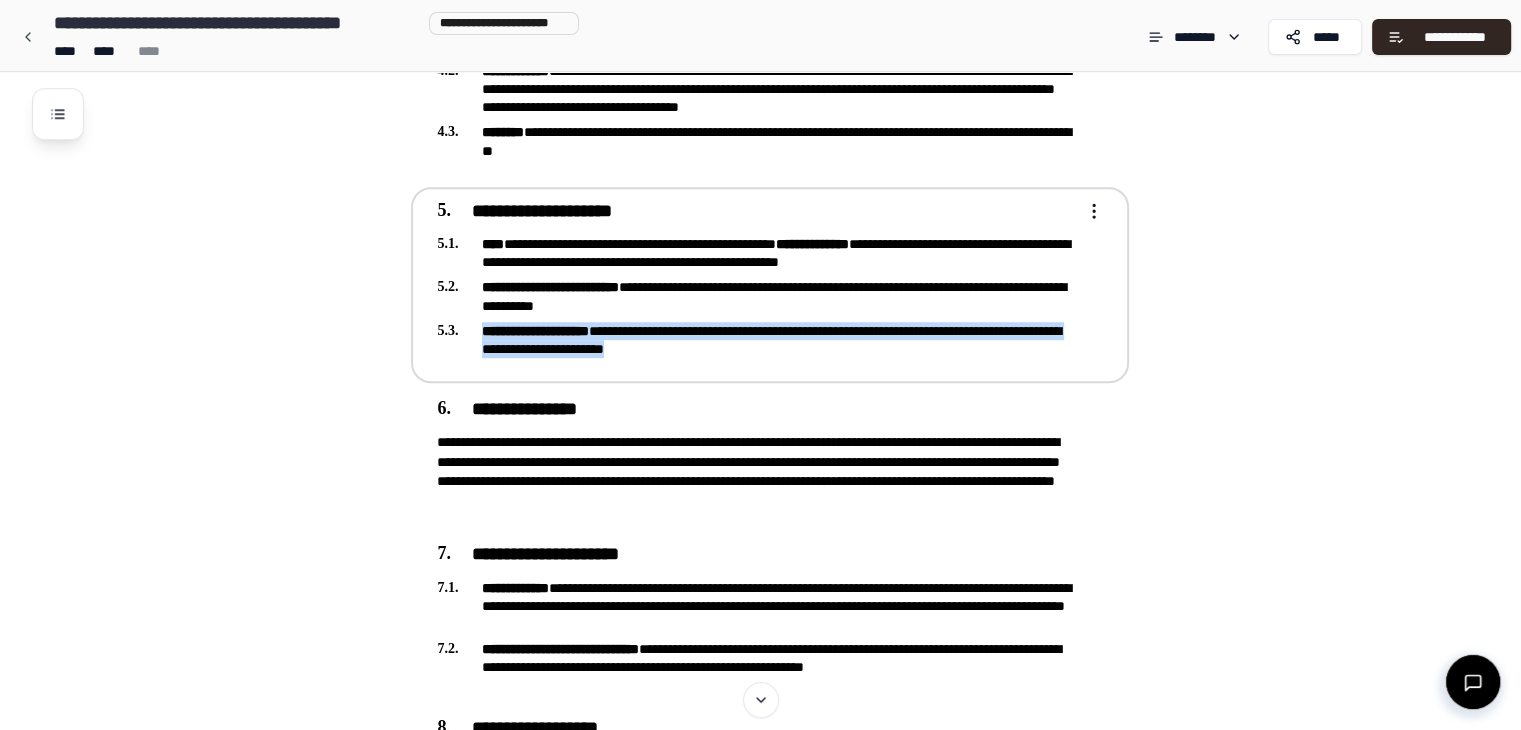 drag, startPoint x: 807, startPoint y: 346, endPoint x: 485, endPoint y: 330, distance: 322.39728 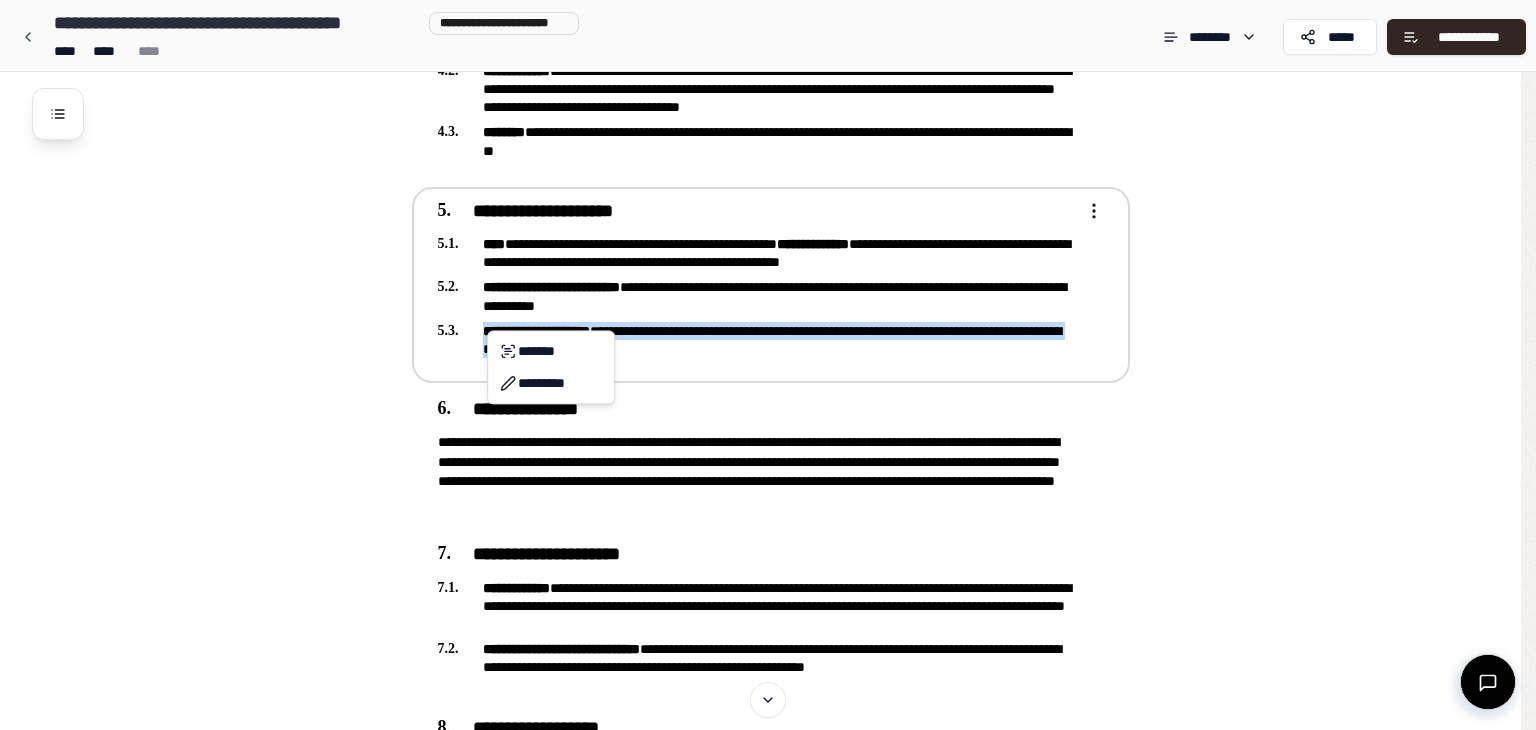 copy on "**********" 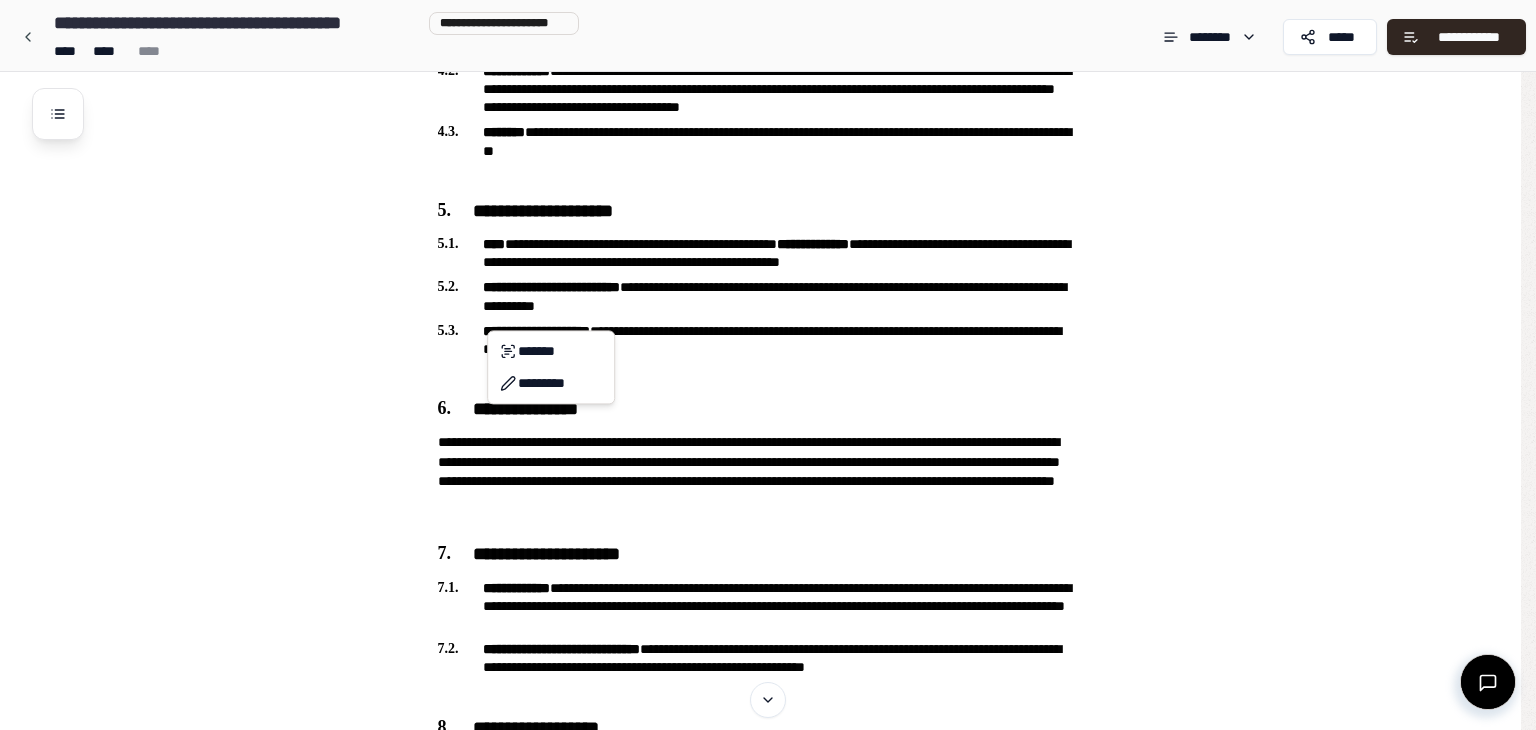 click on "**********" at bounding box center (768, 440) 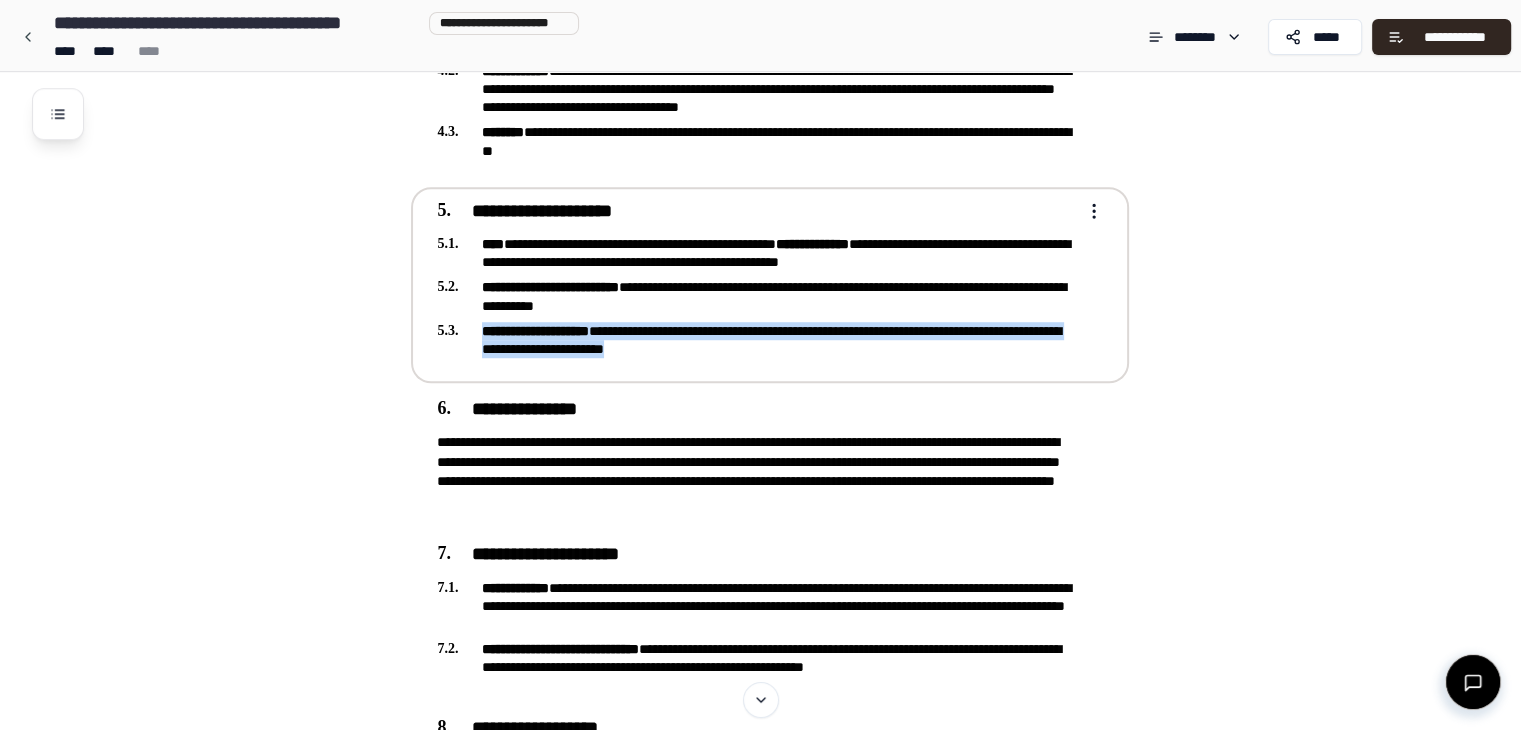 copy on "**********" 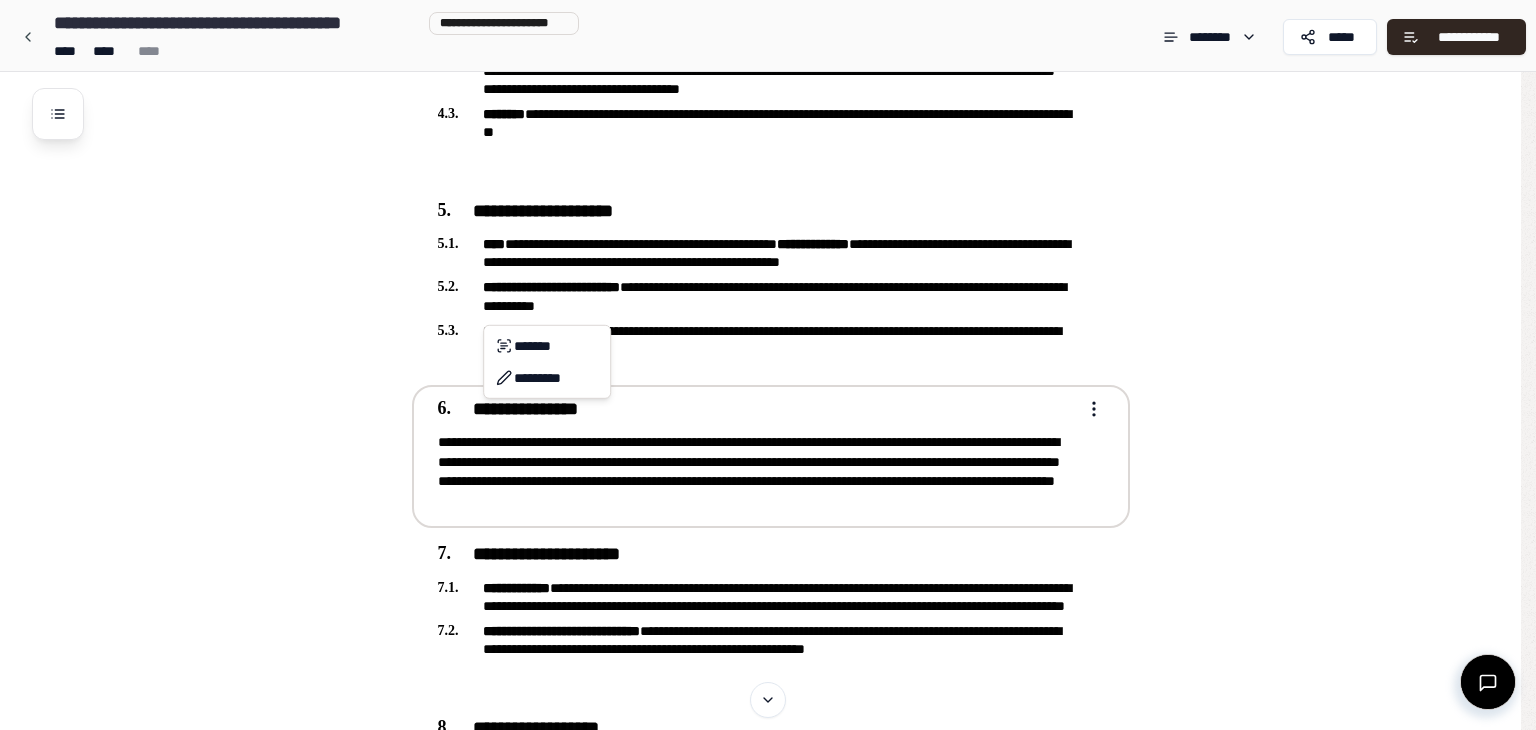 click on "**********" at bounding box center [768, 440] 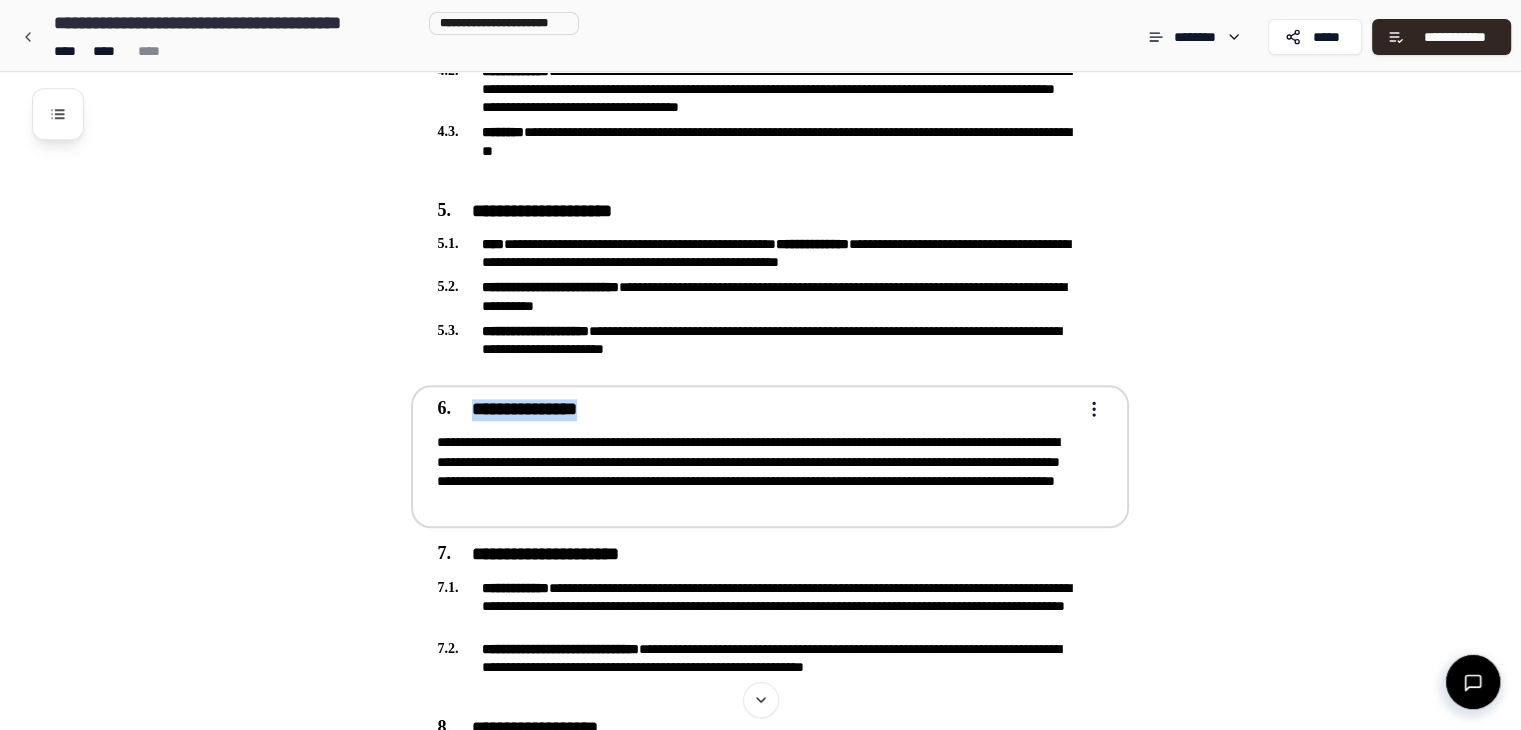 copy on "**********" 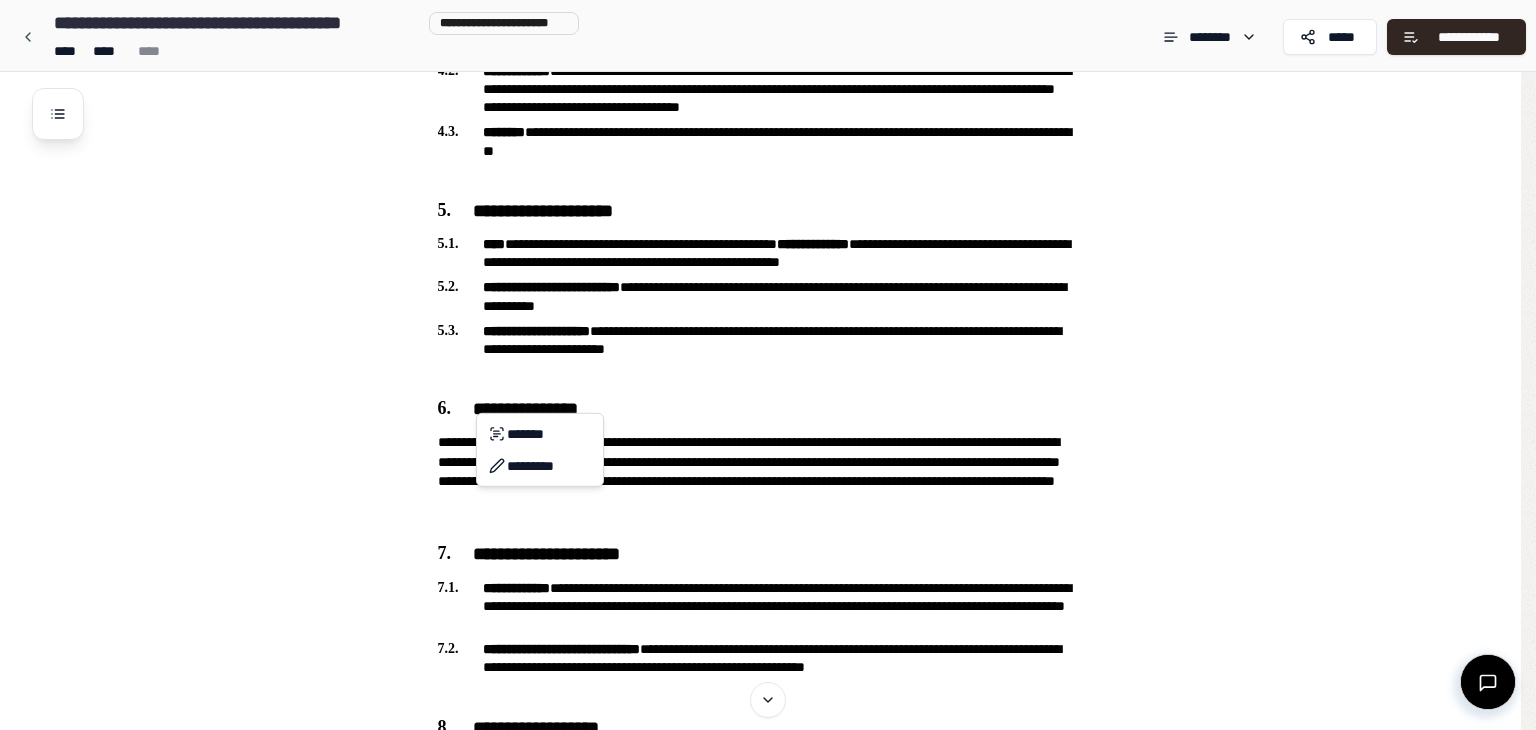 click on "**********" at bounding box center (768, 440) 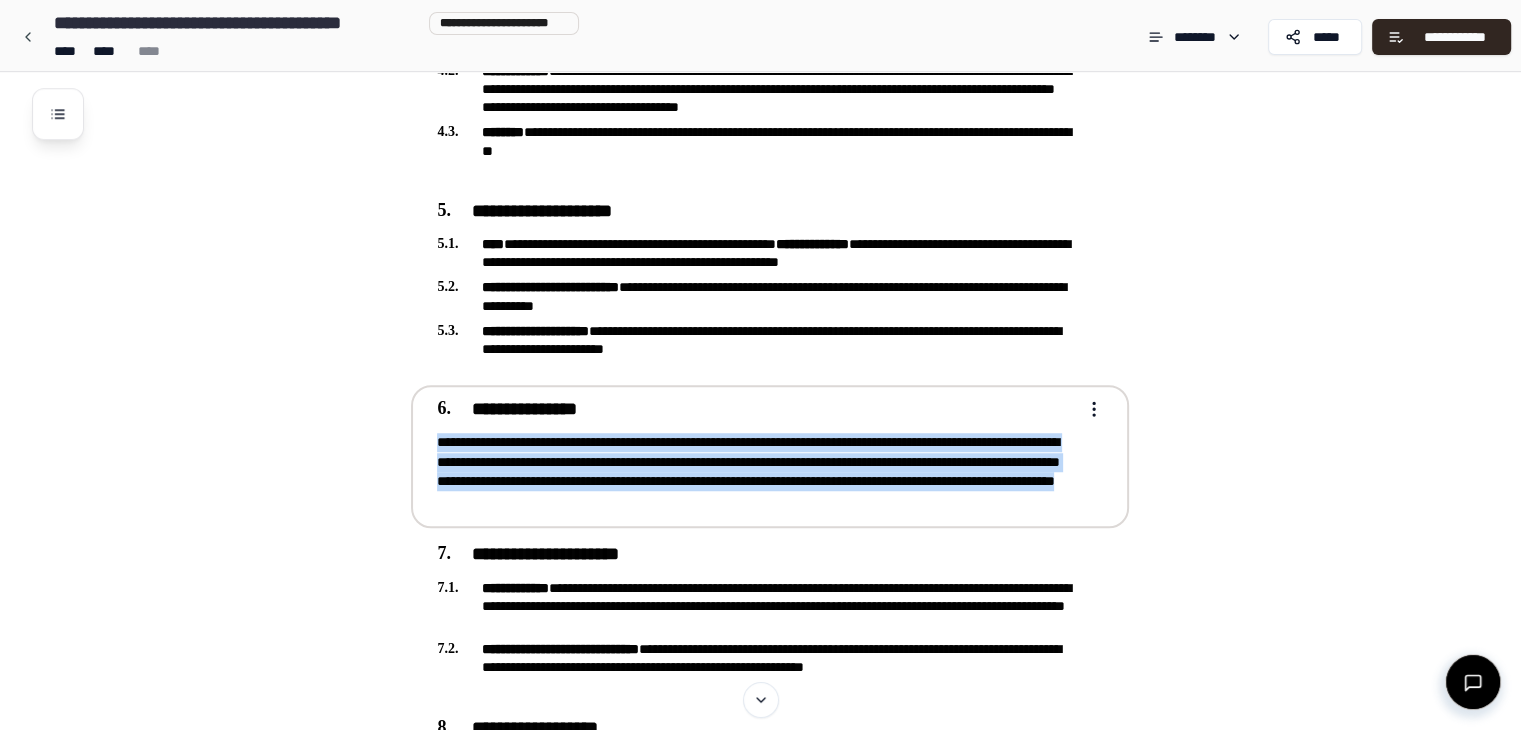 drag, startPoint x: 919, startPoint y: 501, endPoint x: 427, endPoint y: 437, distance: 496.14514 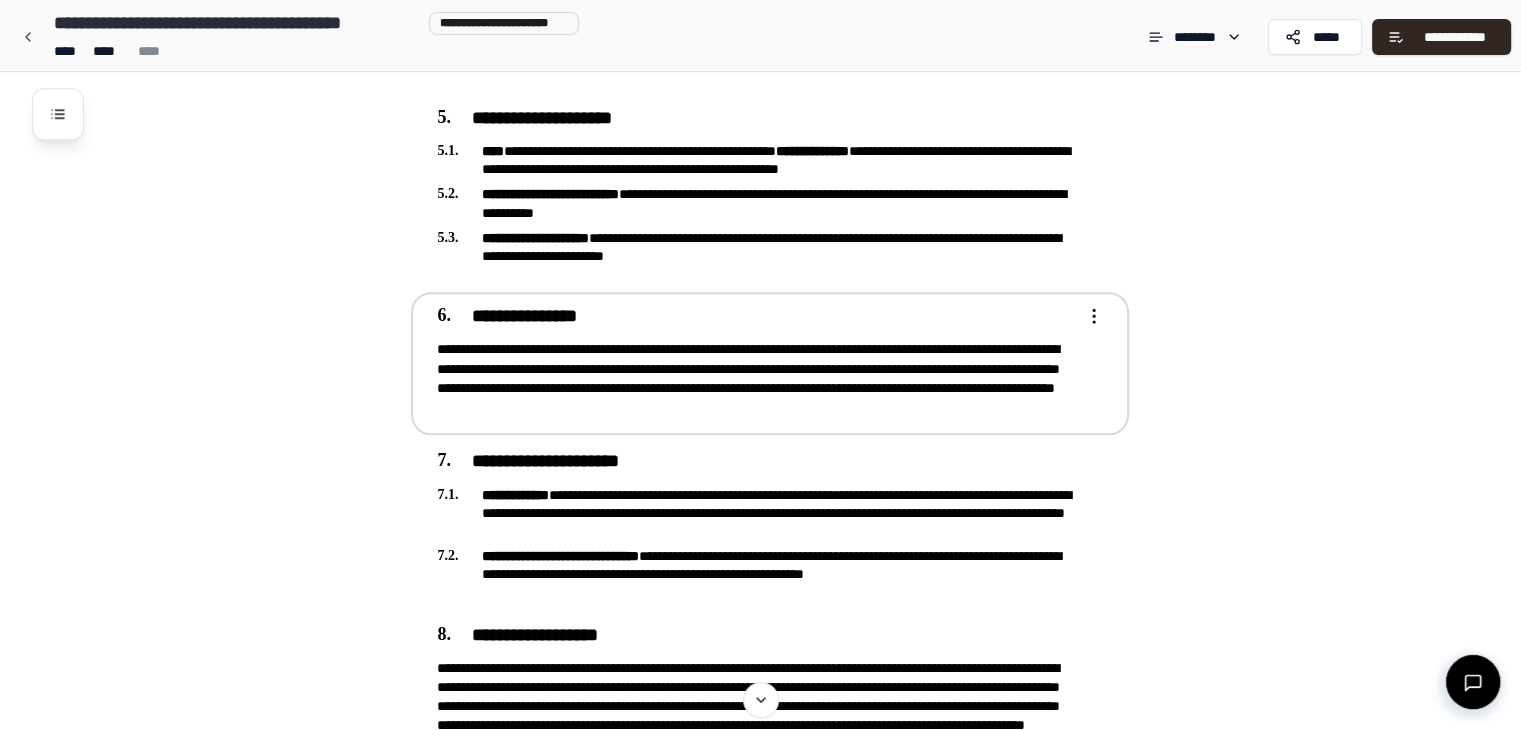 scroll, scrollTop: 1600, scrollLeft: 0, axis: vertical 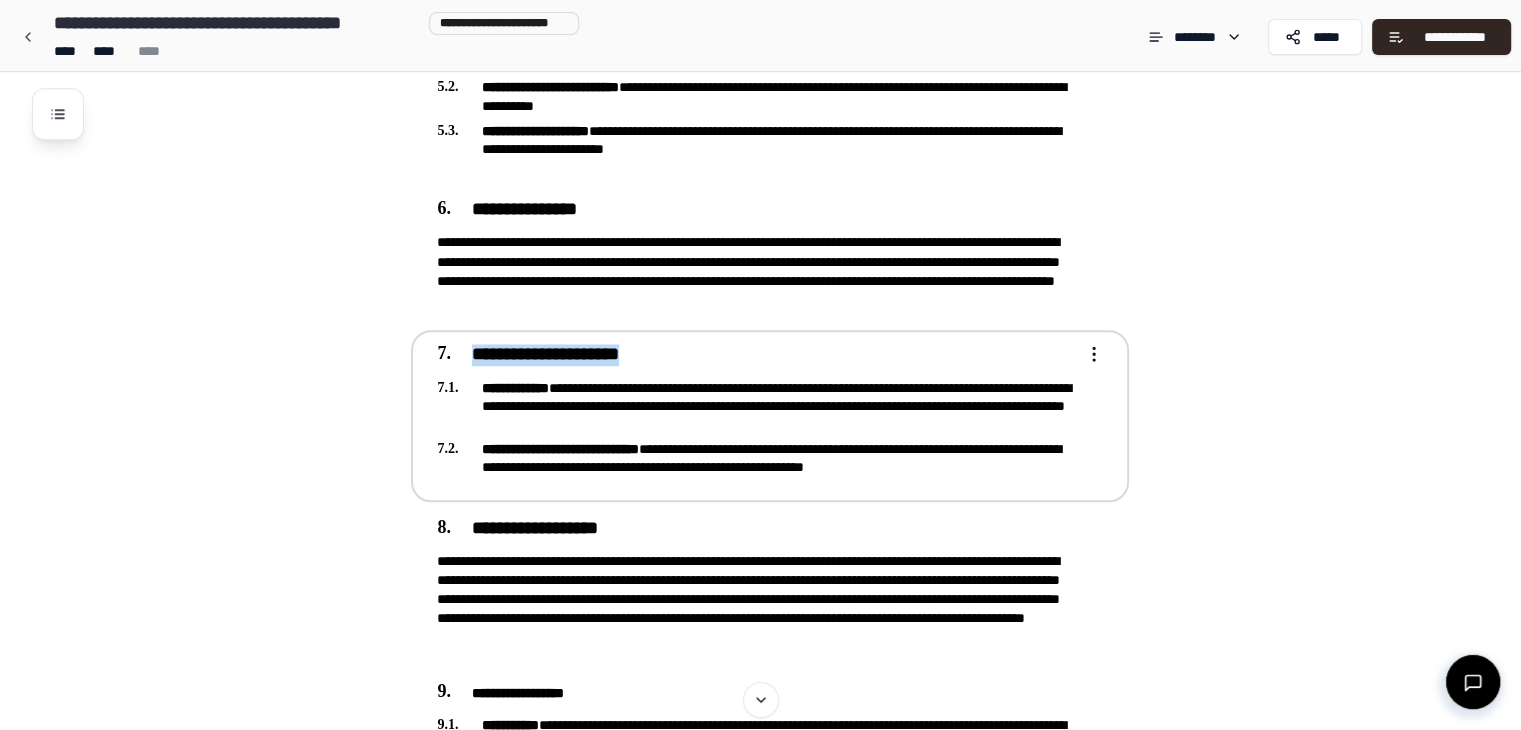 drag, startPoint x: 674, startPoint y: 349, endPoint x: 457, endPoint y: 363, distance: 217.45114 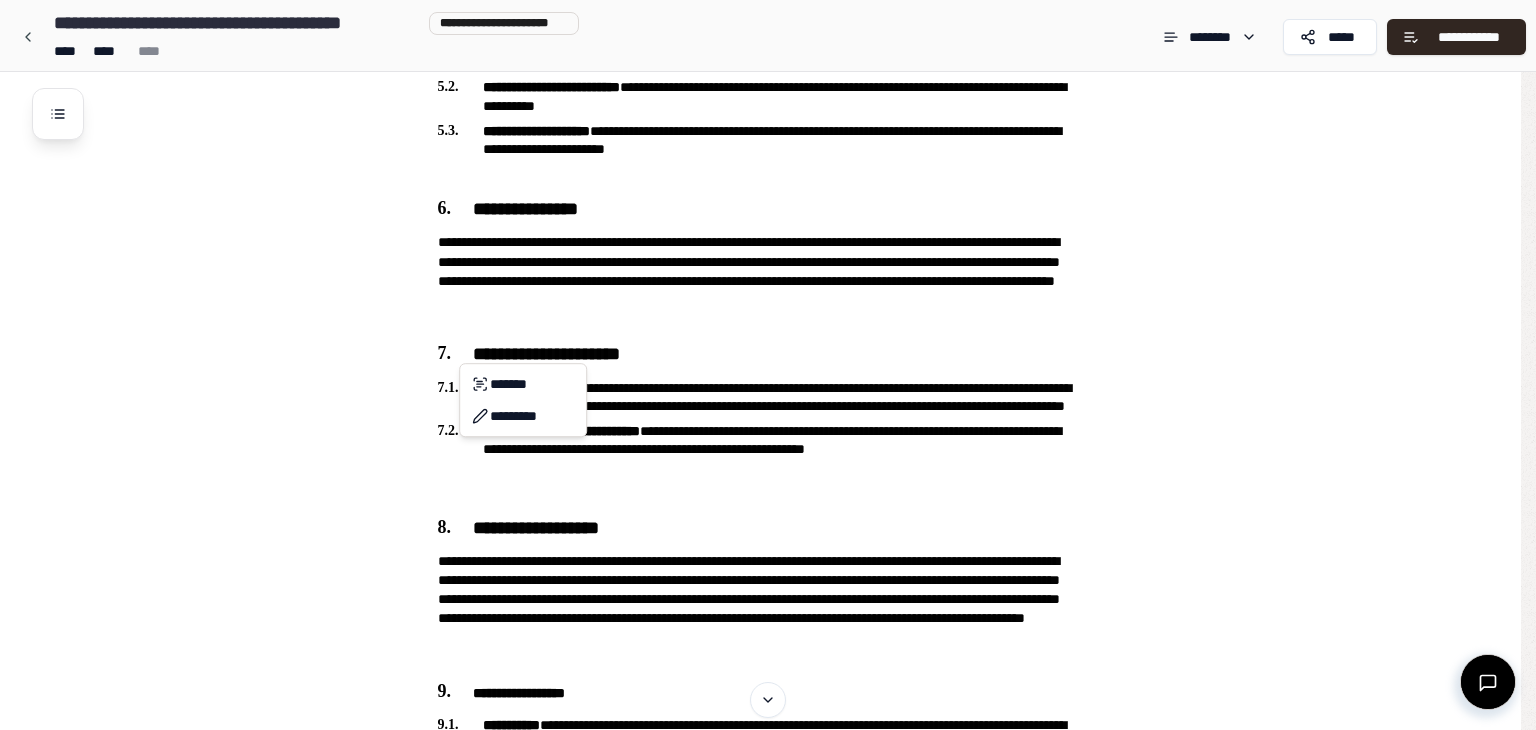 copy on "**********" 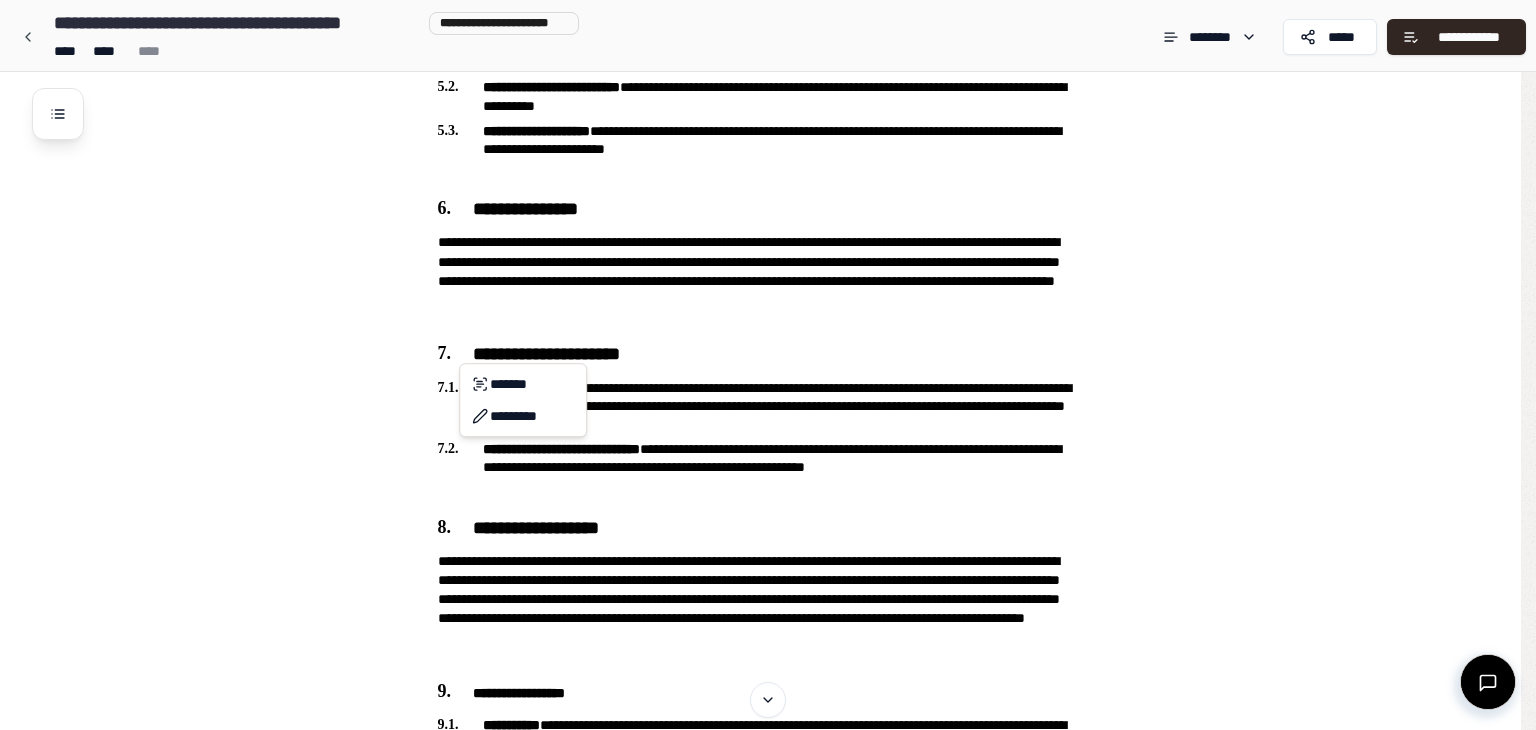click on "**********" at bounding box center [768, 240] 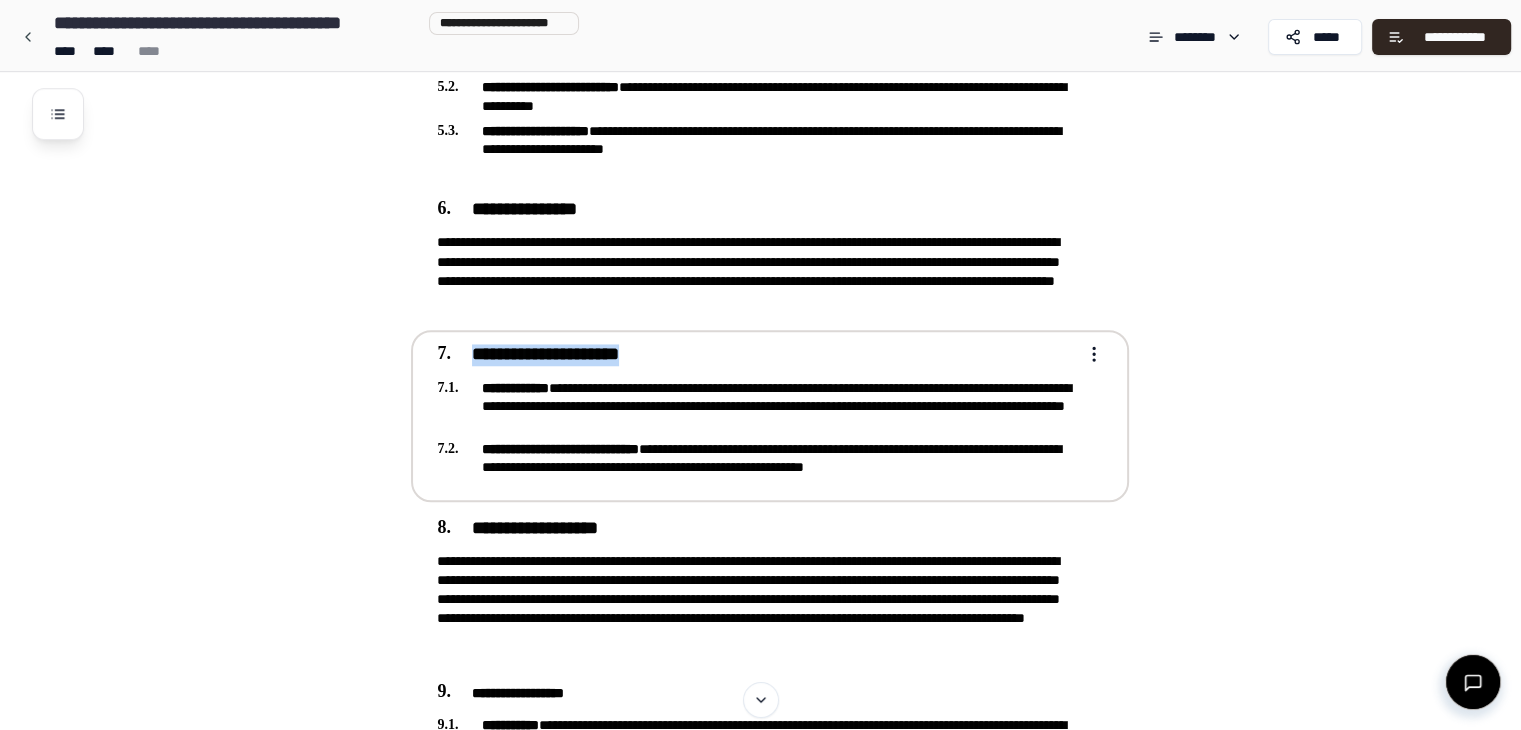 copy on "**********" 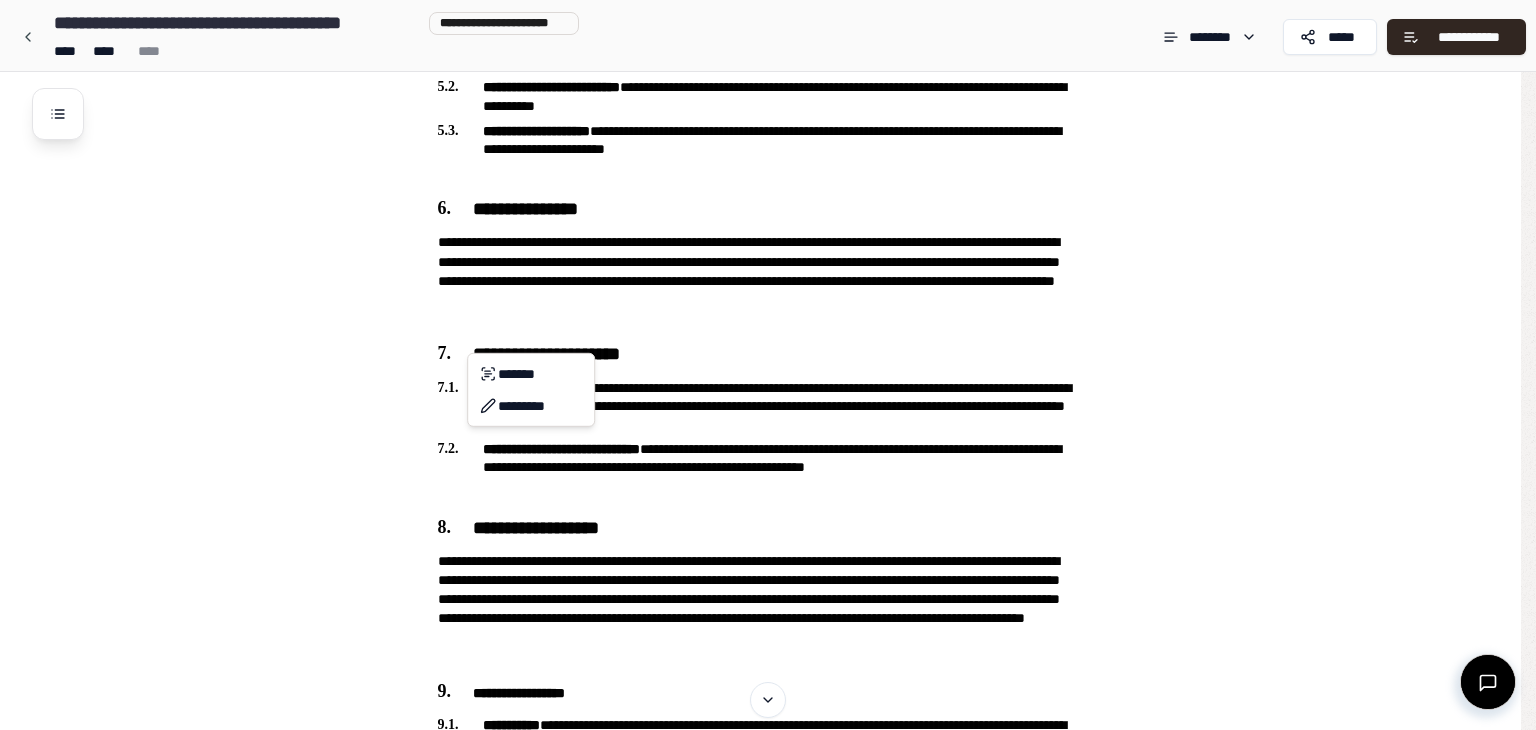 click on "**********" at bounding box center (768, 240) 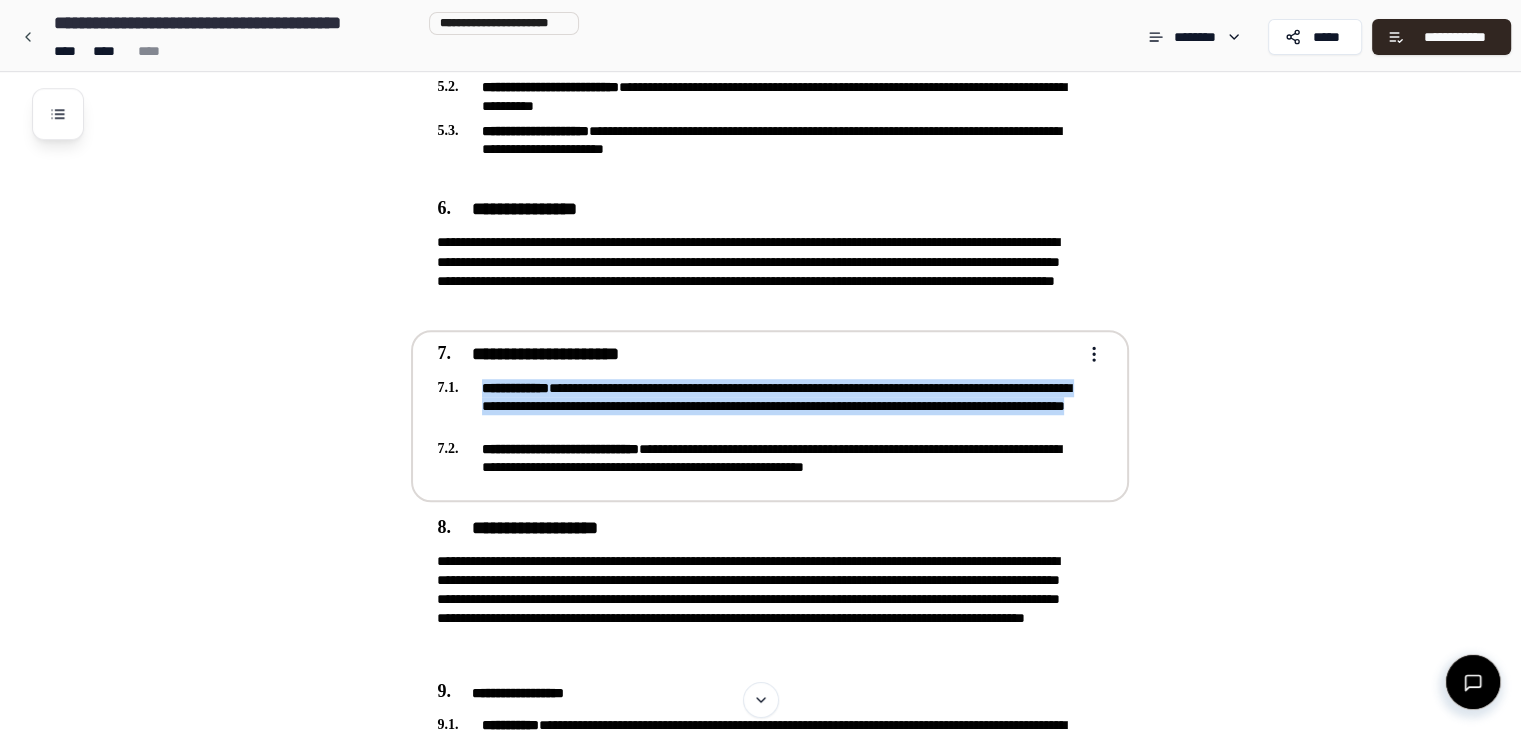 copy on "**********" 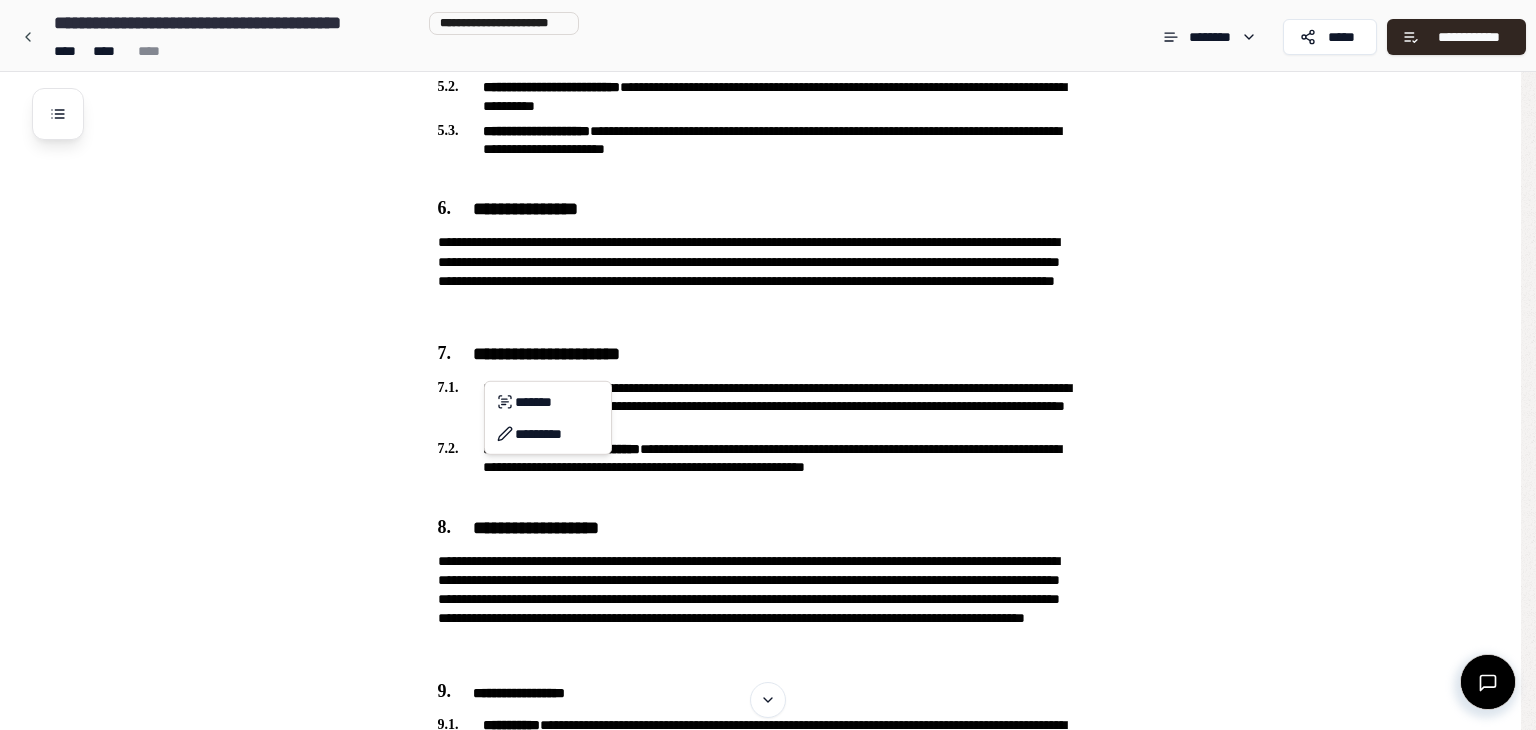 click on "**********" at bounding box center (768, 240) 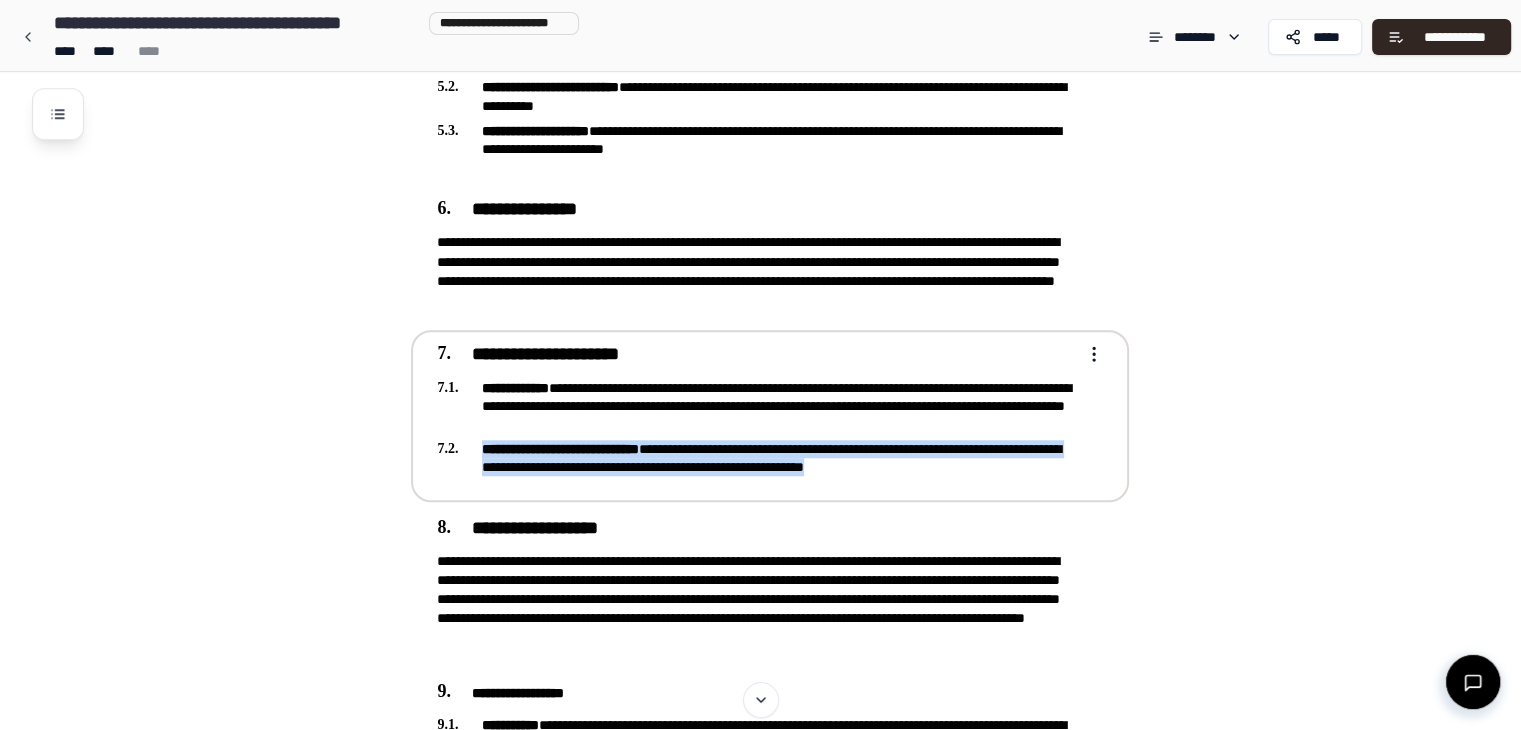 drag, startPoint x: 996, startPoint y: 465, endPoint x: 477, endPoint y: 439, distance: 519.6508 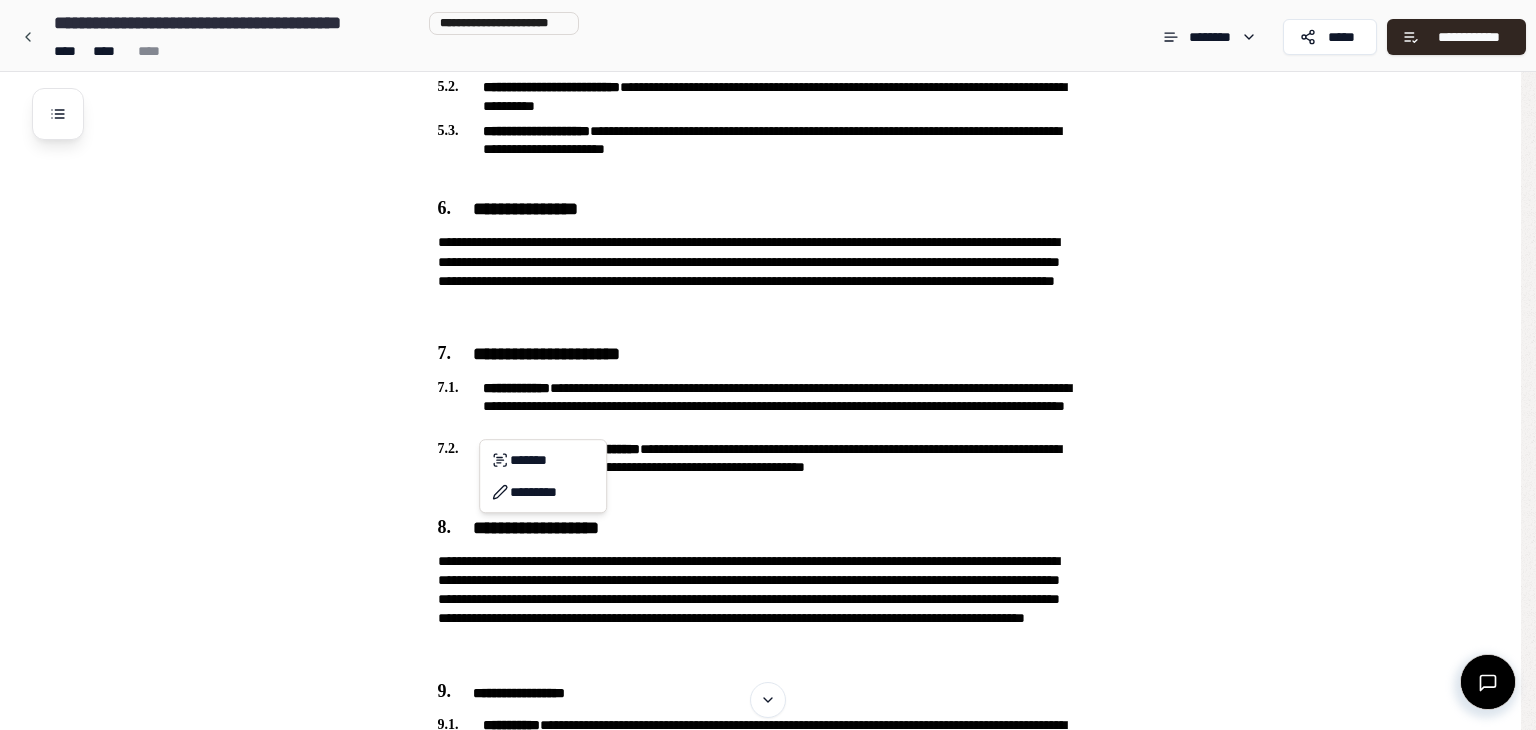 click on "**********" at bounding box center (768, 240) 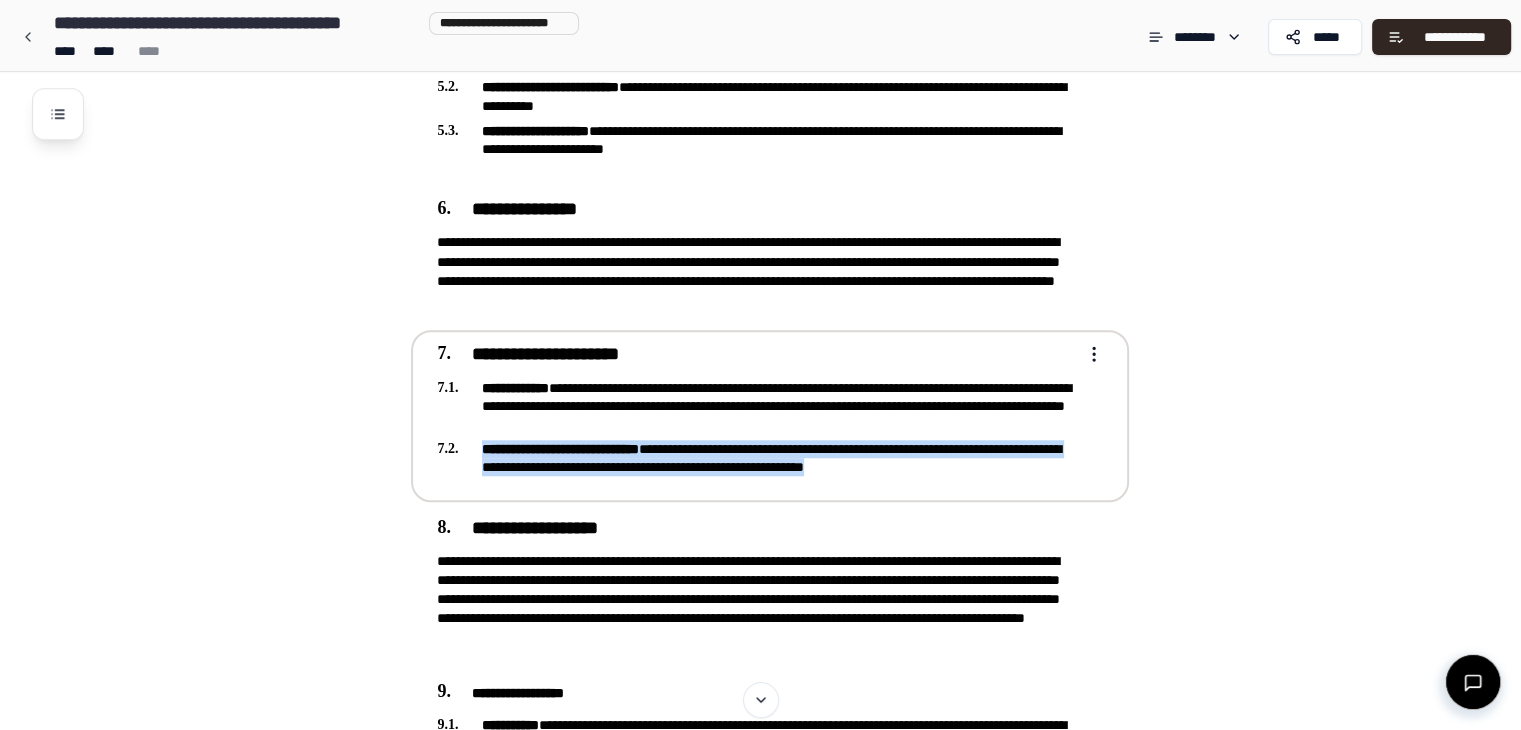 drag, startPoint x: 994, startPoint y: 456, endPoint x: 461, endPoint y: 447, distance: 533.076 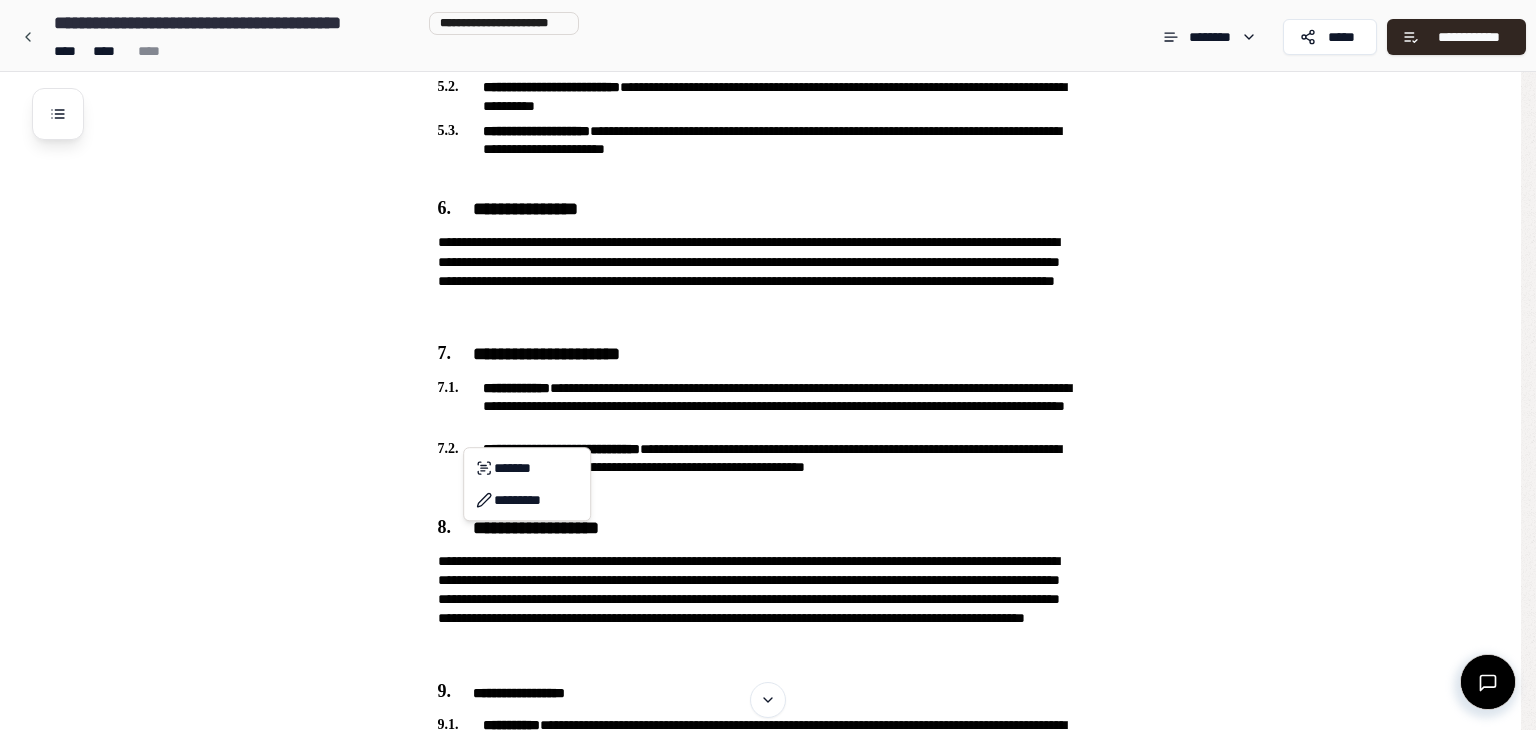 click on "**********" at bounding box center (768, 240) 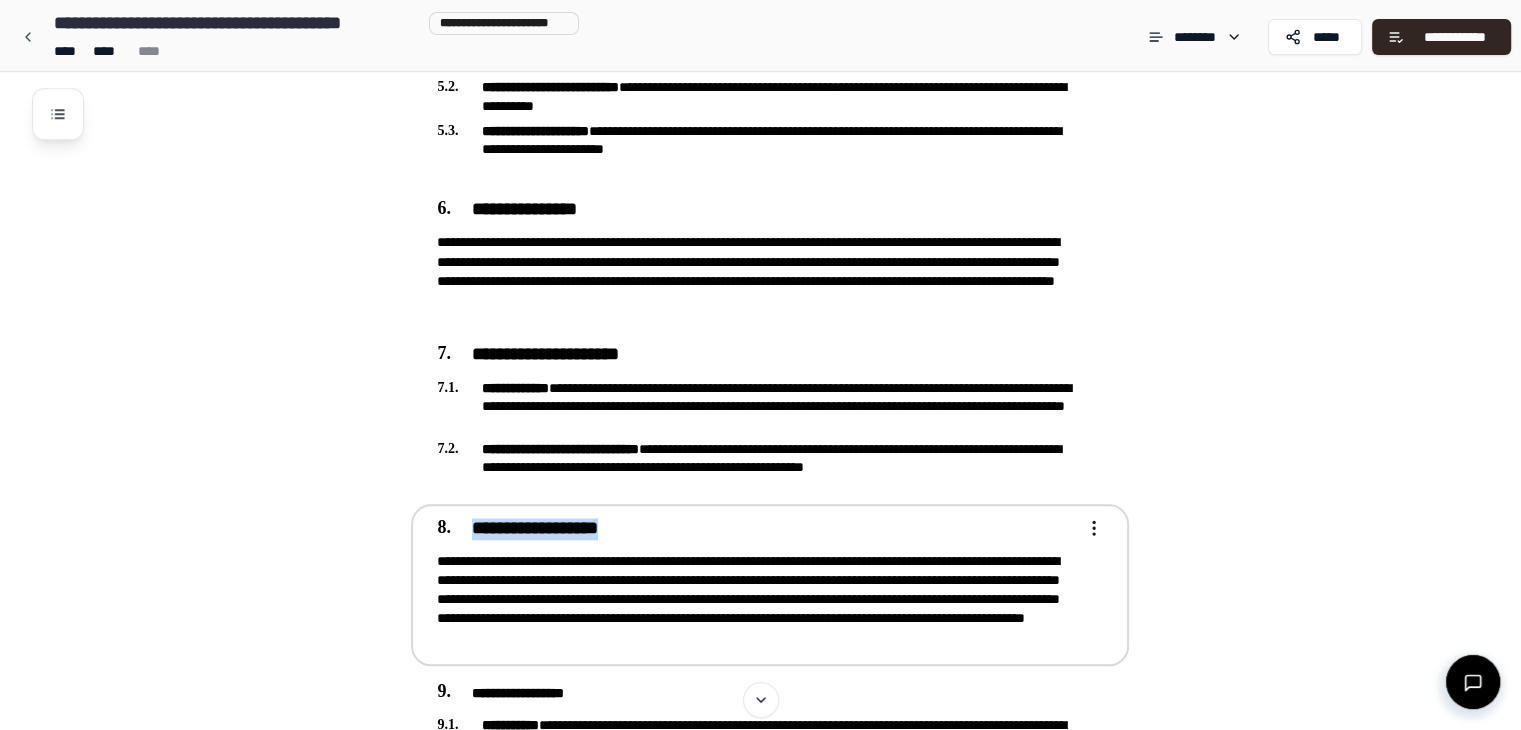 drag, startPoint x: 665, startPoint y: 521, endPoint x: 467, endPoint y: 525, distance: 198.0404 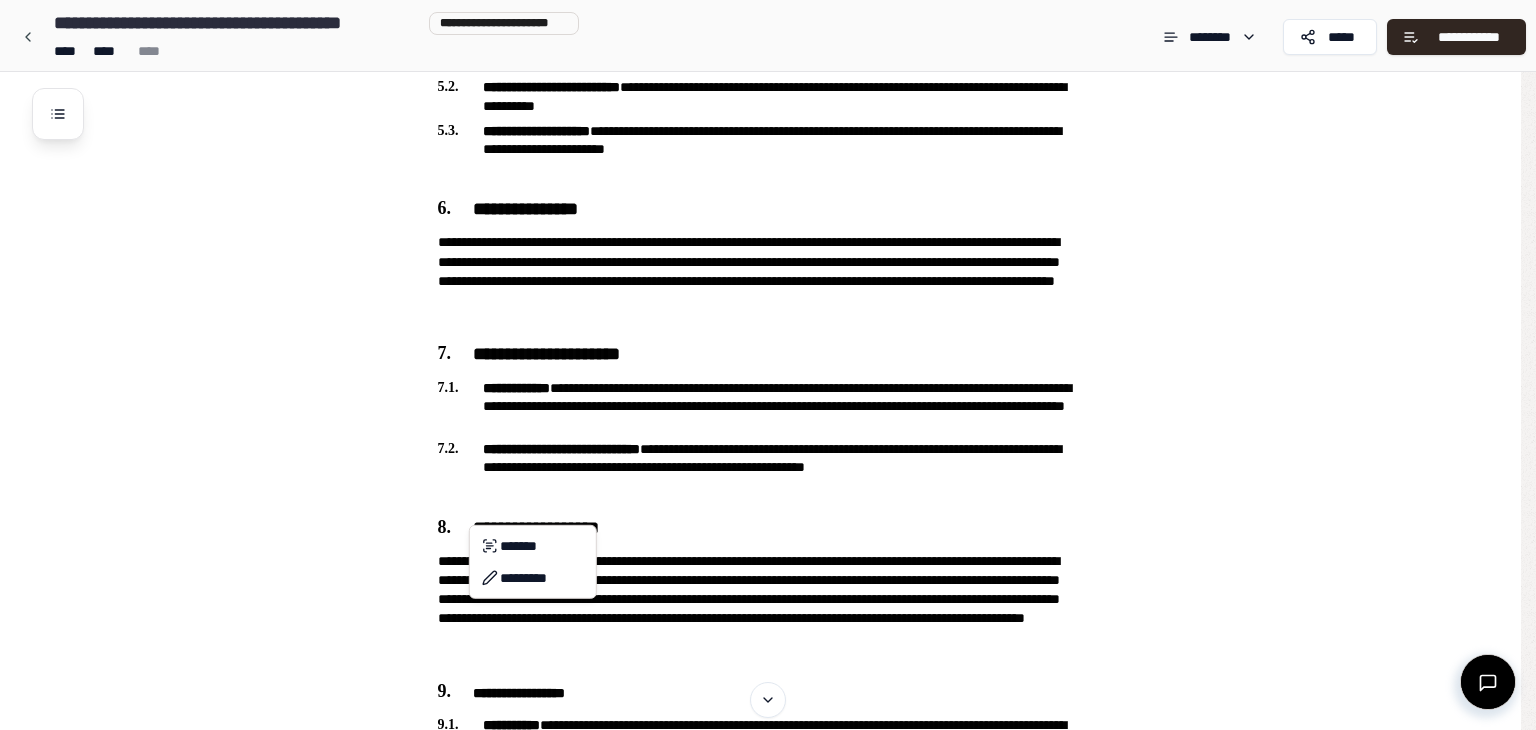 click on "**********" at bounding box center (768, 240) 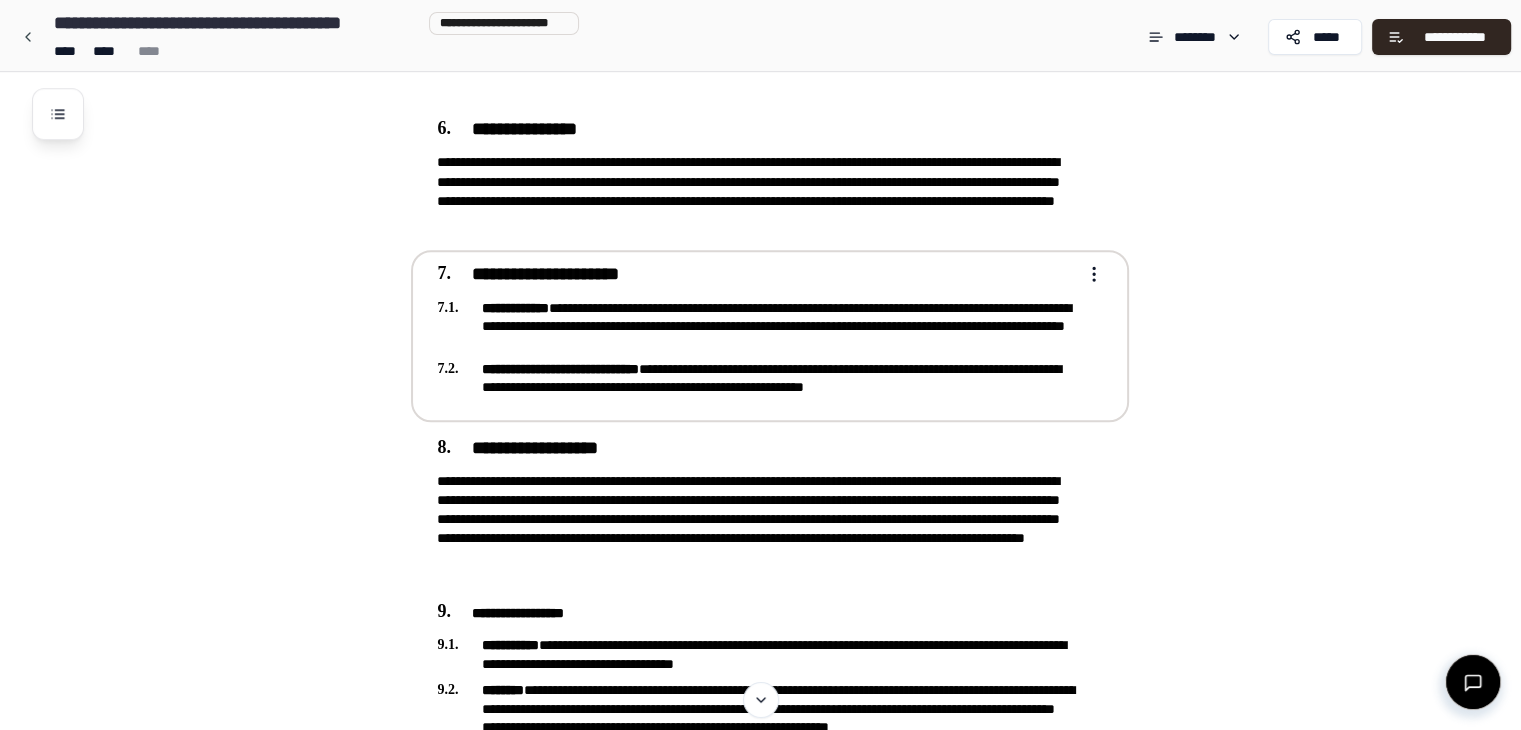 scroll, scrollTop: 1800, scrollLeft: 0, axis: vertical 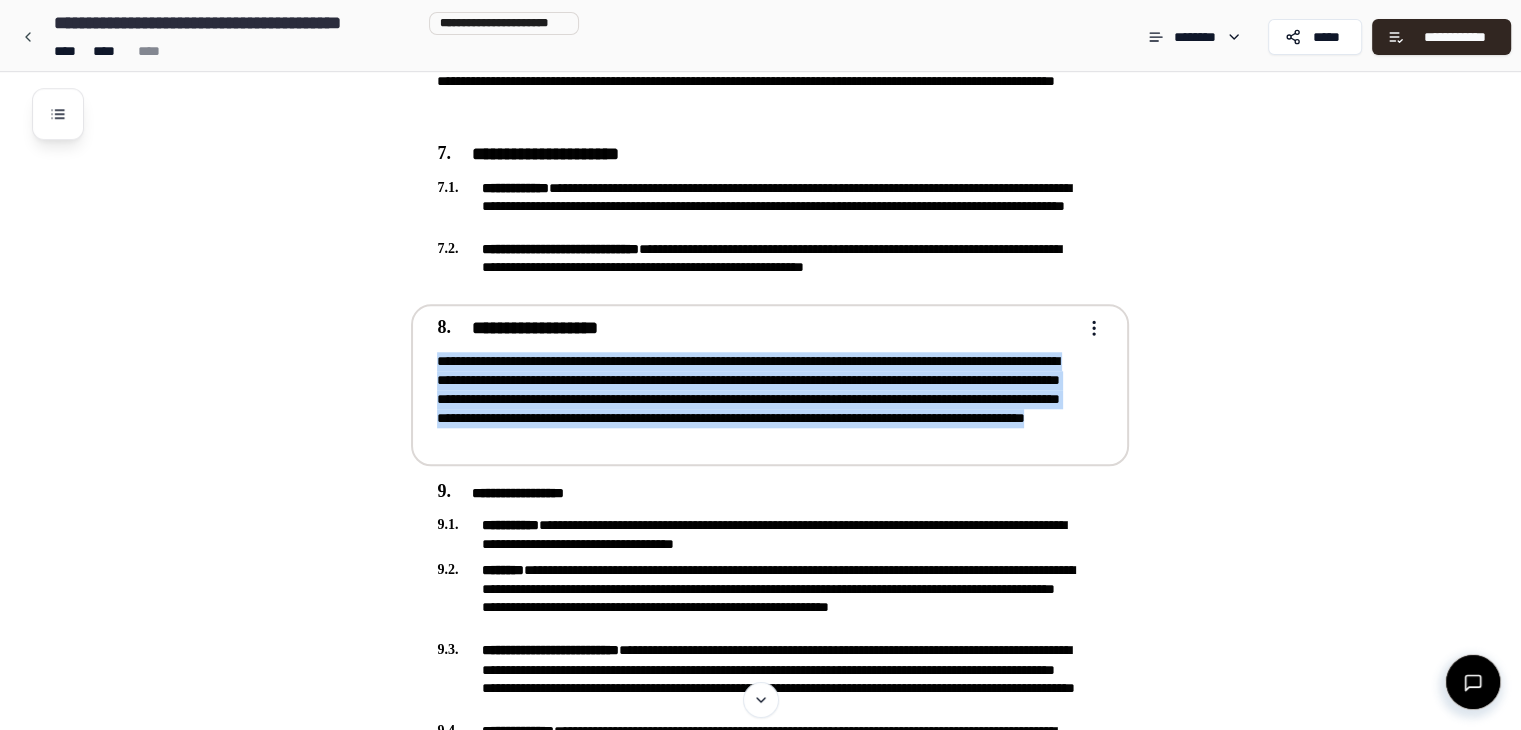 drag, startPoint x: 1020, startPoint y: 426, endPoint x: 429, endPoint y: 345, distance: 596.52496 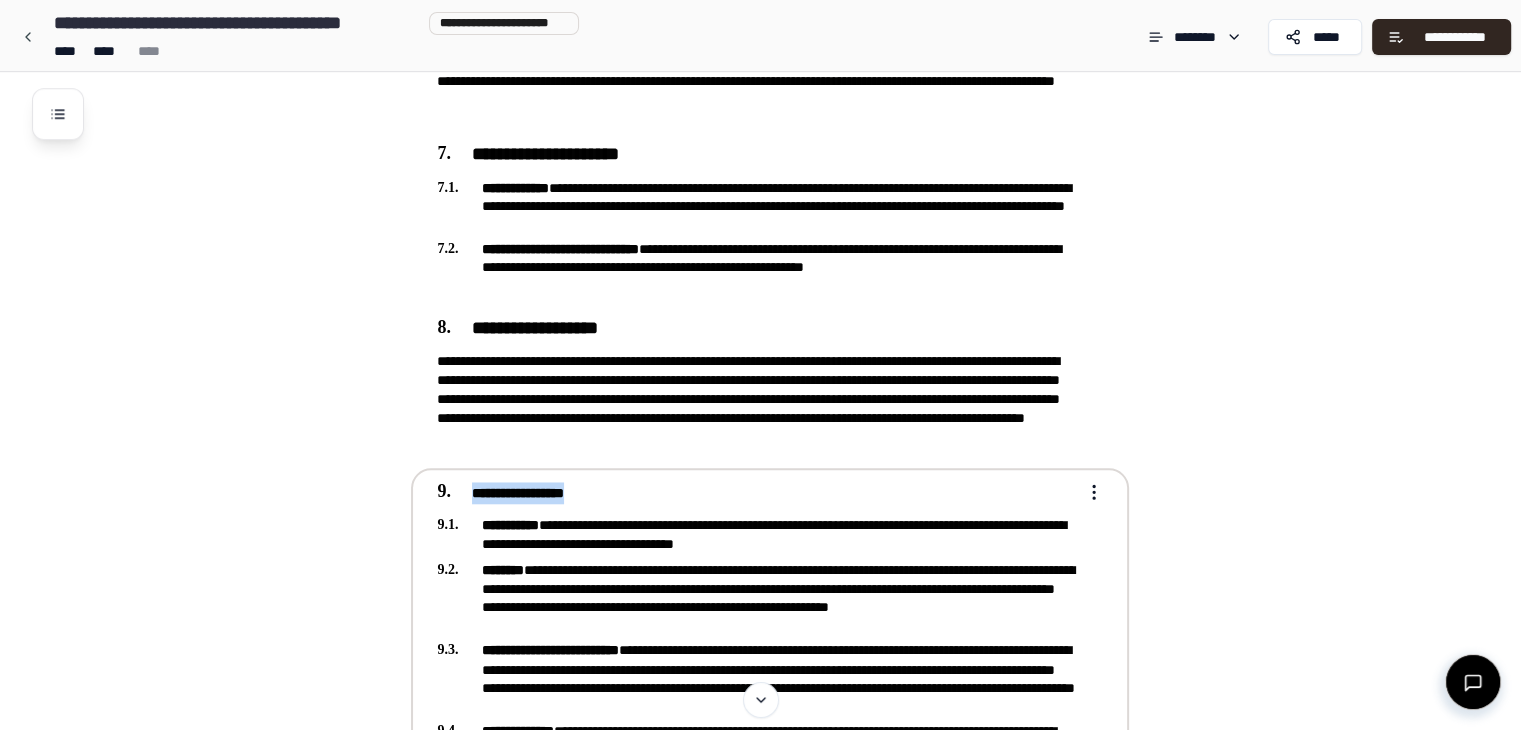 drag, startPoint x: 604, startPoint y: 487, endPoint x: 455, endPoint y: 487, distance: 149 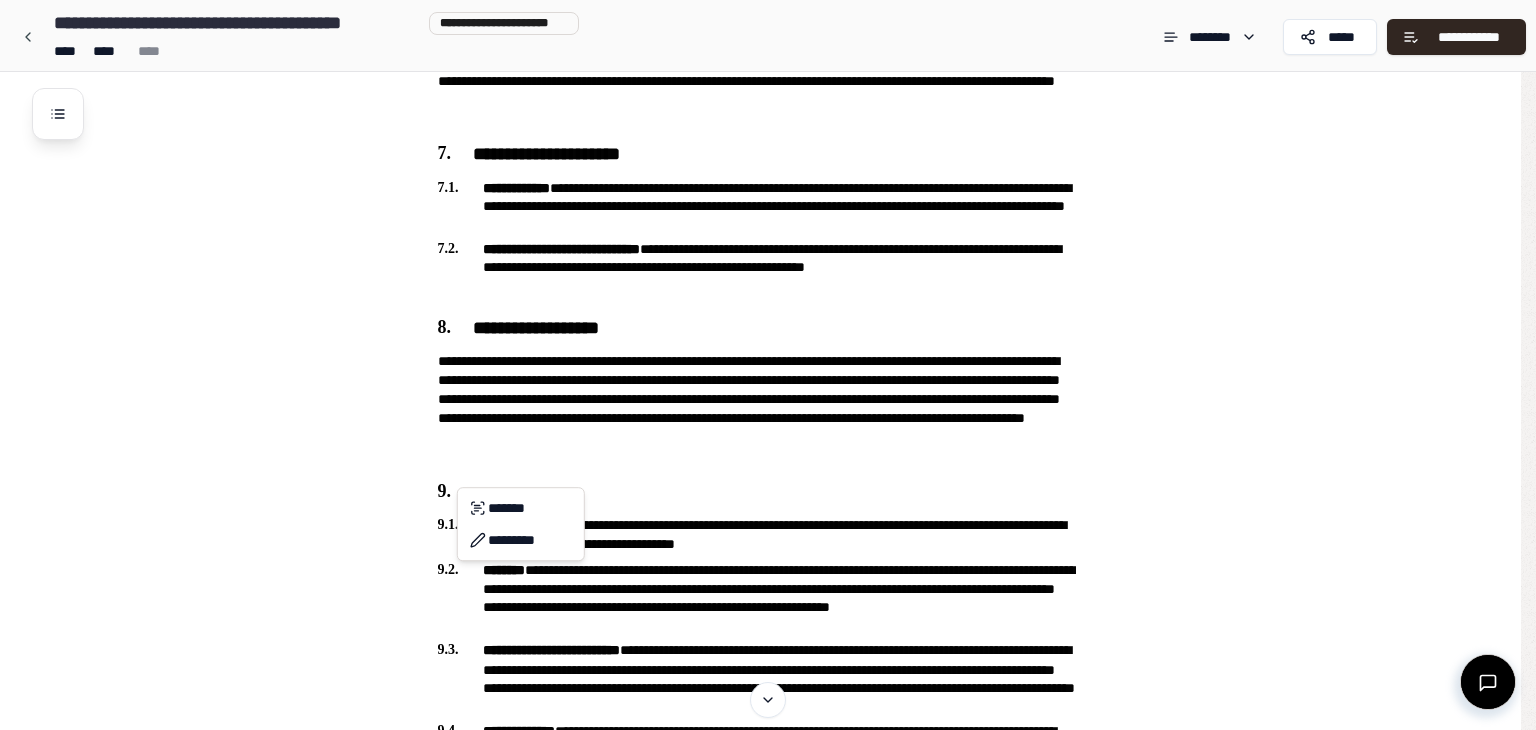 click on "**********" at bounding box center [768, 40] 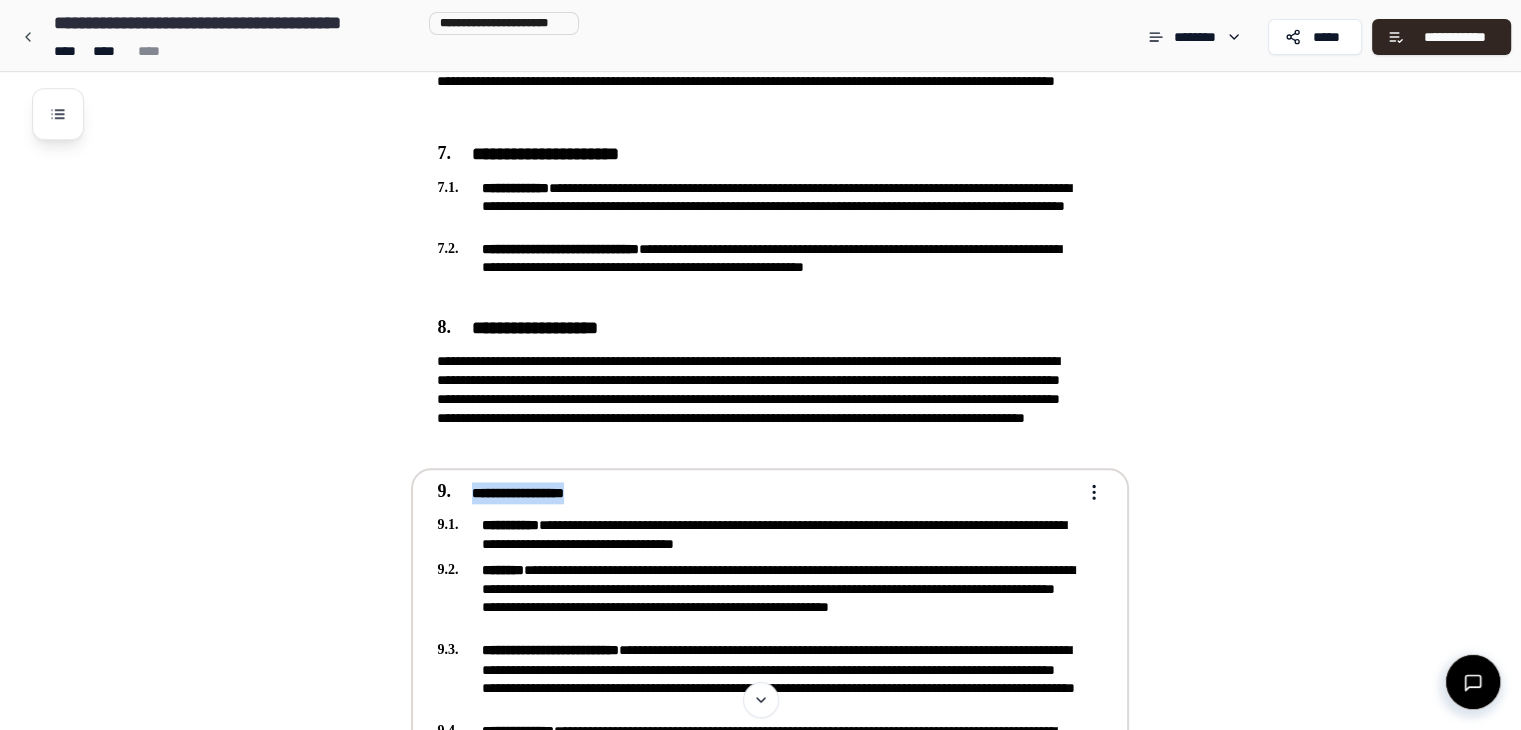 drag, startPoint x: 631, startPoint y: 489, endPoint x: 426, endPoint y: 489, distance: 205 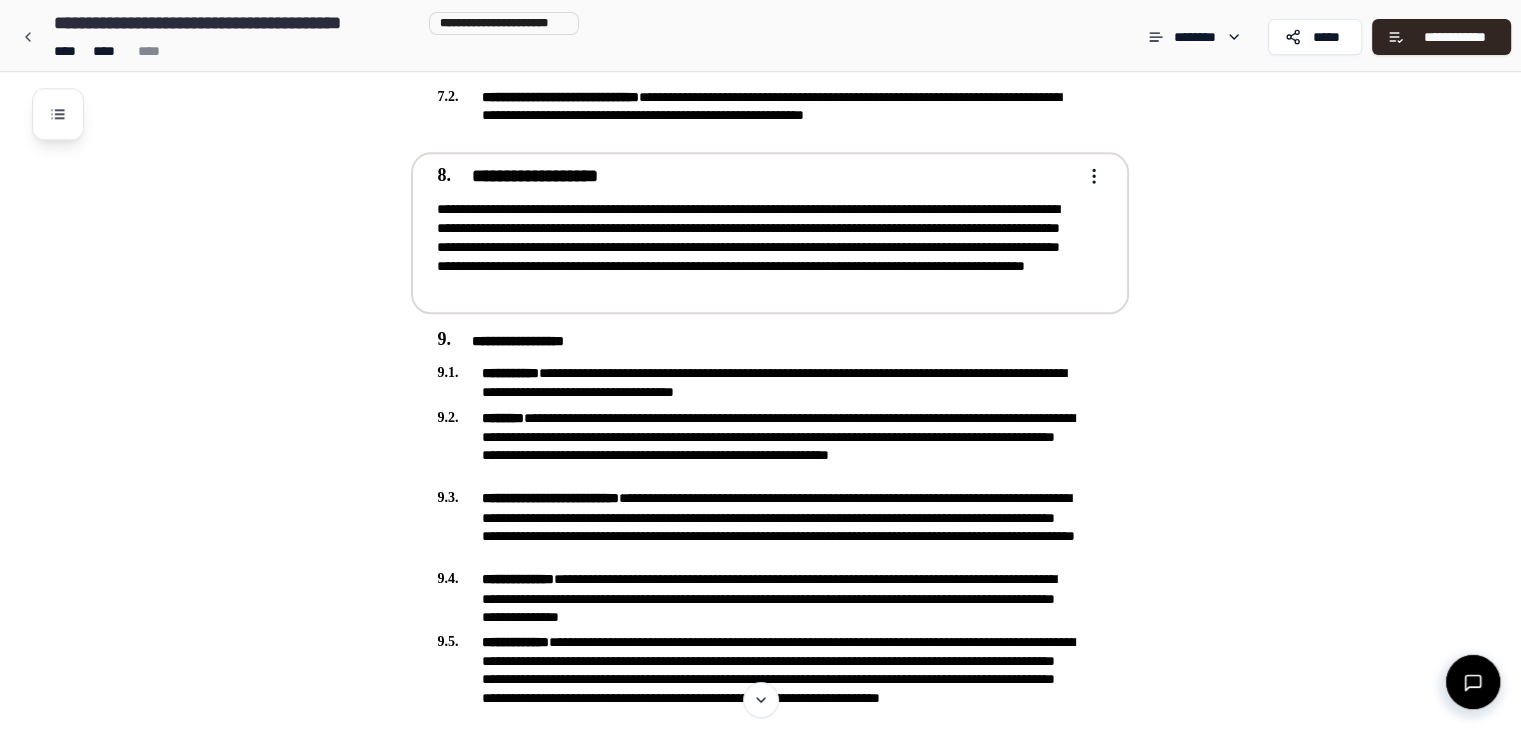 scroll, scrollTop: 2000, scrollLeft: 0, axis: vertical 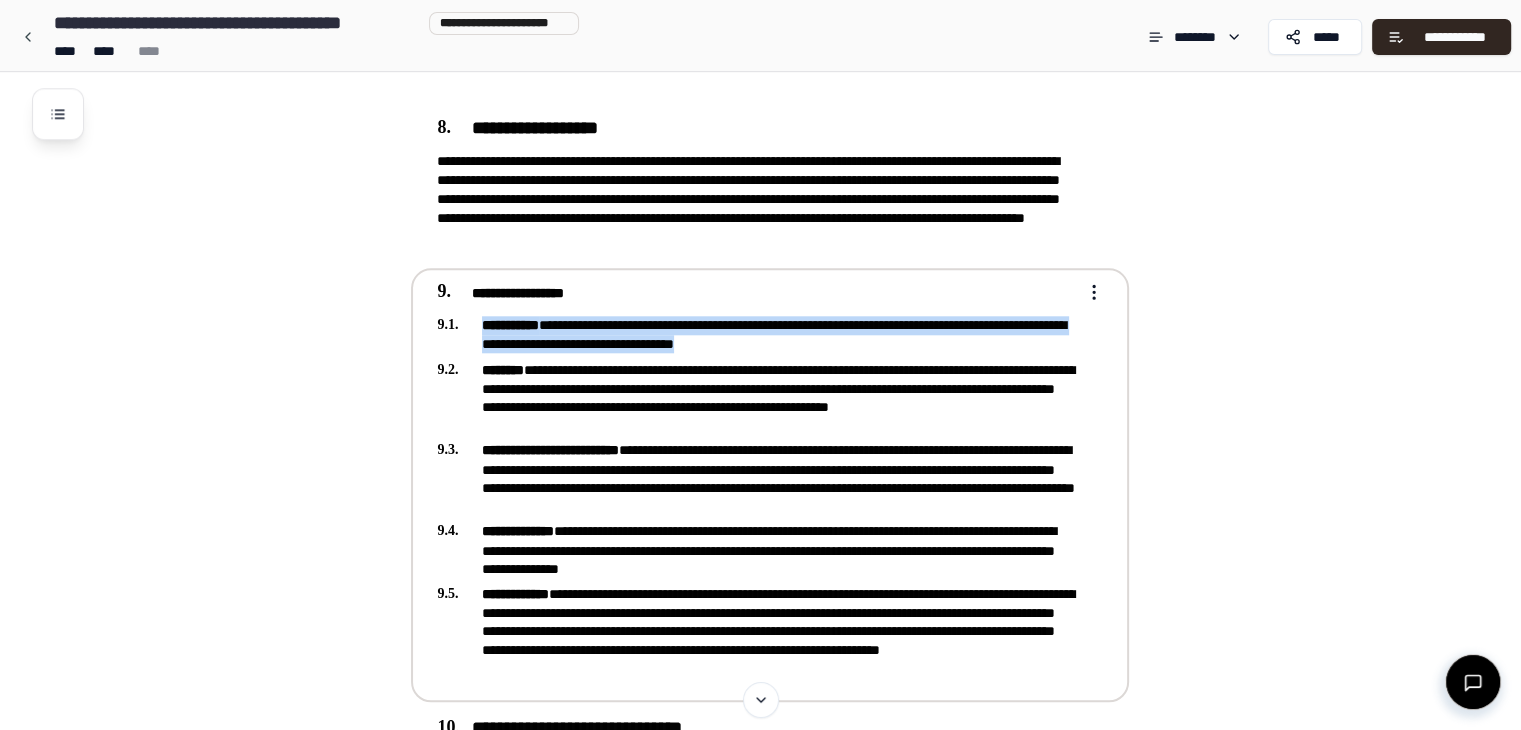 drag, startPoint x: 884, startPoint y: 339, endPoint x: 485, endPoint y: 321, distance: 399.40582 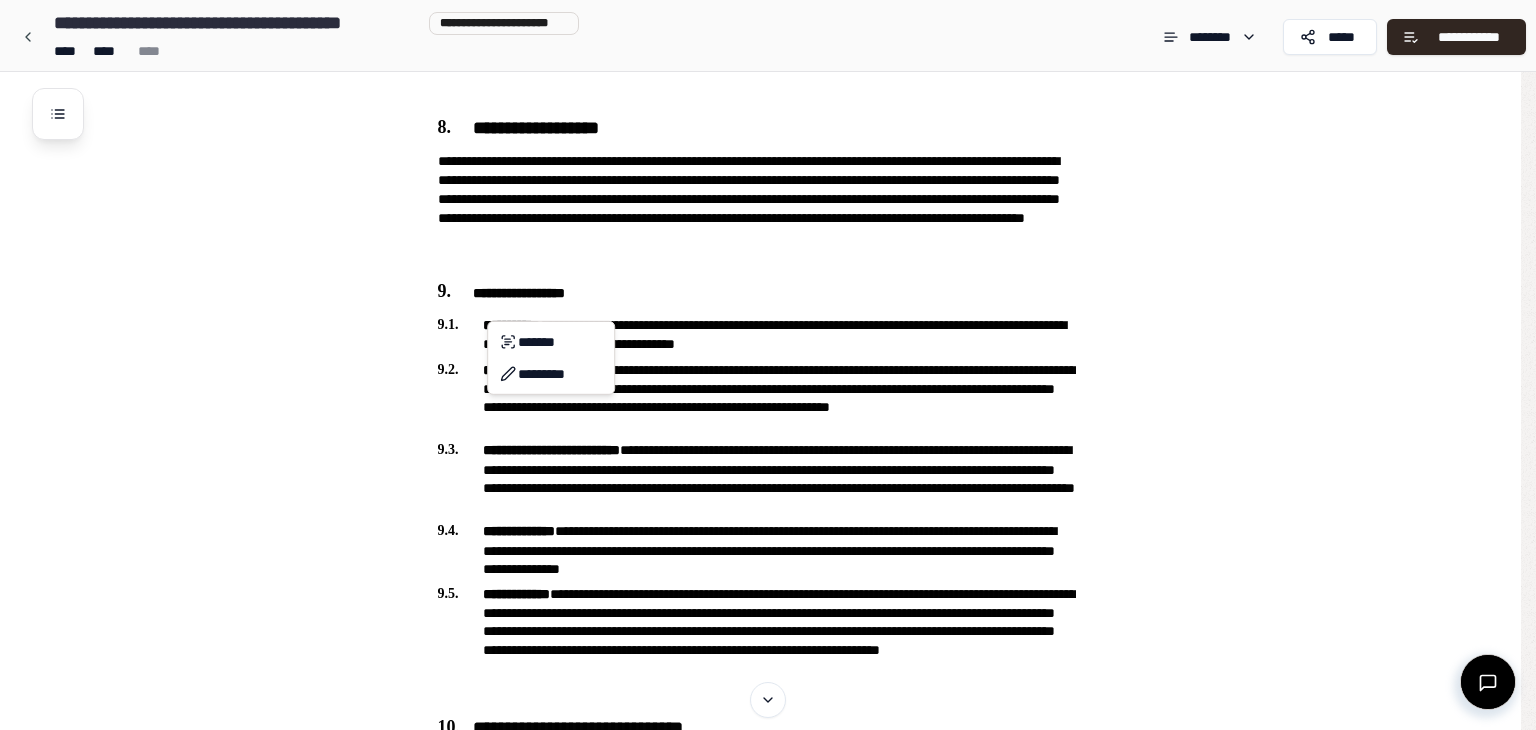 click on "**********" at bounding box center (768, -160) 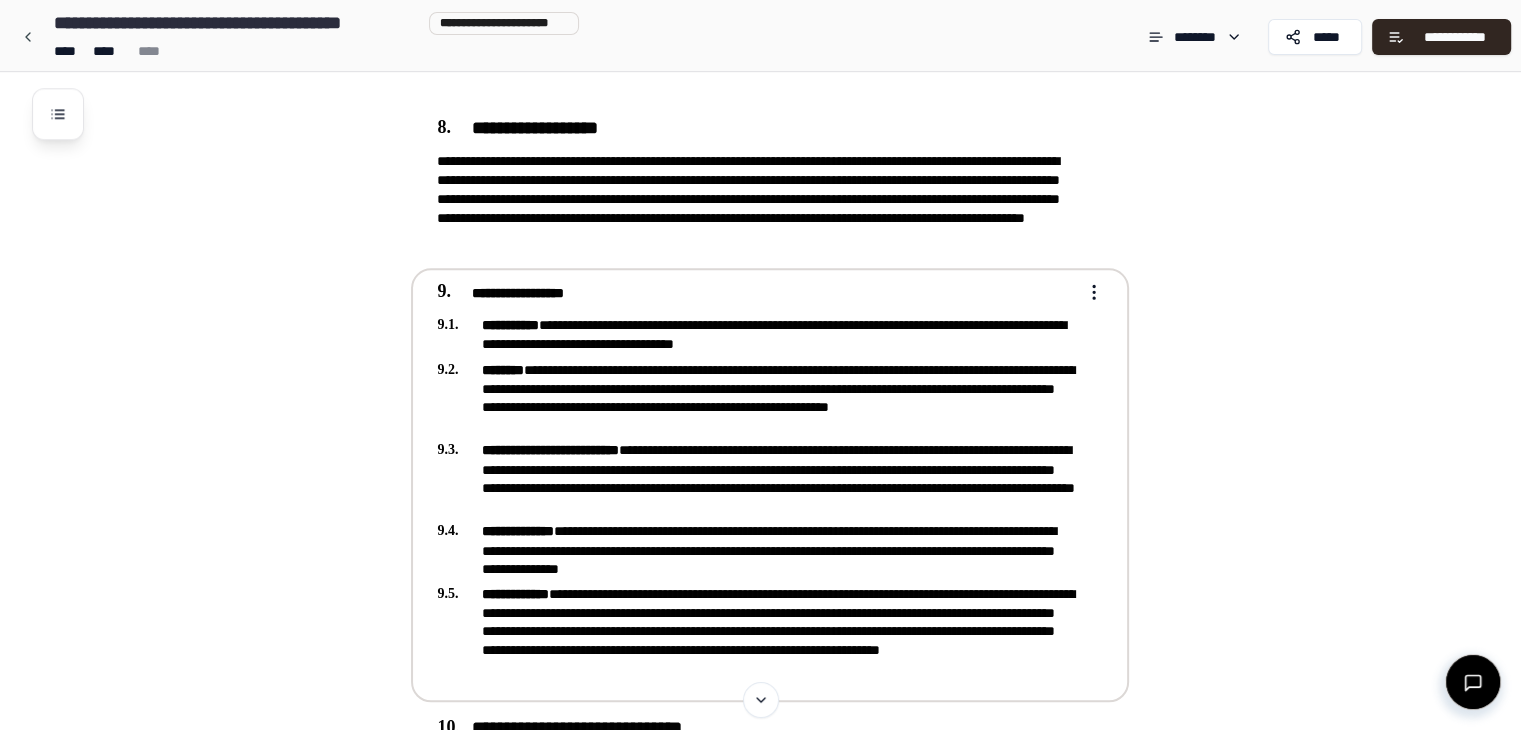 click on "**********" at bounding box center [756, 334] 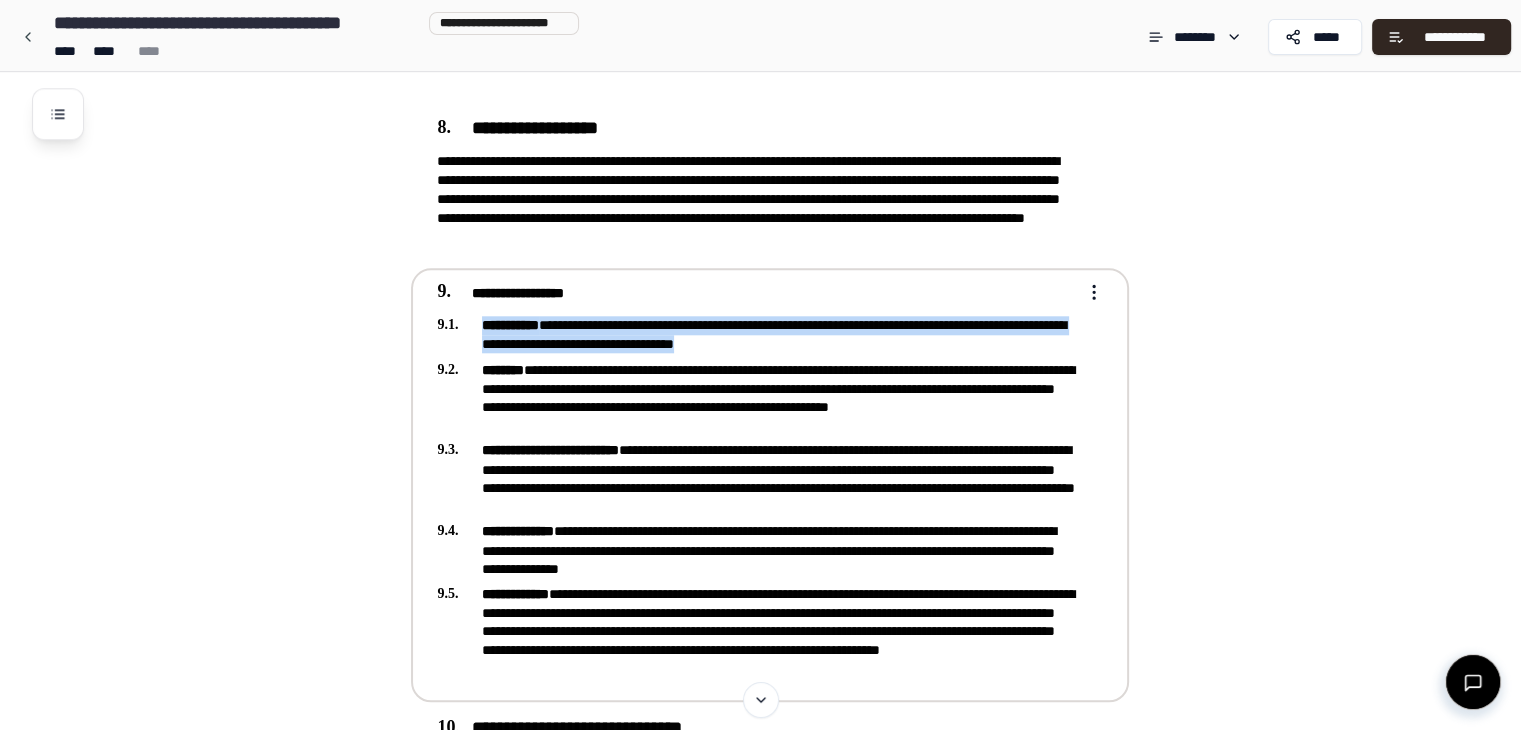 drag, startPoint x: 874, startPoint y: 334, endPoint x: 477, endPoint y: 311, distance: 397.66568 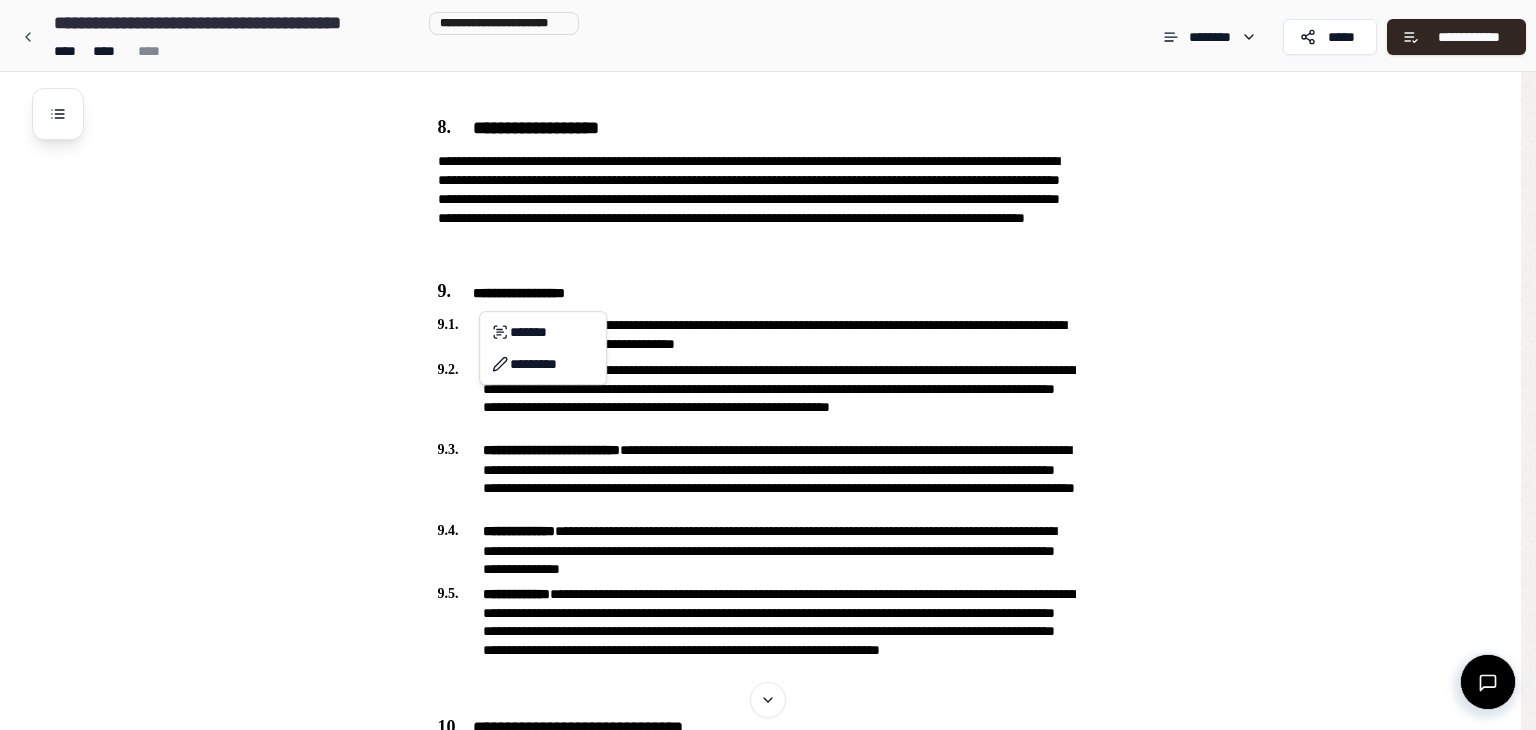 click on "**********" at bounding box center (768, -160) 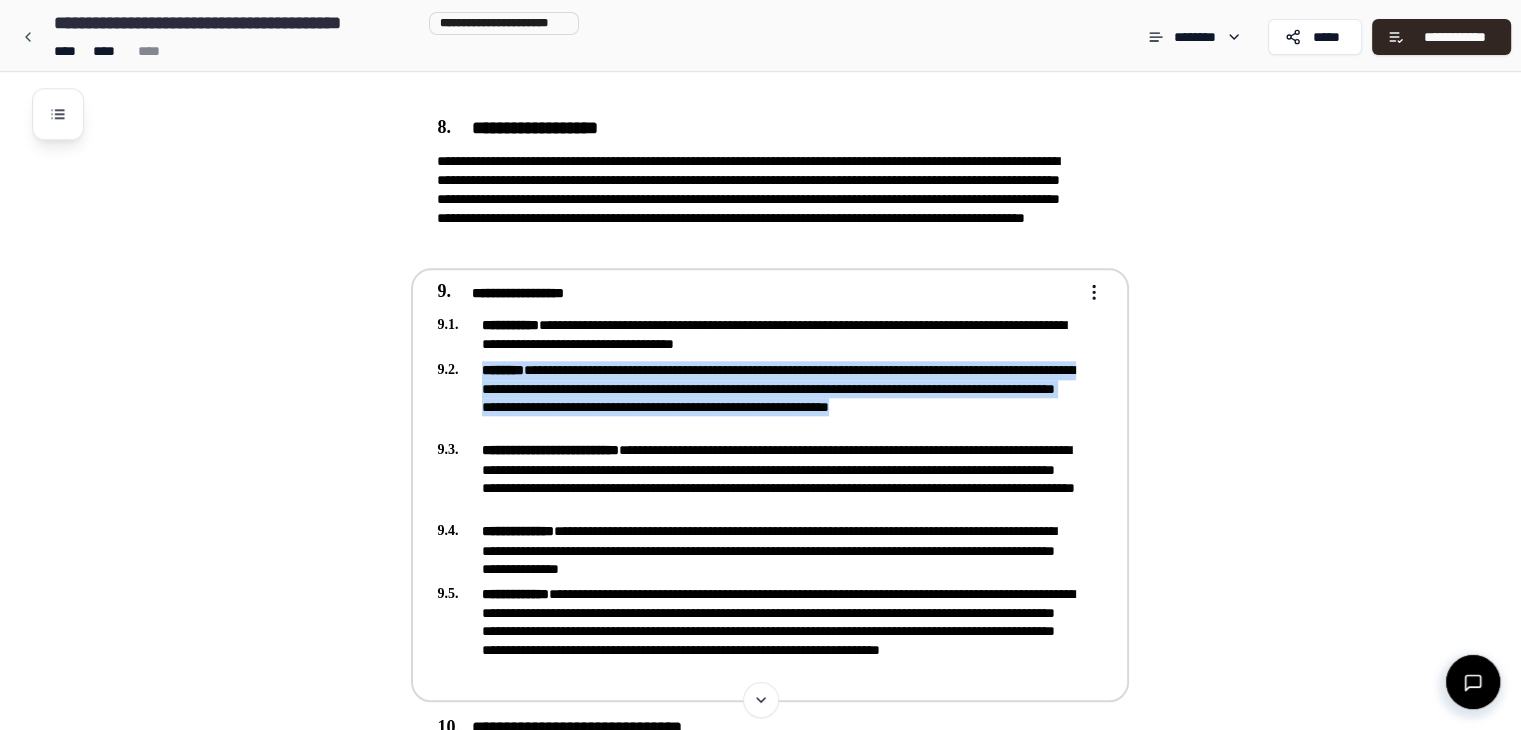 drag, startPoint x: 601, startPoint y: 422, endPoint x: 452, endPoint y: 353, distance: 164.2011 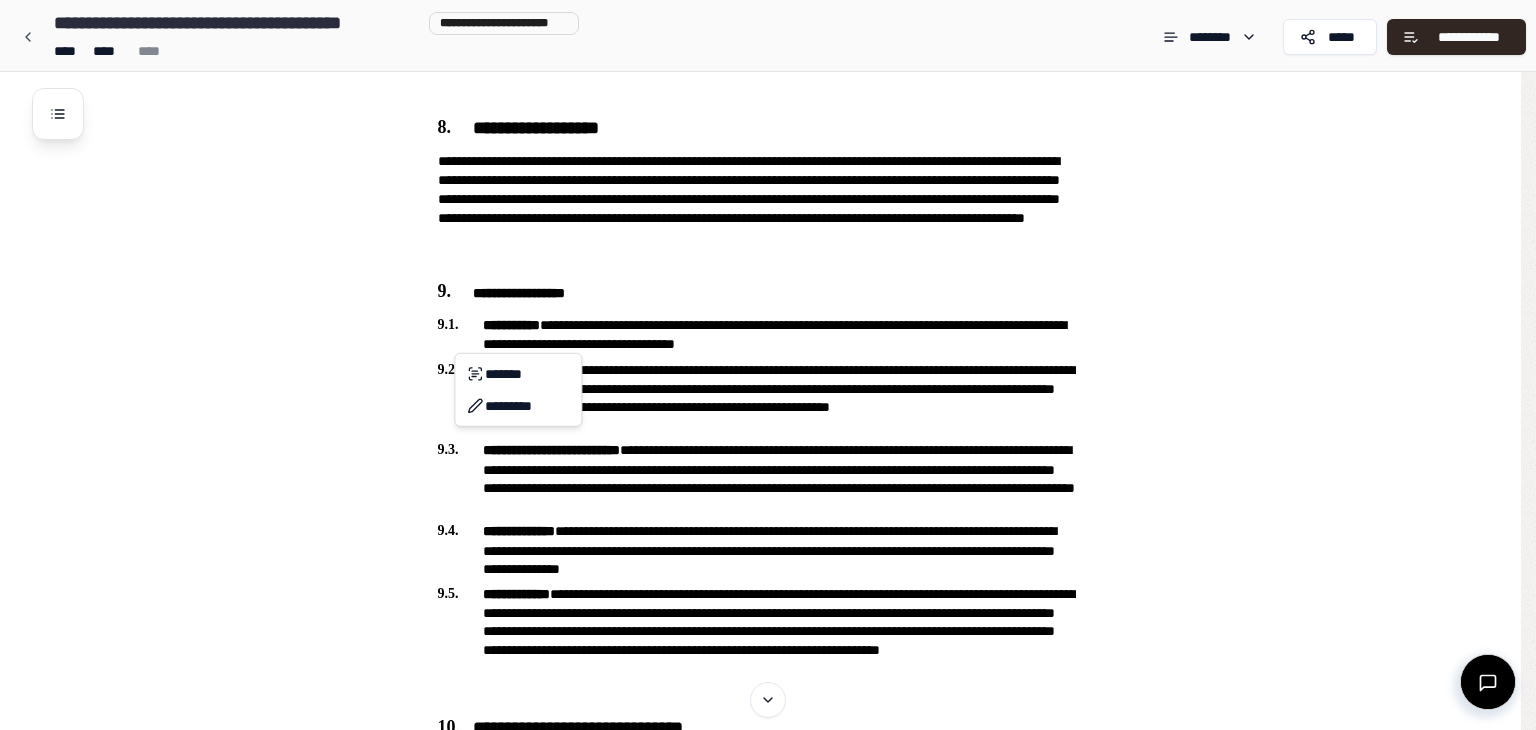 click on "**********" at bounding box center [768, -160] 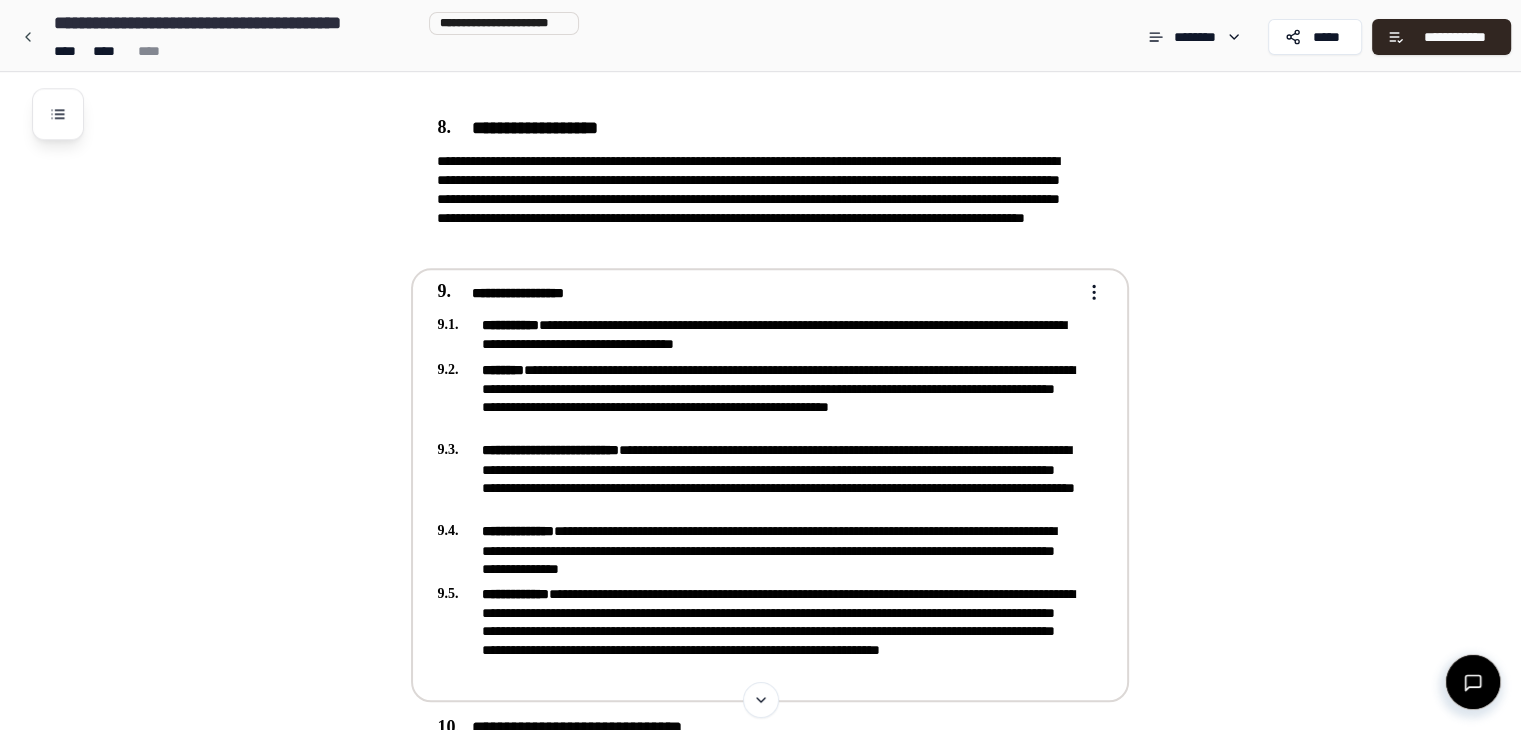 click on "**********" at bounding box center (756, 478) 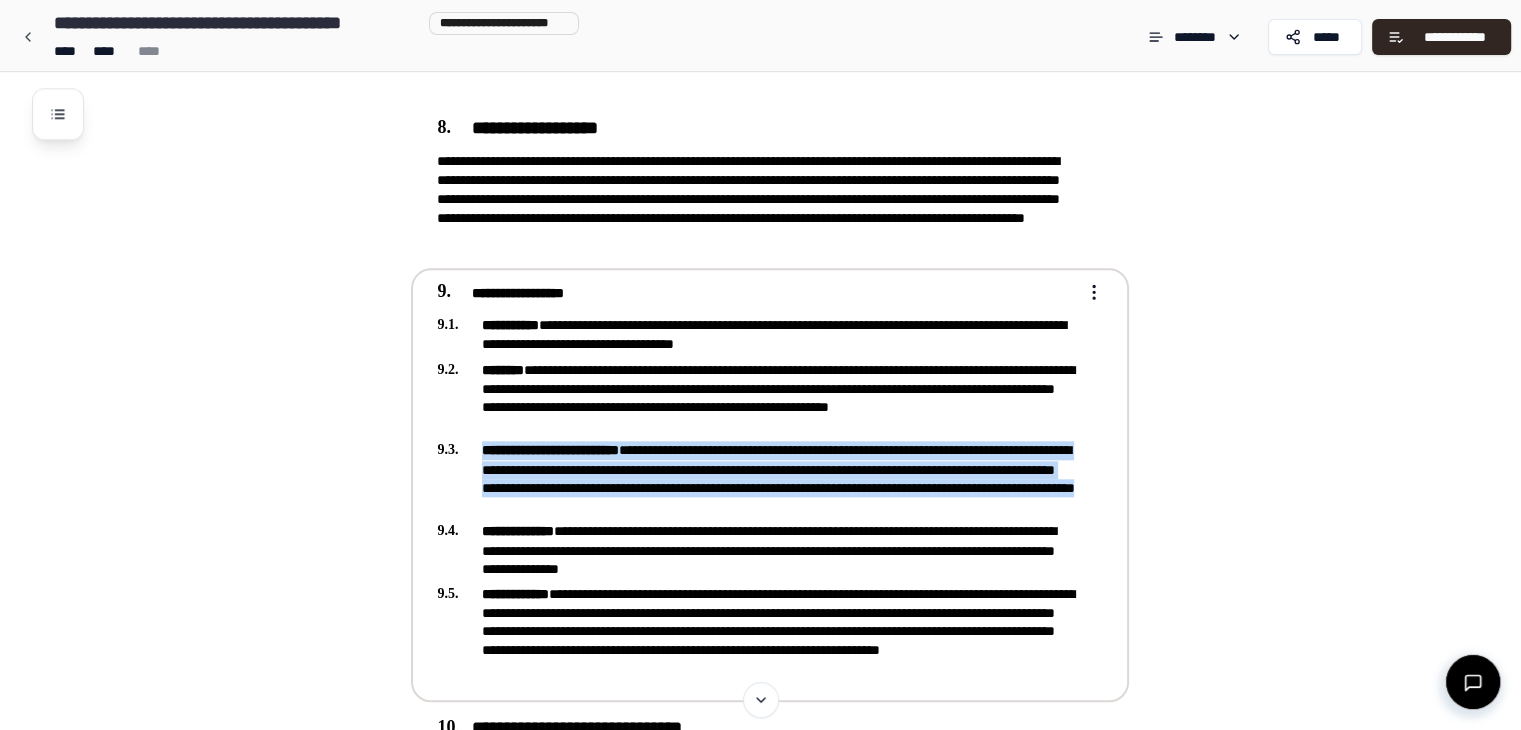 drag, startPoint x: 970, startPoint y: 496, endPoint x: 479, endPoint y: 439, distance: 494.2975 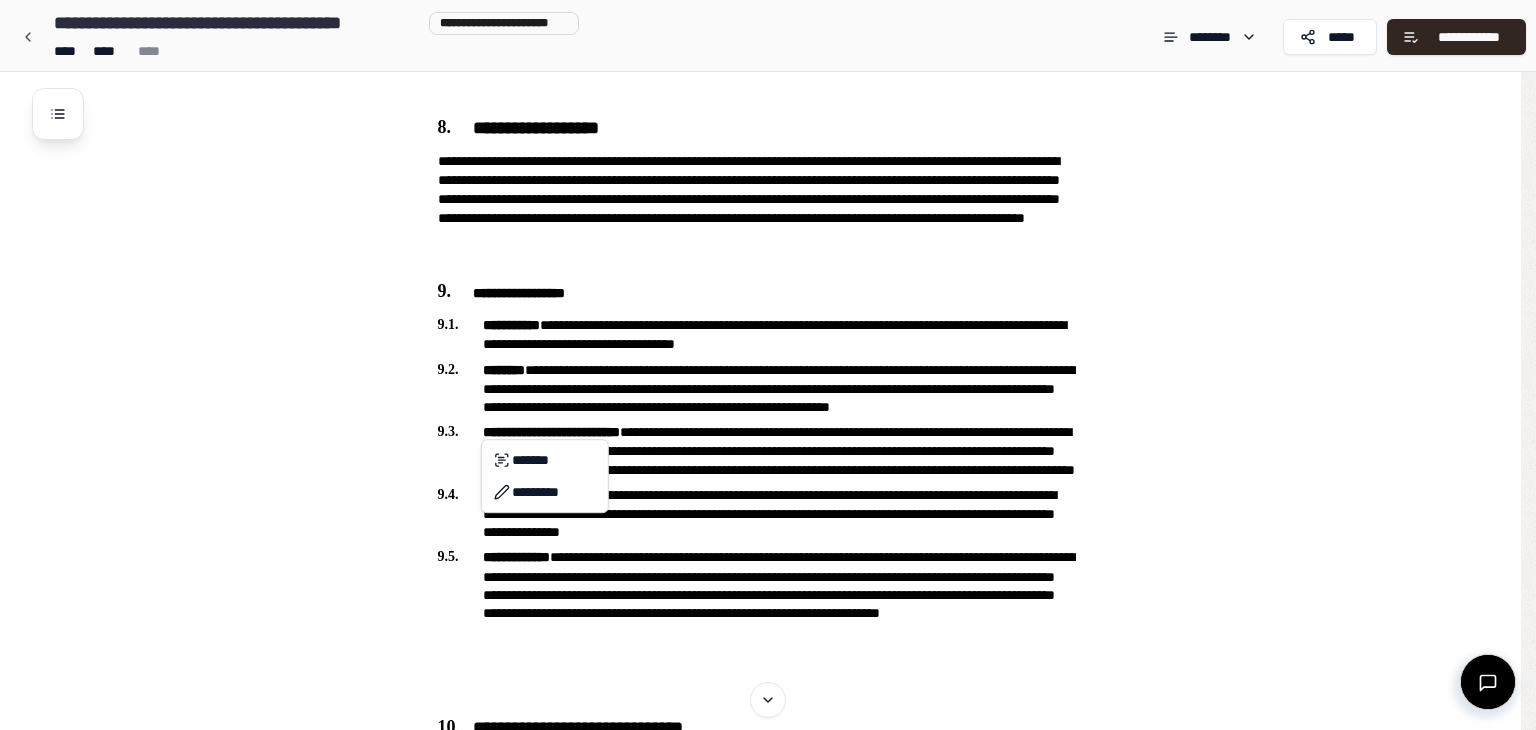 click on "**********" at bounding box center (768, -160) 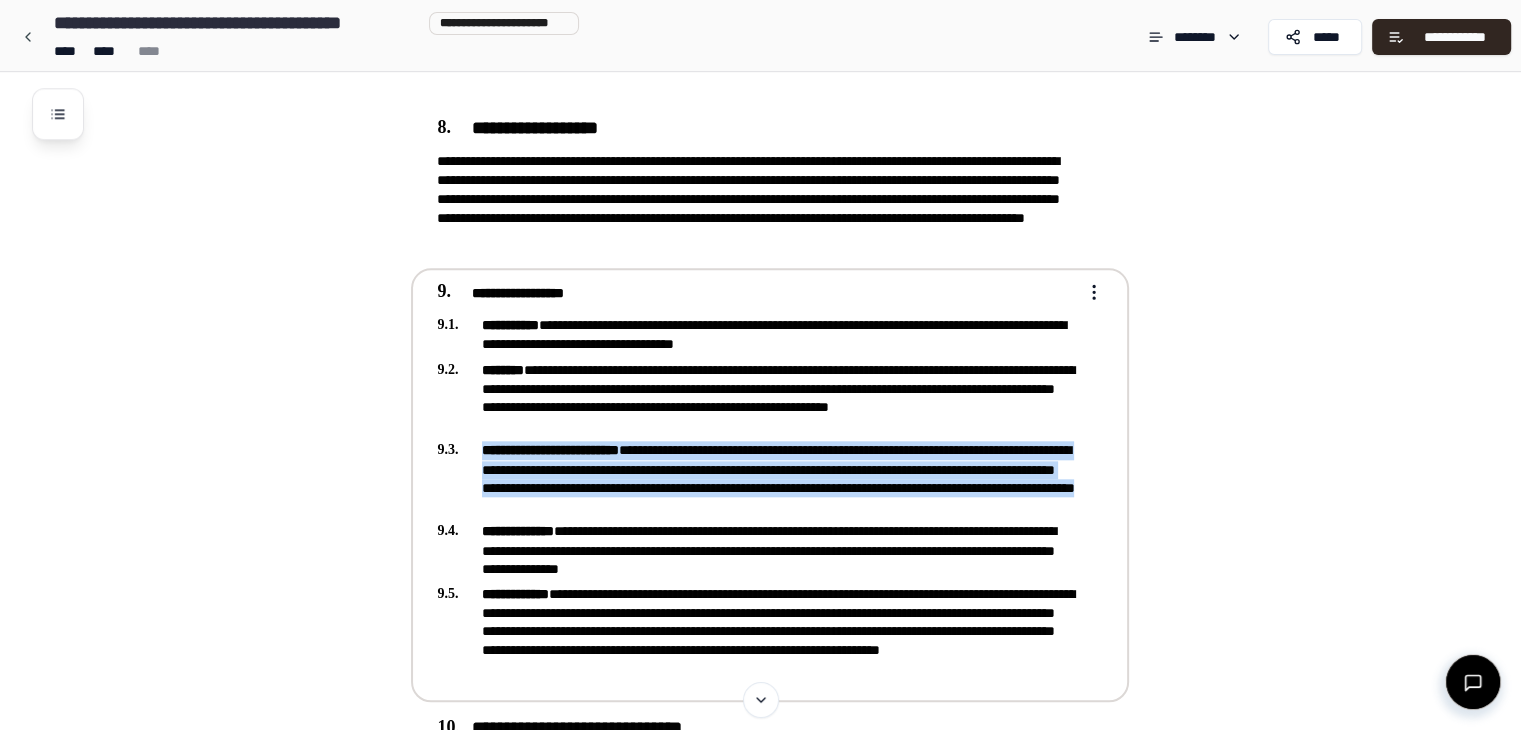 drag, startPoint x: 968, startPoint y: 492, endPoint x: 470, endPoint y: 441, distance: 500.60464 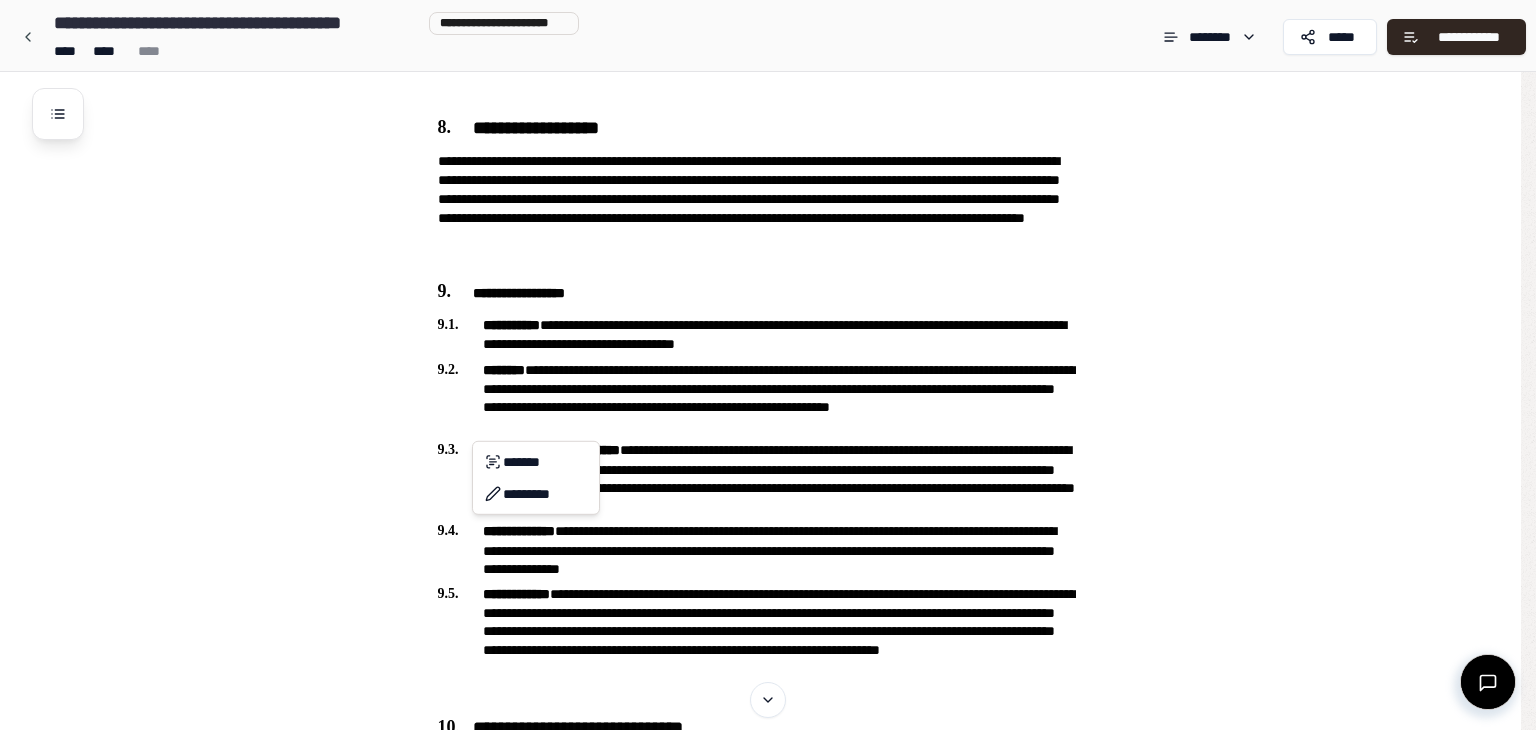 click on "**********" at bounding box center [768, -160] 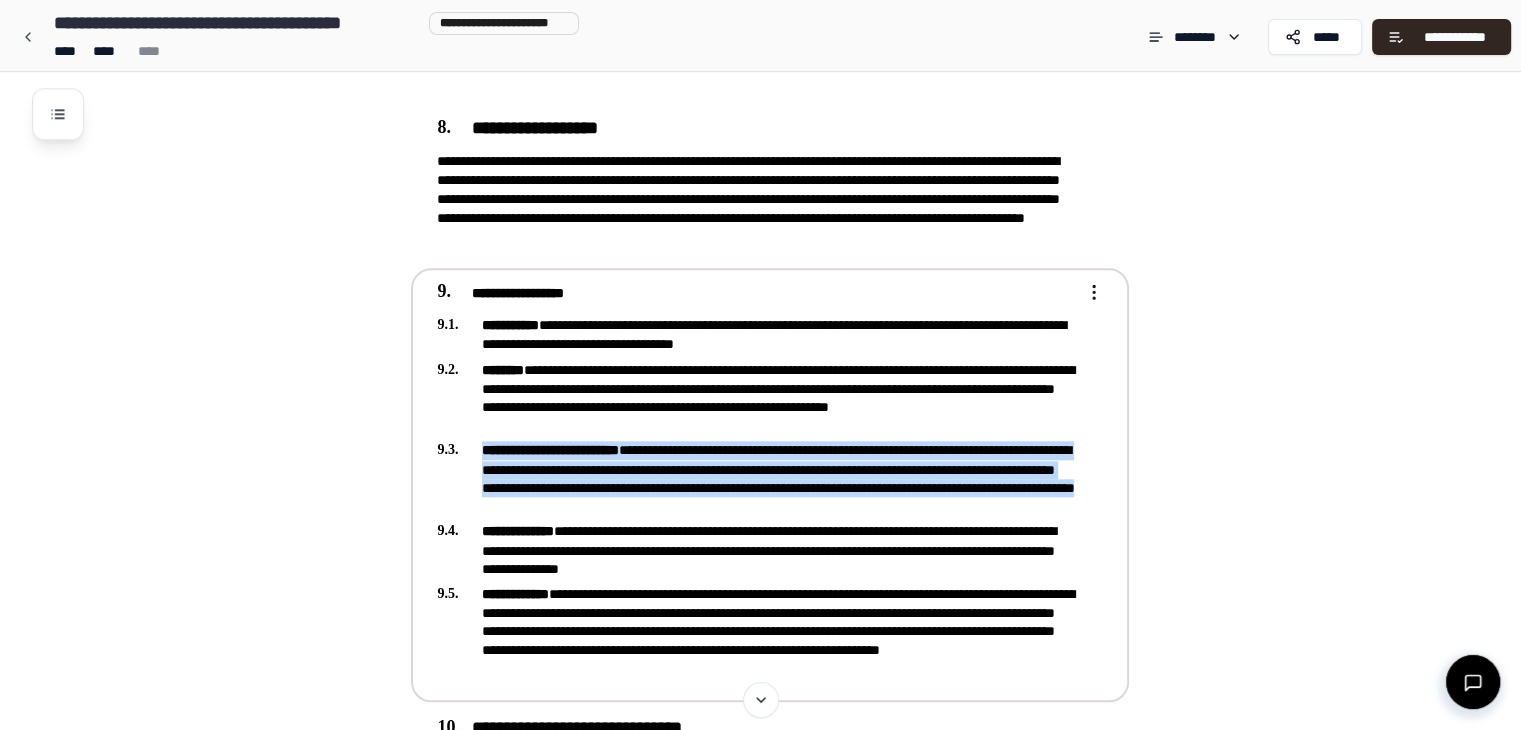 drag, startPoint x: 972, startPoint y: 497, endPoint x: 482, endPoint y: 449, distance: 492.3454 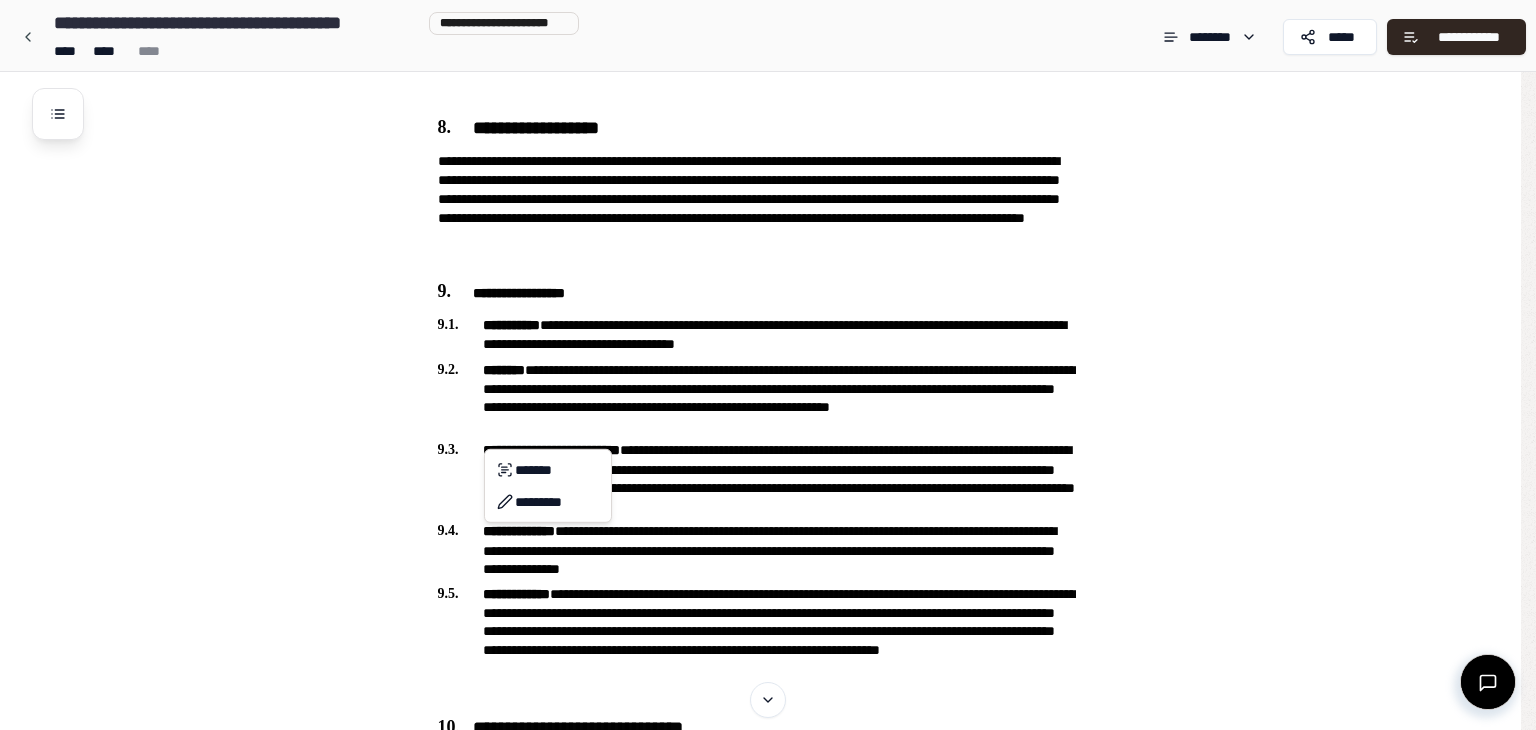 click on "**********" at bounding box center (768, -160) 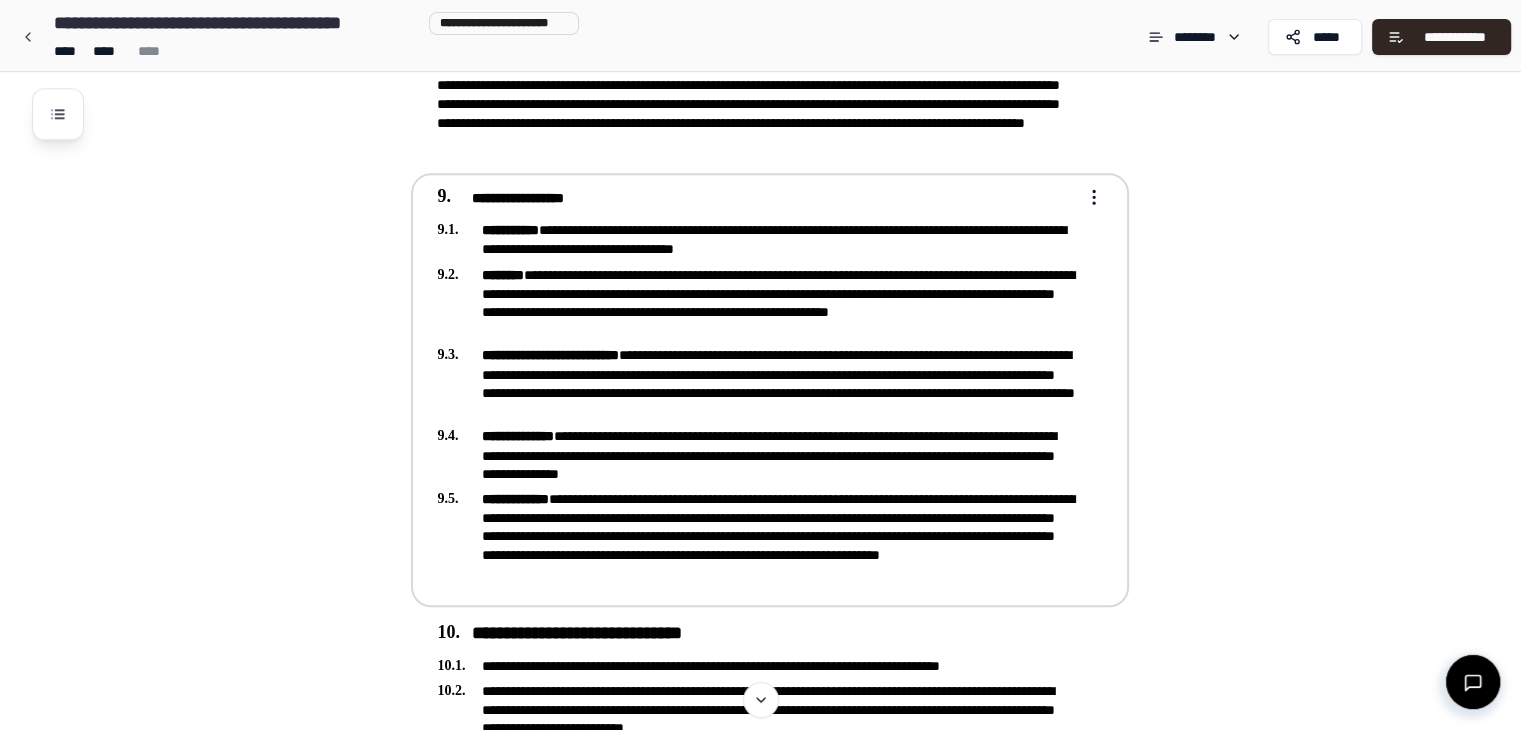 scroll, scrollTop: 2100, scrollLeft: 0, axis: vertical 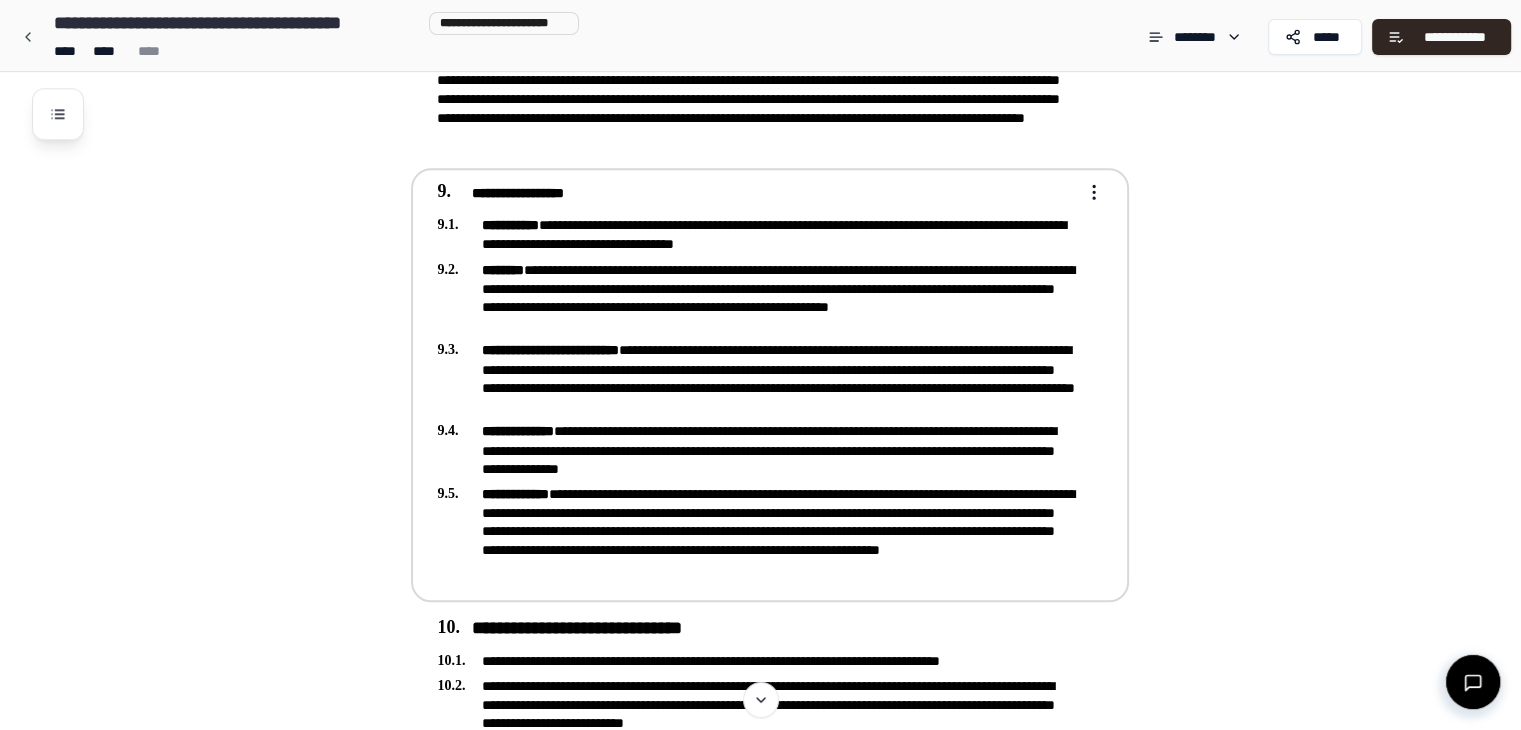 click on "**********" at bounding box center (756, 450) 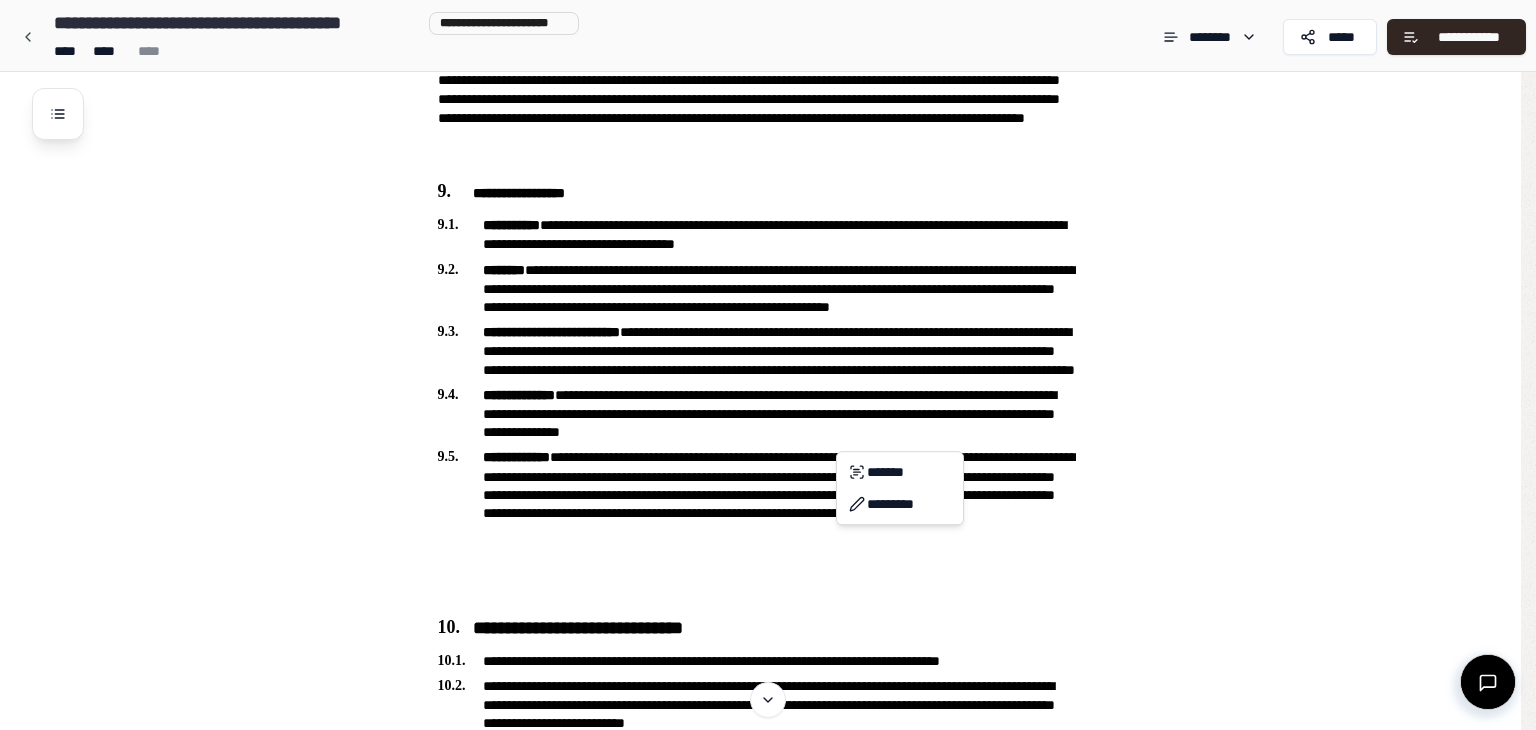 click on "**********" at bounding box center (768, -260) 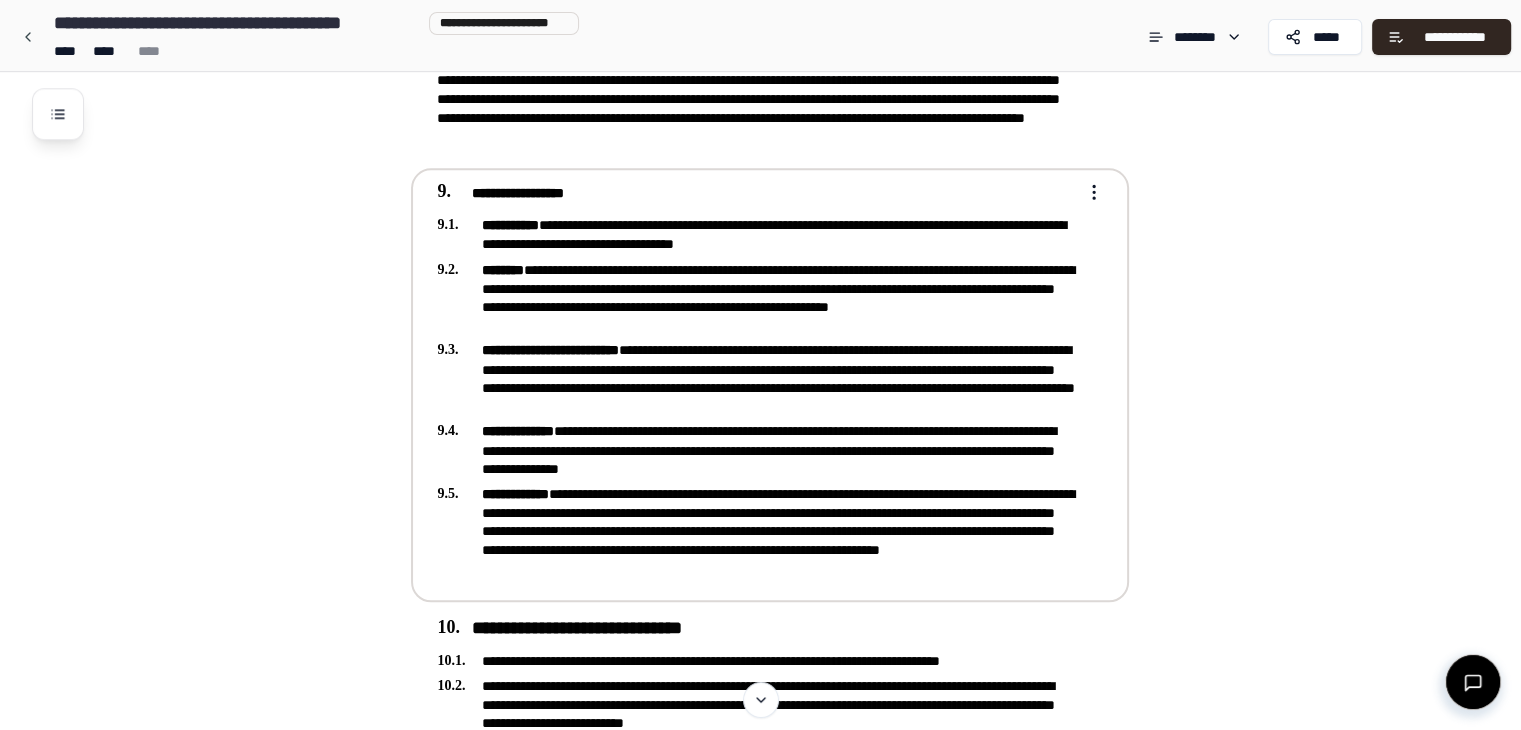 click on "**********" at bounding box center (756, 450) 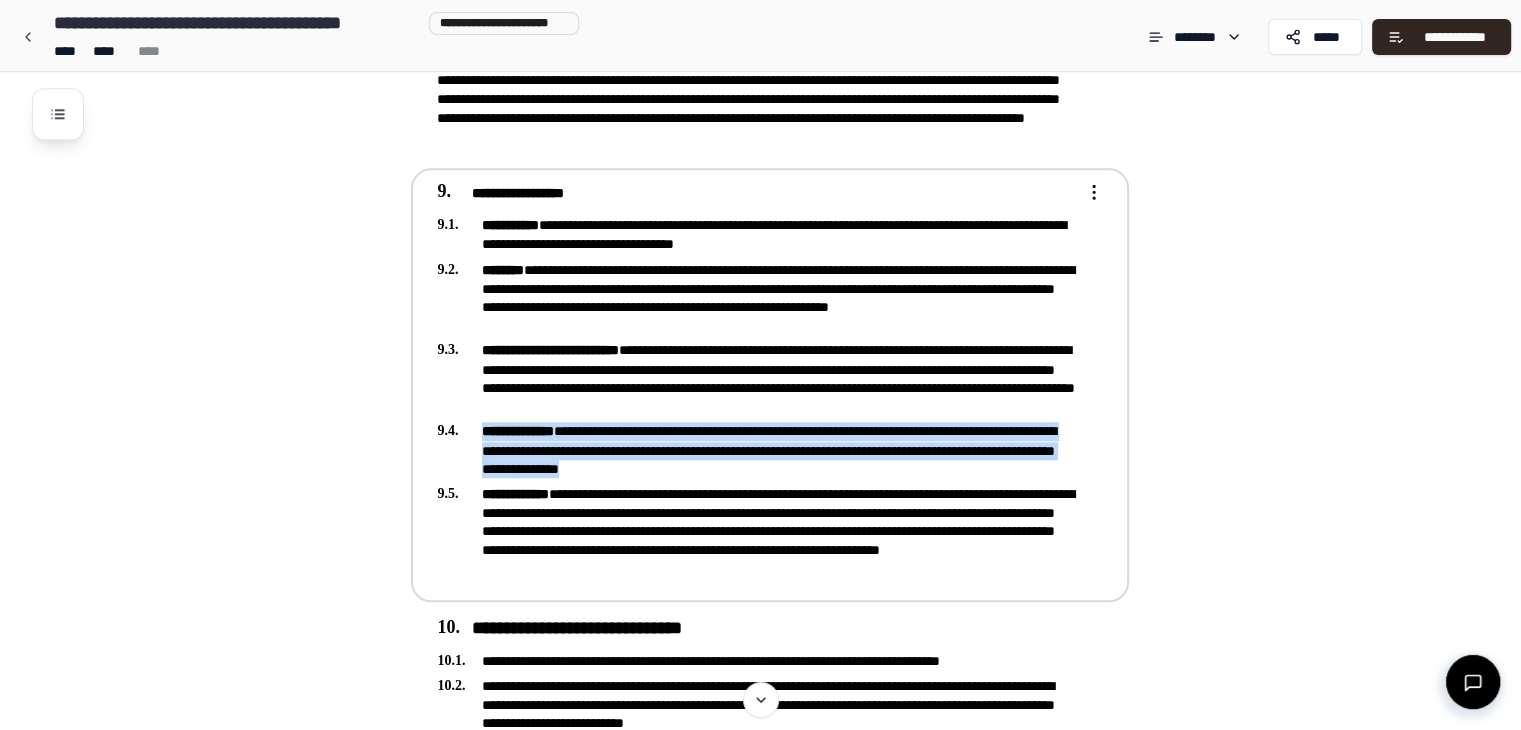drag, startPoint x: 848, startPoint y: 465, endPoint x: 481, endPoint y: 424, distance: 369.28308 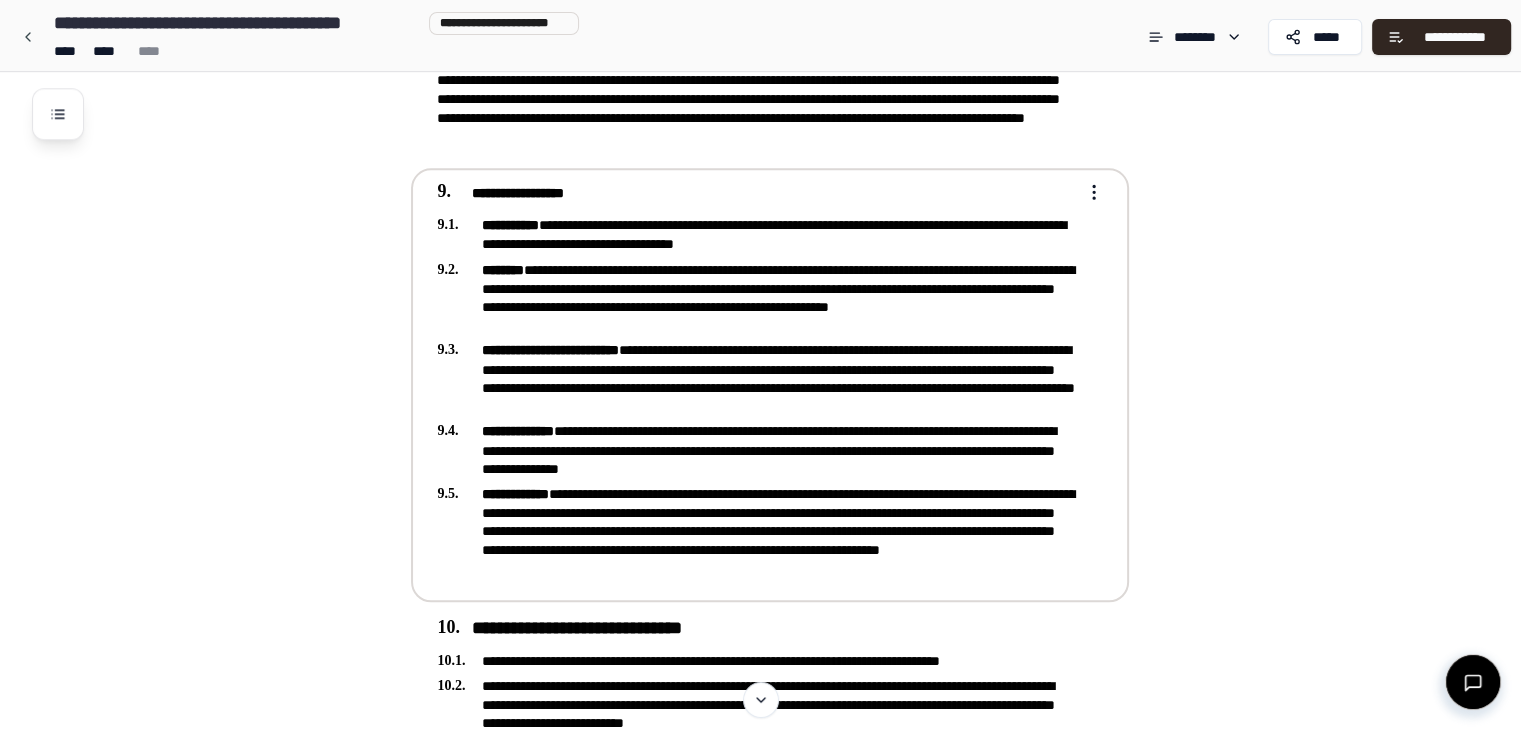 click on "**********" at bounding box center (756, 531) 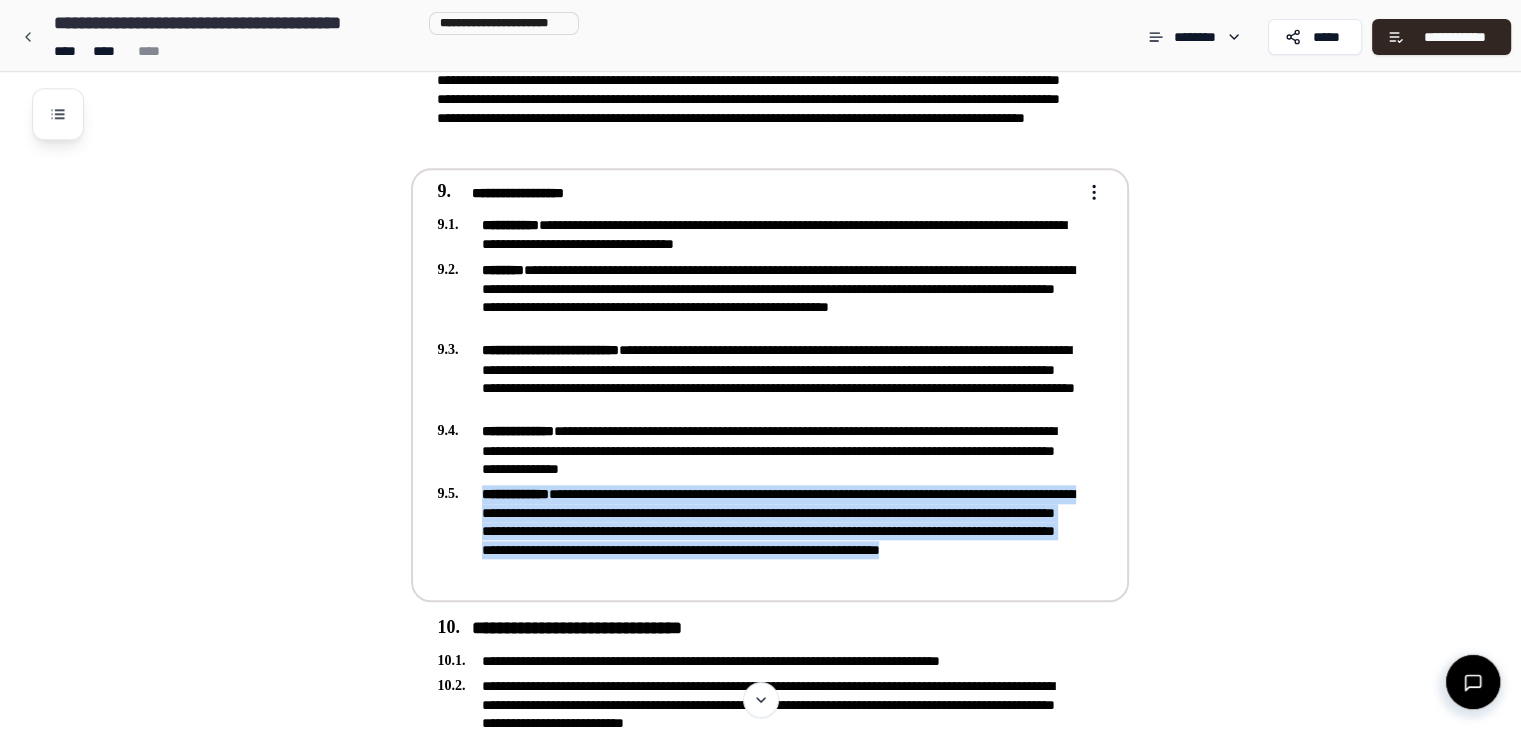 click on "**********" at bounding box center [760, -260] 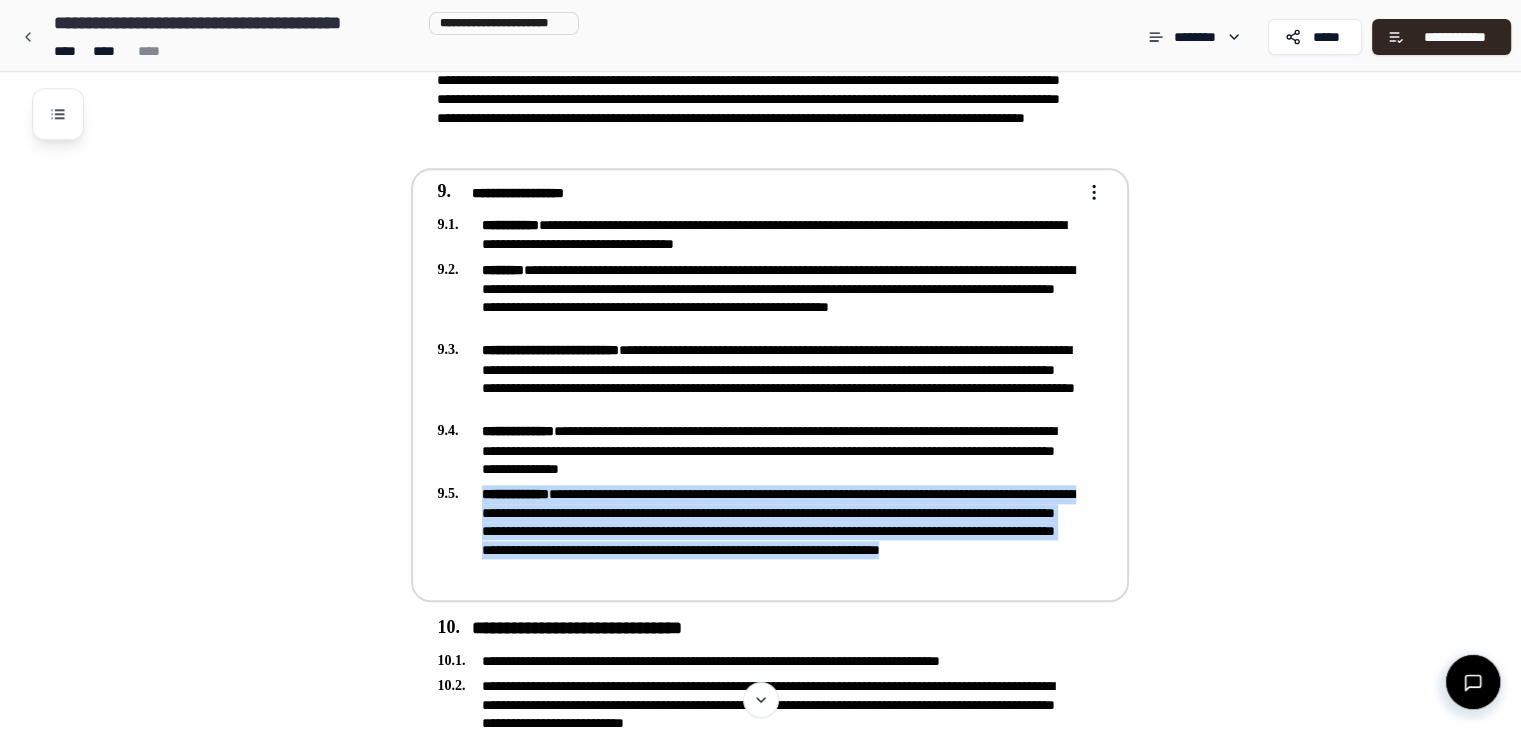drag, startPoint x: 794, startPoint y: 557, endPoint x: 453, endPoint y: 488, distance: 347.91092 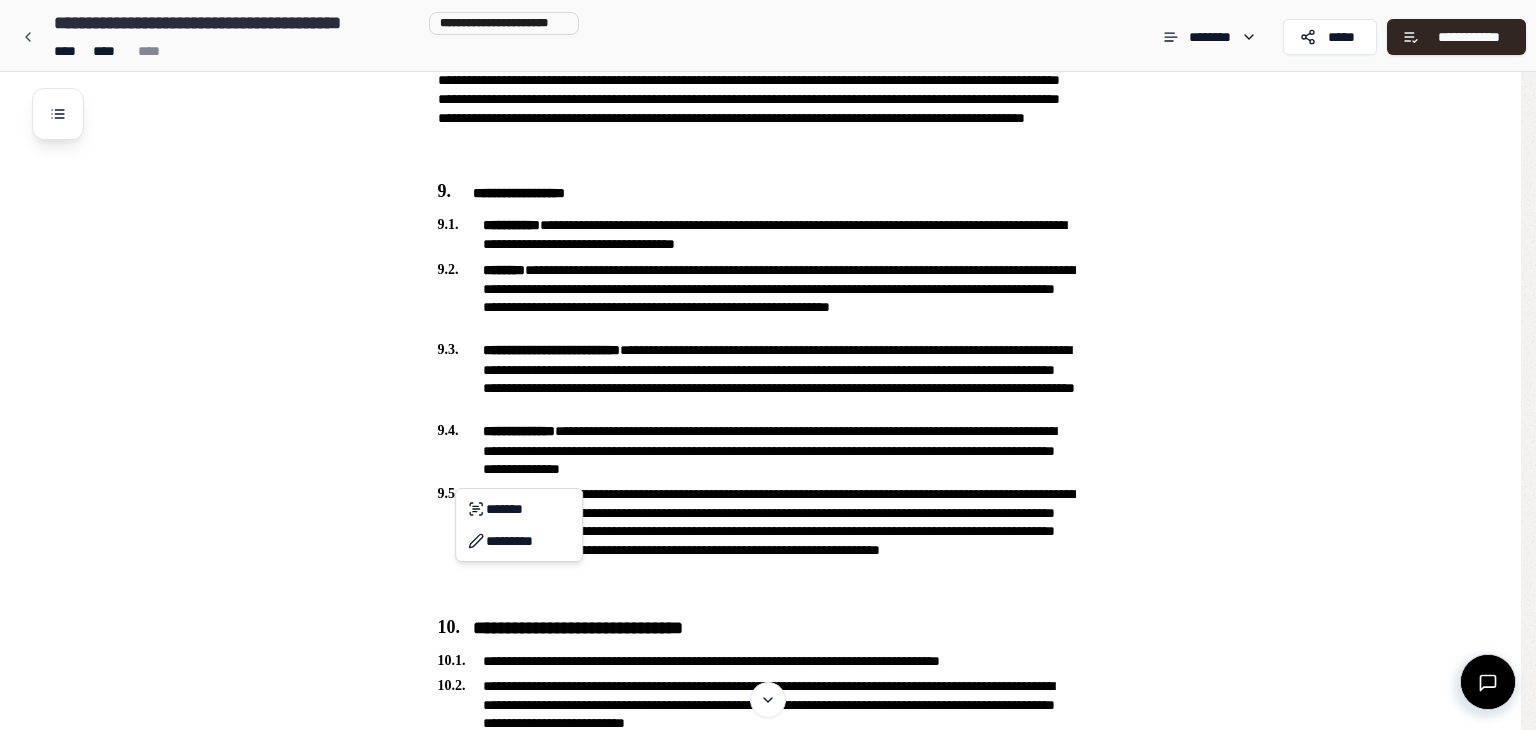 click on "**********" at bounding box center [768, -260] 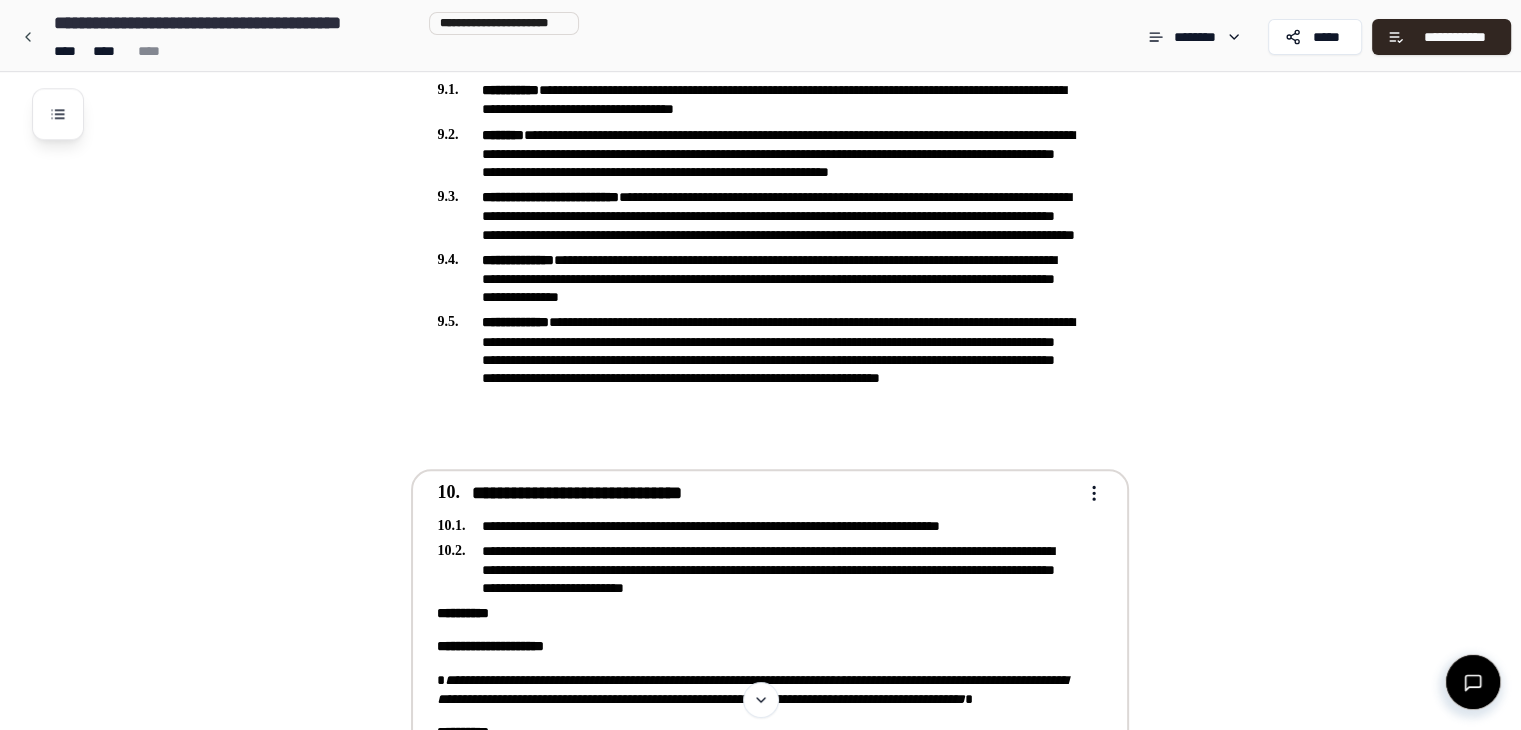 scroll, scrollTop: 2600, scrollLeft: 0, axis: vertical 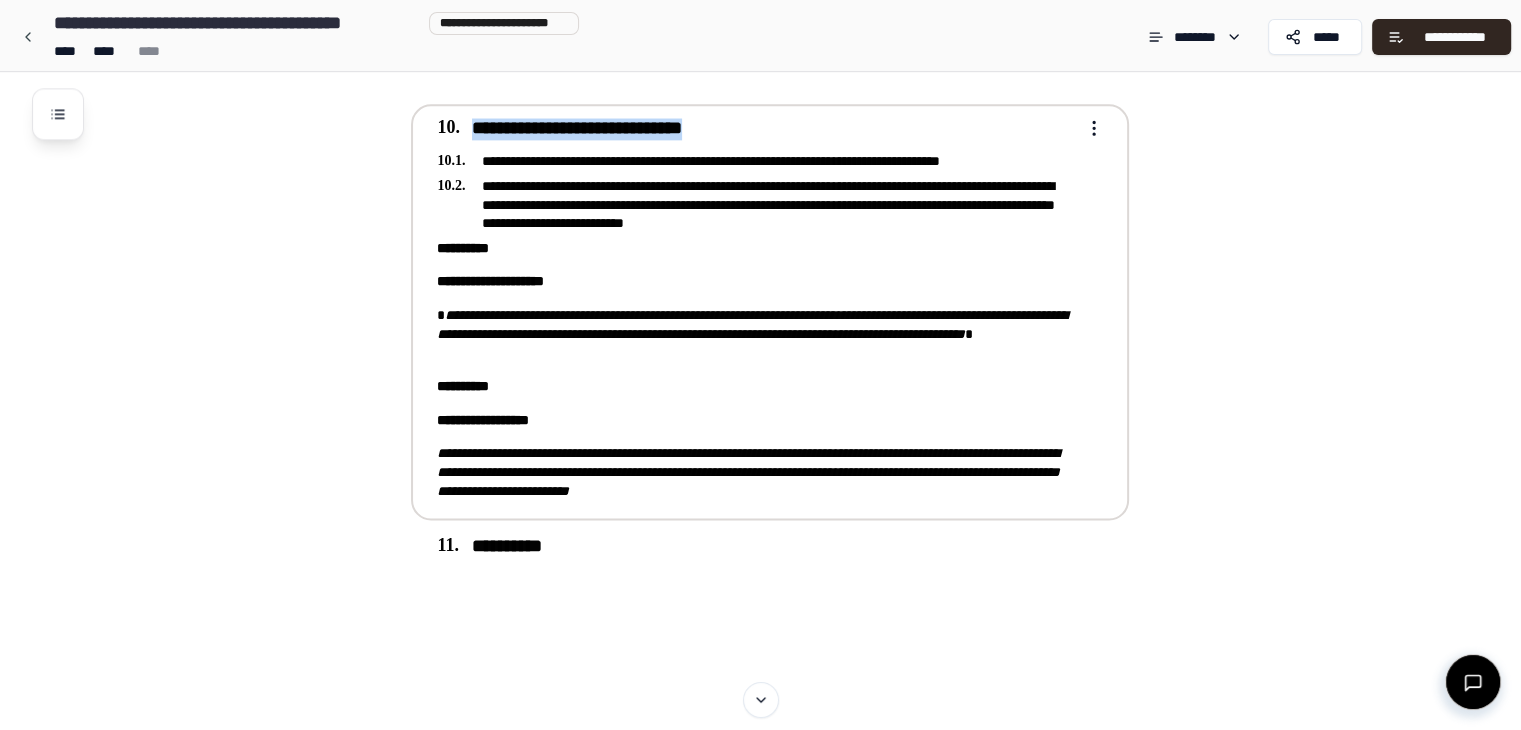 drag, startPoint x: 745, startPoint y: 110, endPoint x: 466, endPoint y: 113, distance: 279.01614 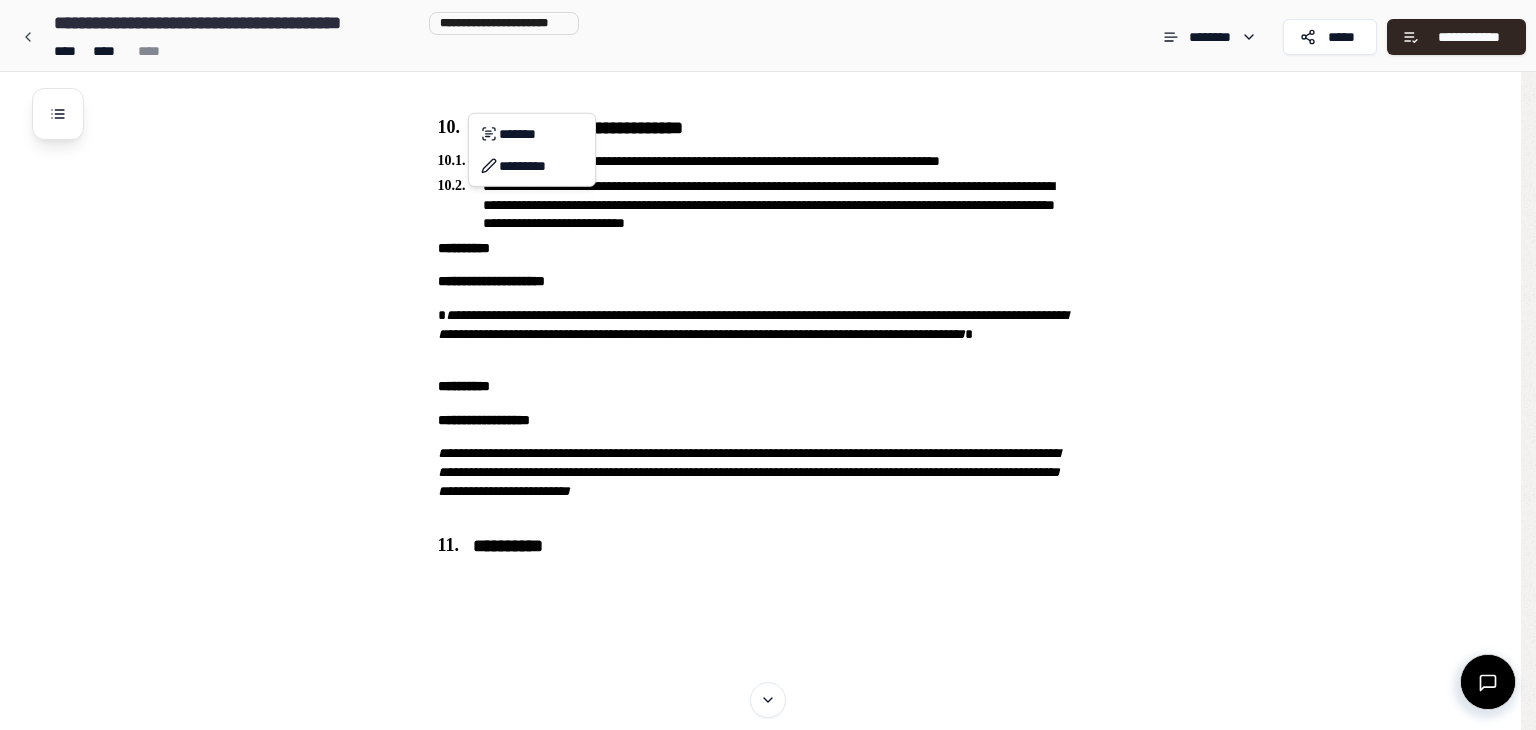 click on "**********" at bounding box center [768, -760] 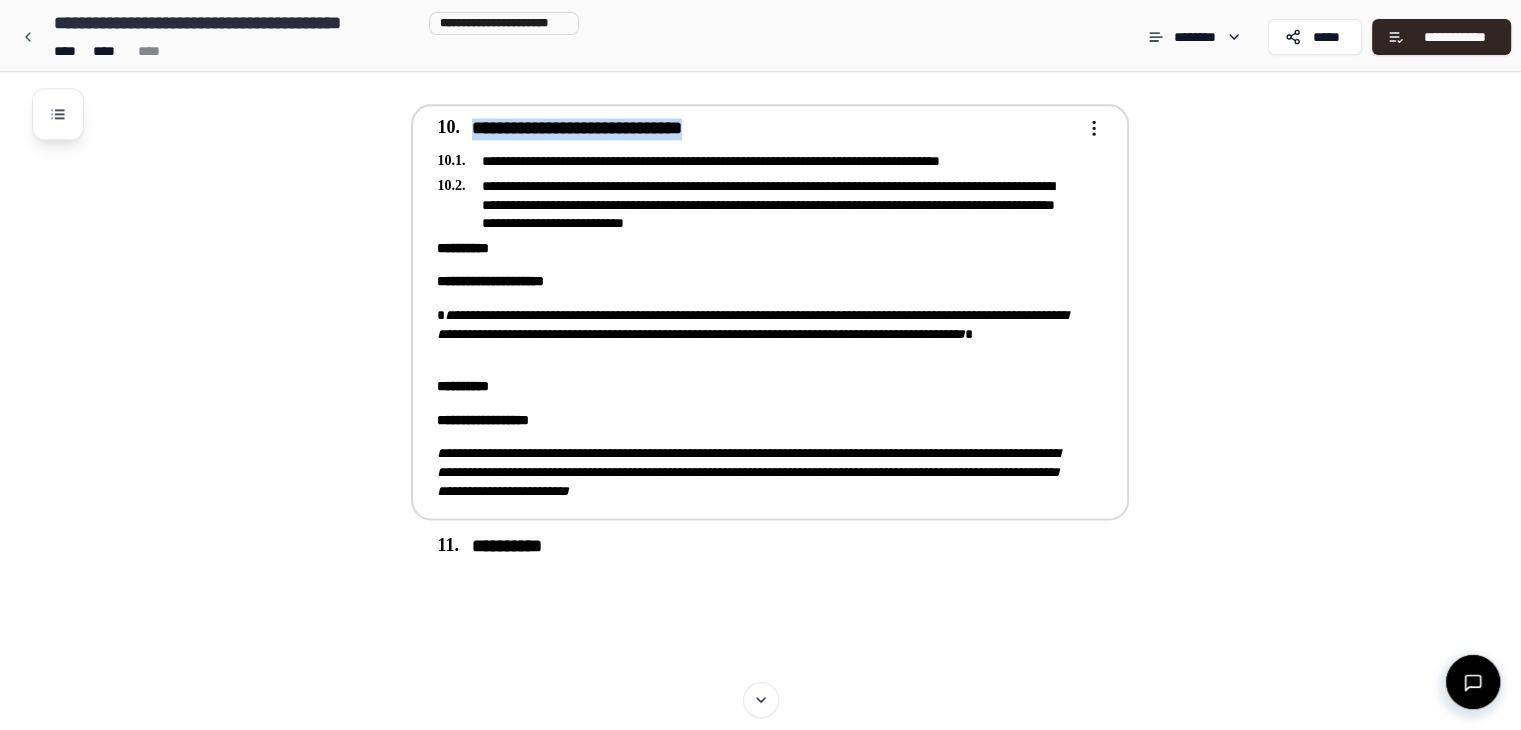 drag, startPoint x: 740, startPoint y: 116, endPoint x: 469, endPoint y: 114, distance: 271.0074 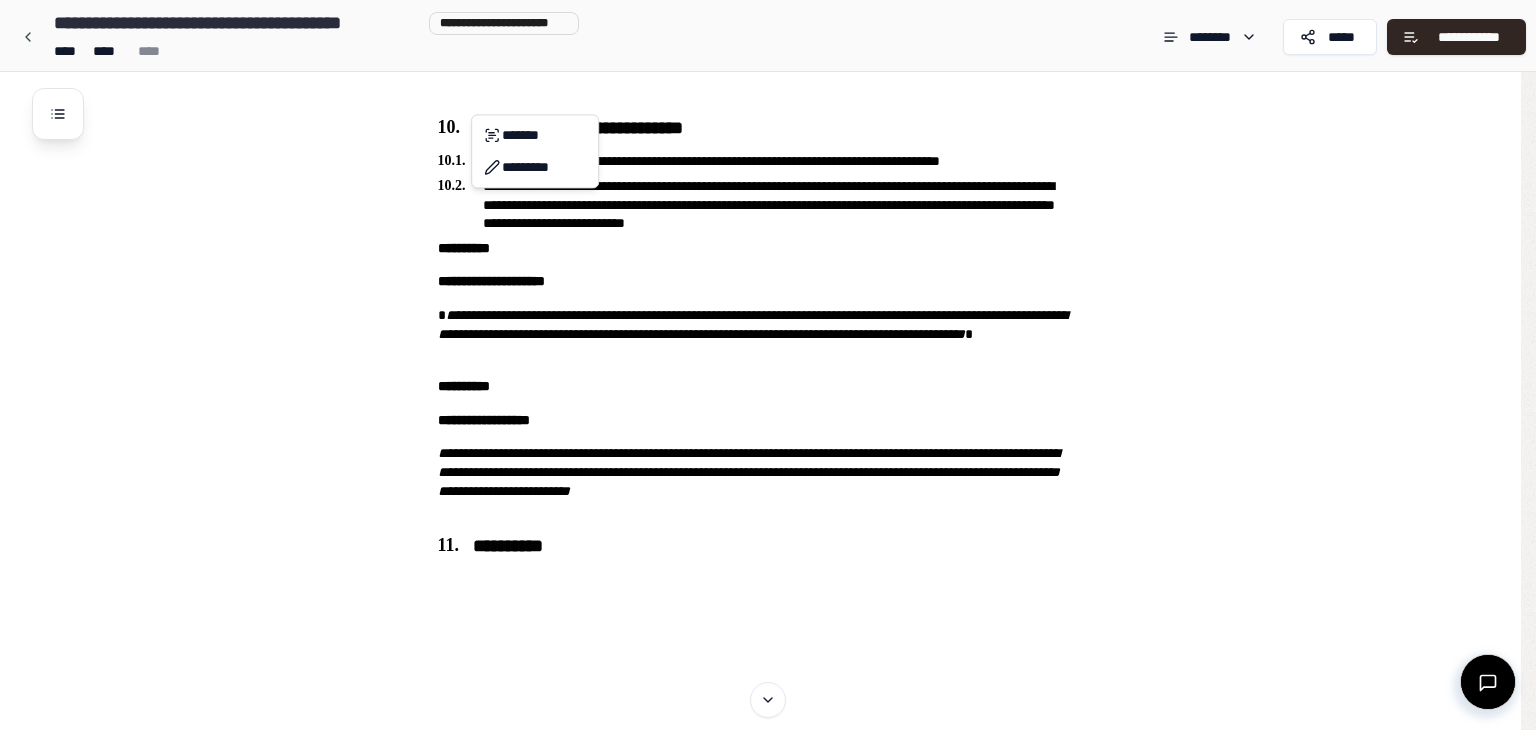 click on "**********" at bounding box center [768, -760] 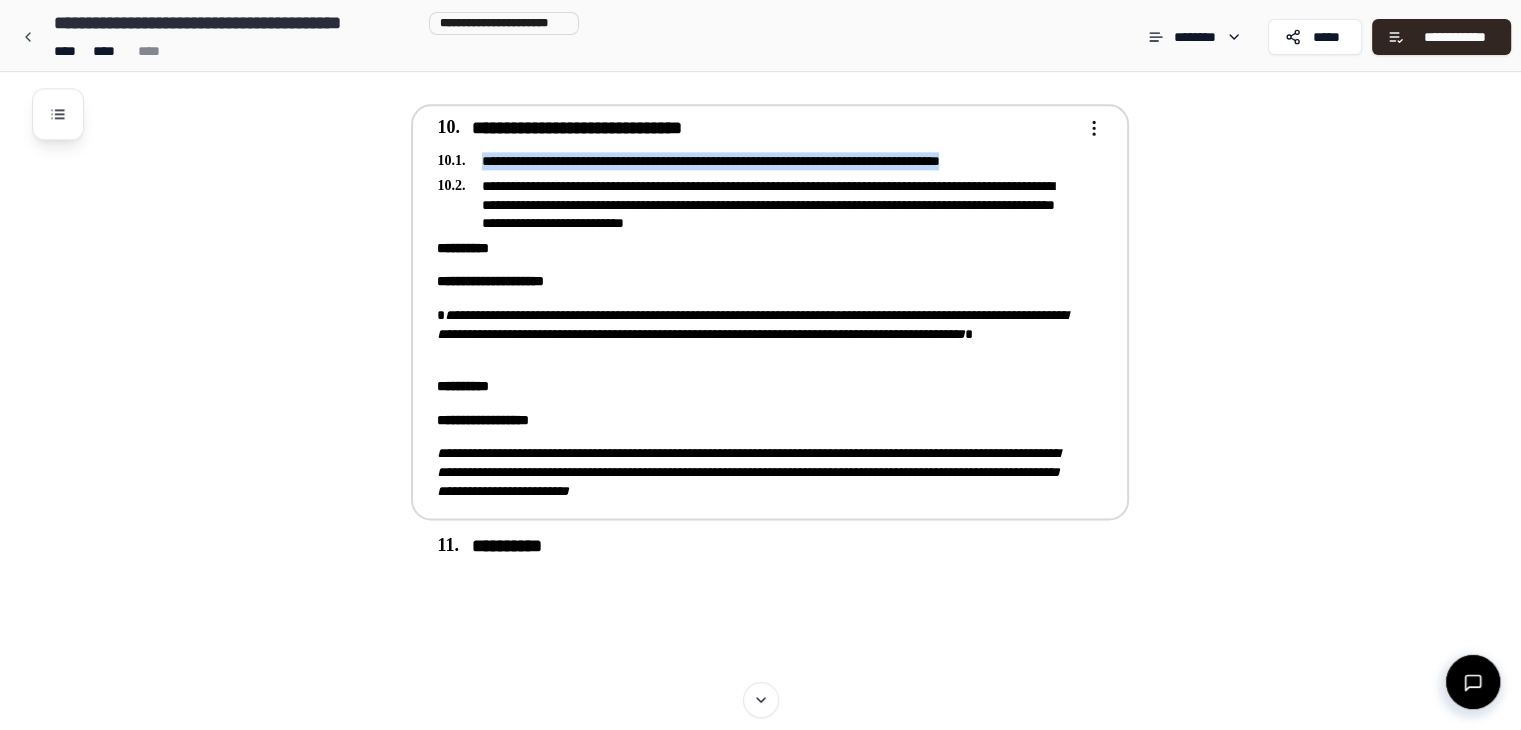 drag, startPoint x: 1076, startPoint y: 155, endPoint x: 483, endPoint y: 153, distance: 593.00336 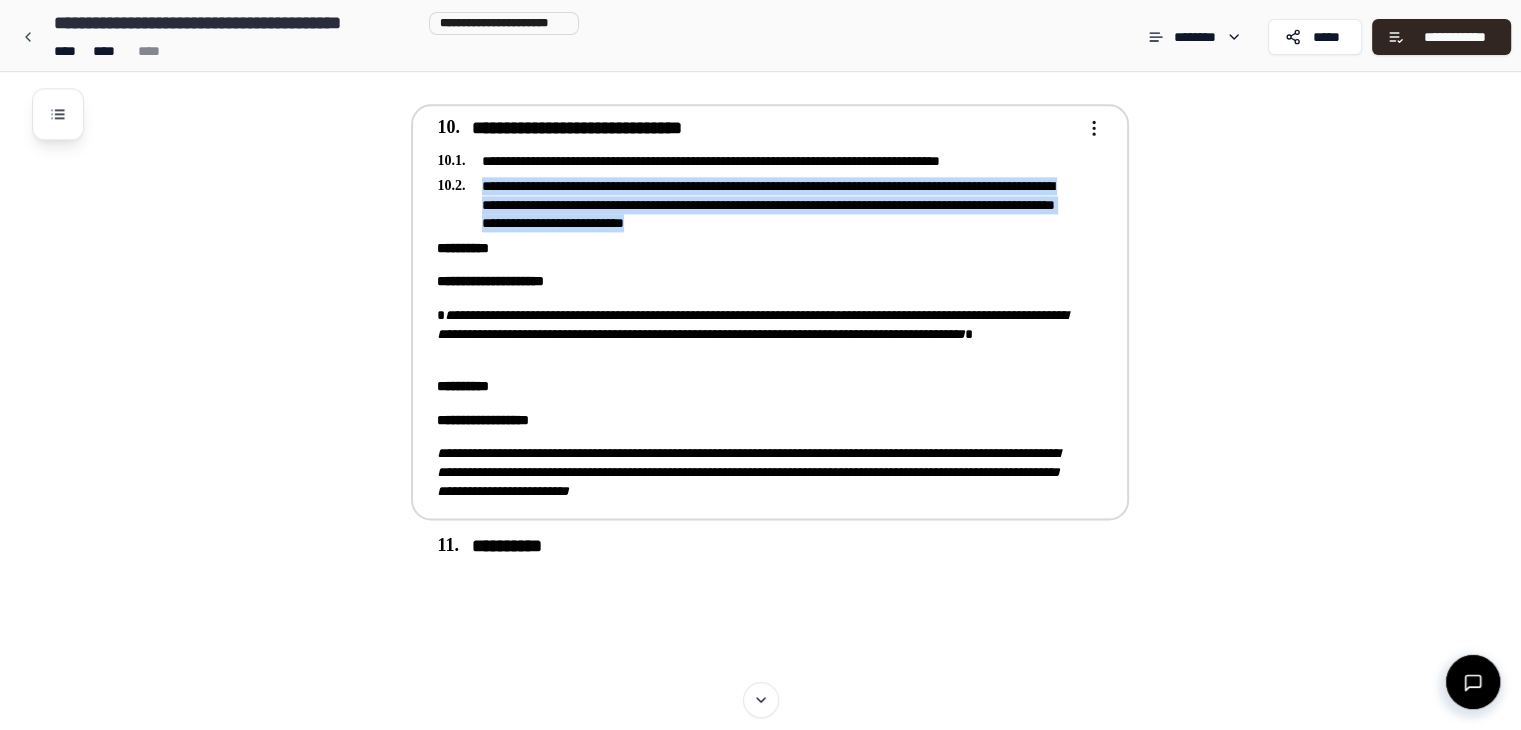 drag, startPoint x: 924, startPoint y: 219, endPoint x: 476, endPoint y: 177, distance: 449.96445 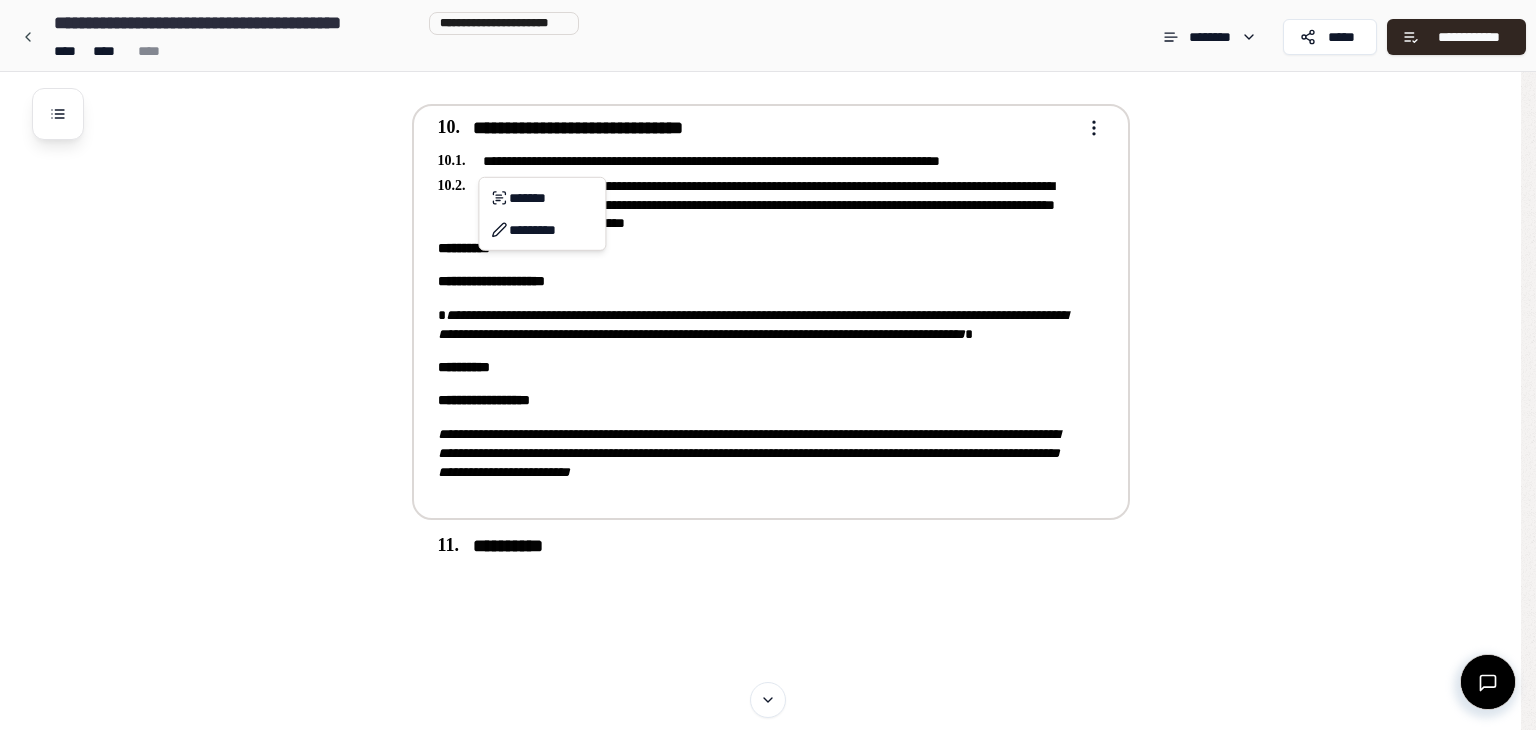 click on "**********" at bounding box center [768, -760] 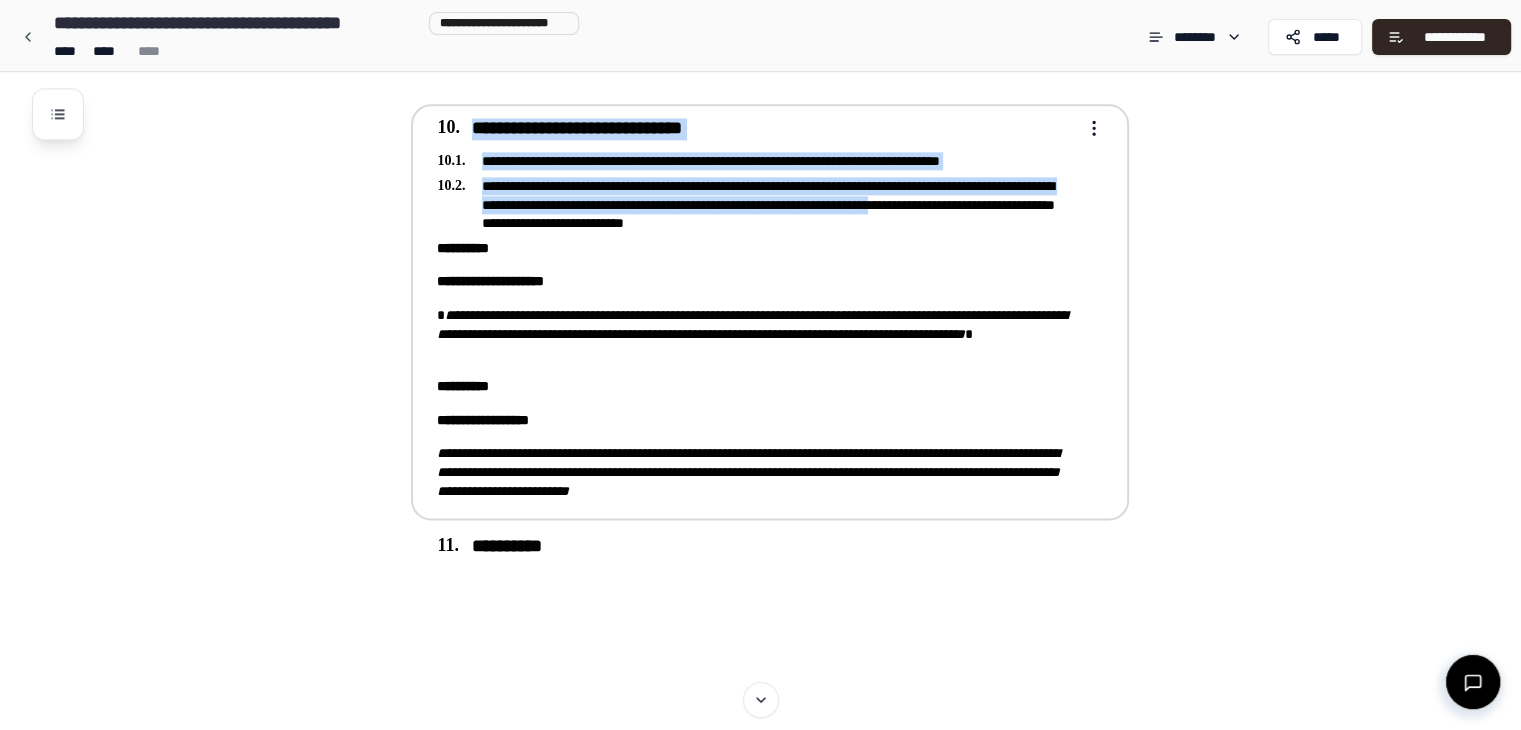 drag, startPoint x: 914, startPoint y: 217, endPoint x: 440, endPoint y: 225, distance: 474.0675 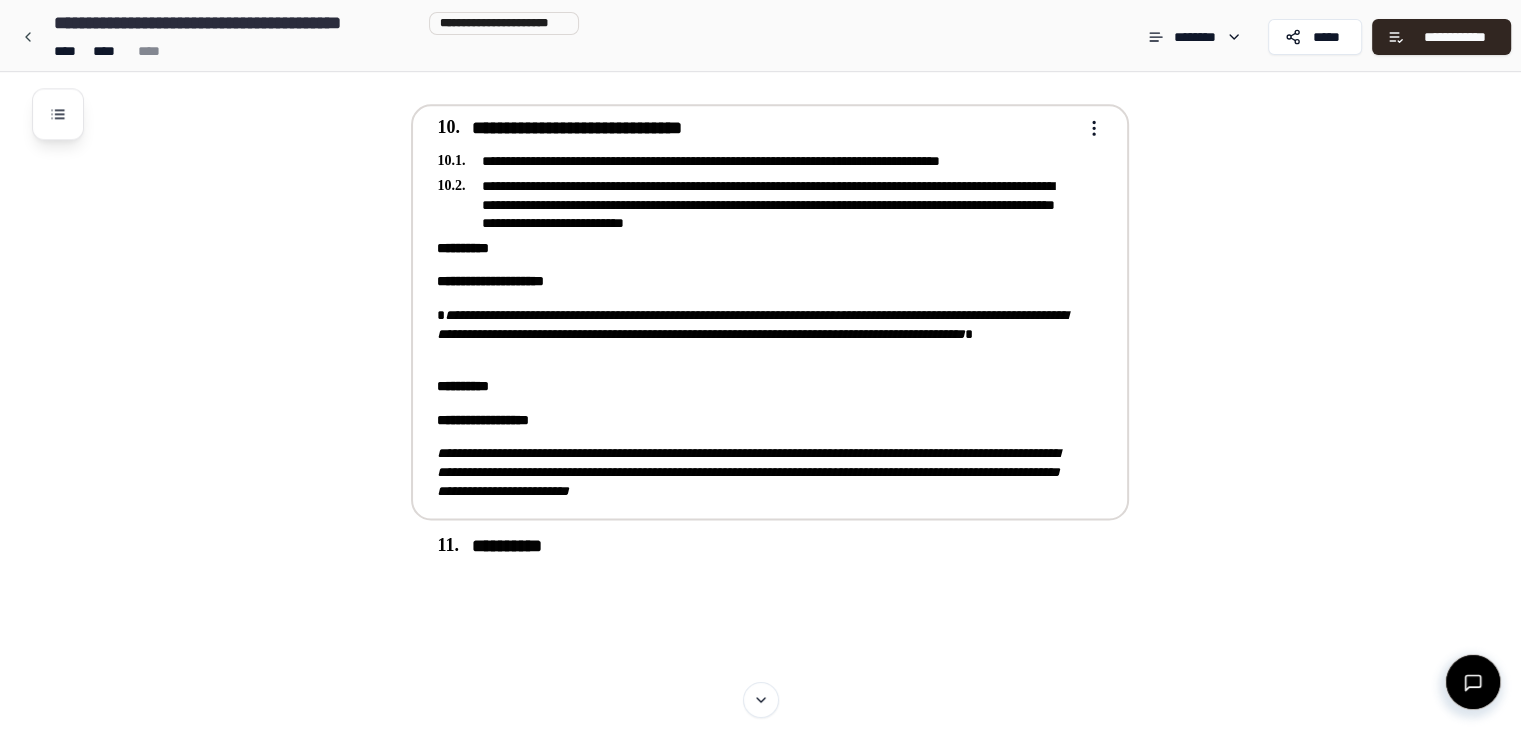 click on "**********" at bounding box center [756, 281] 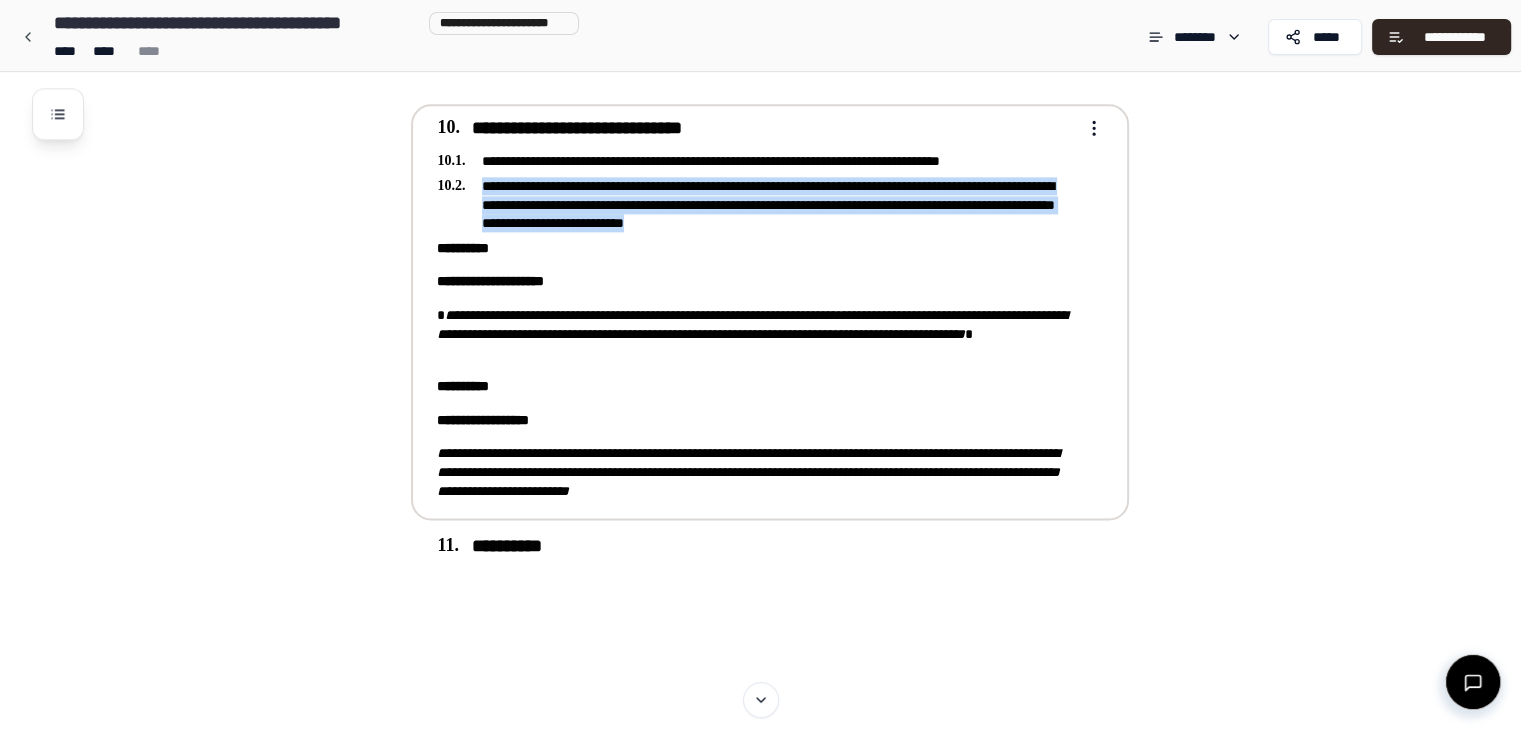 drag, startPoint x: 909, startPoint y: 220, endPoint x: 475, endPoint y: 181, distance: 435.74878 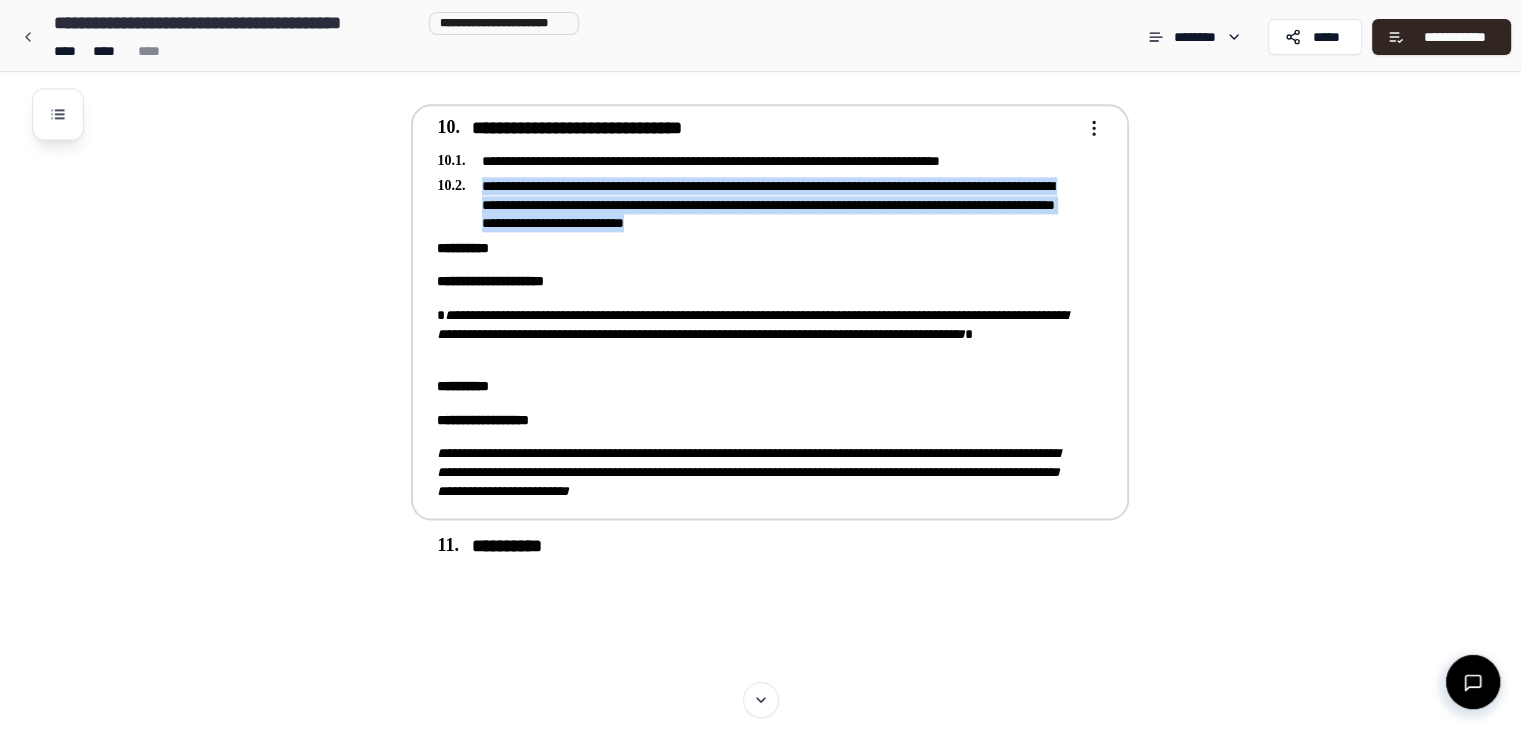 click on "**********" at bounding box center [751, 324] 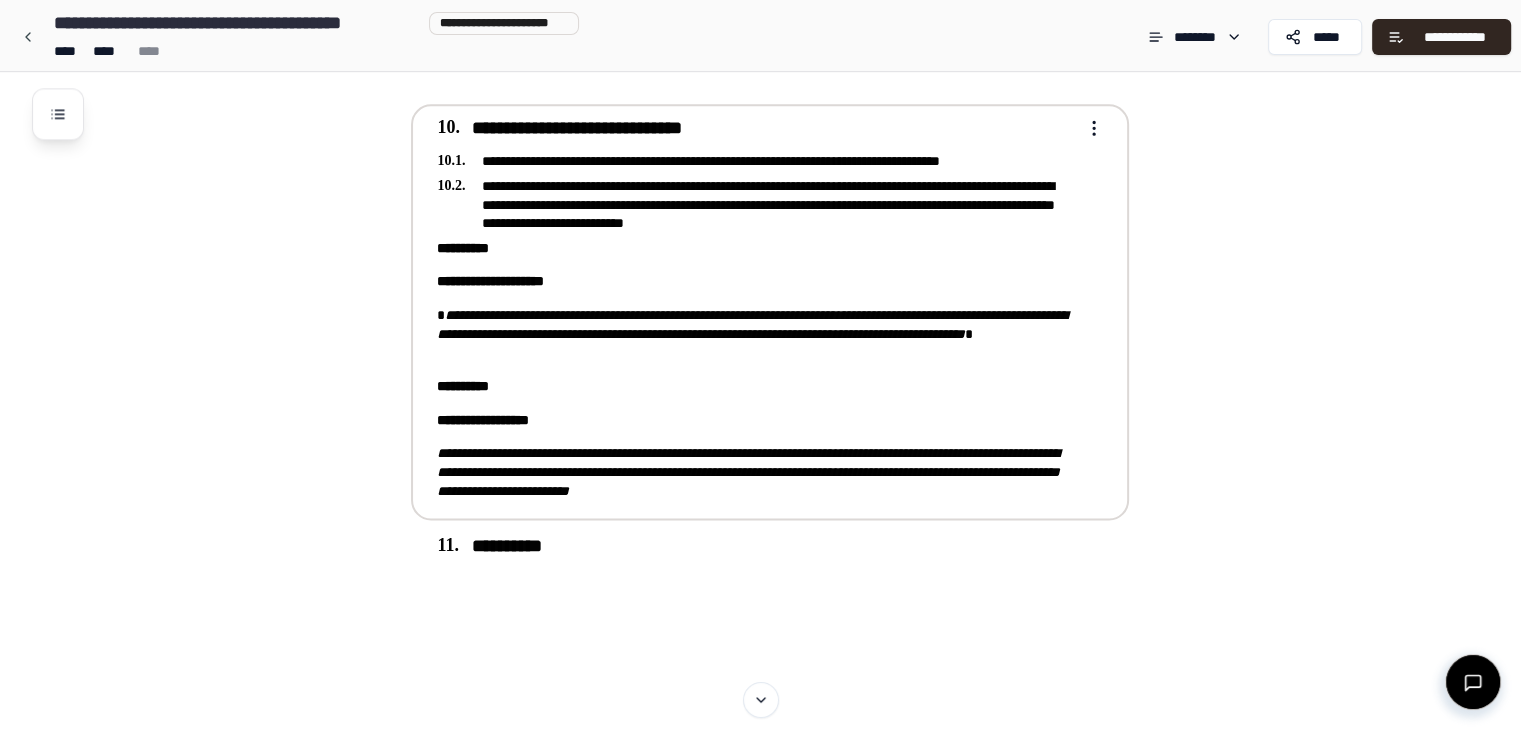 drag, startPoint x: 530, startPoint y: 244, endPoint x: 421, endPoint y: 240, distance: 109.07337 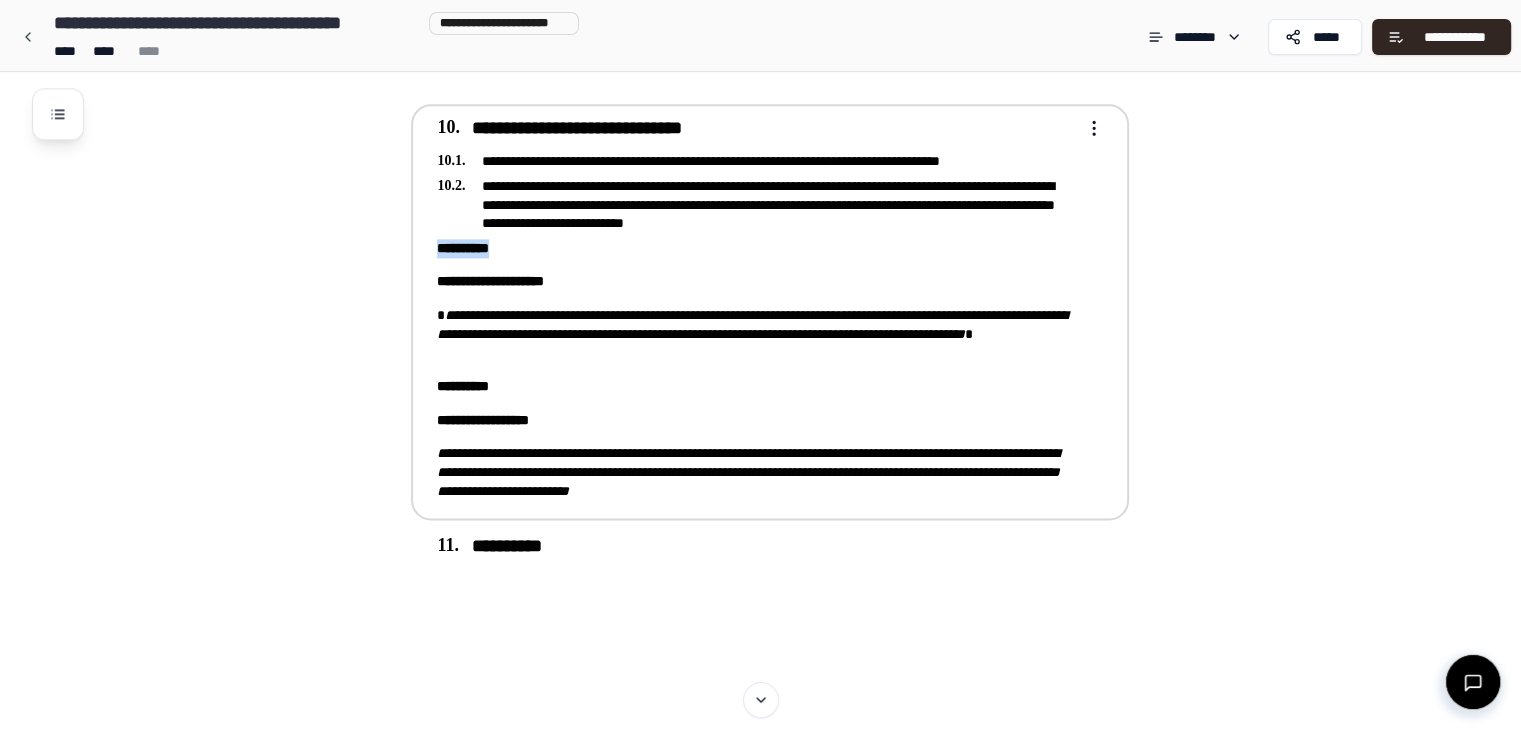drag, startPoint x: 551, startPoint y: 241, endPoint x: 430, endPoint y: 241, distance: 121 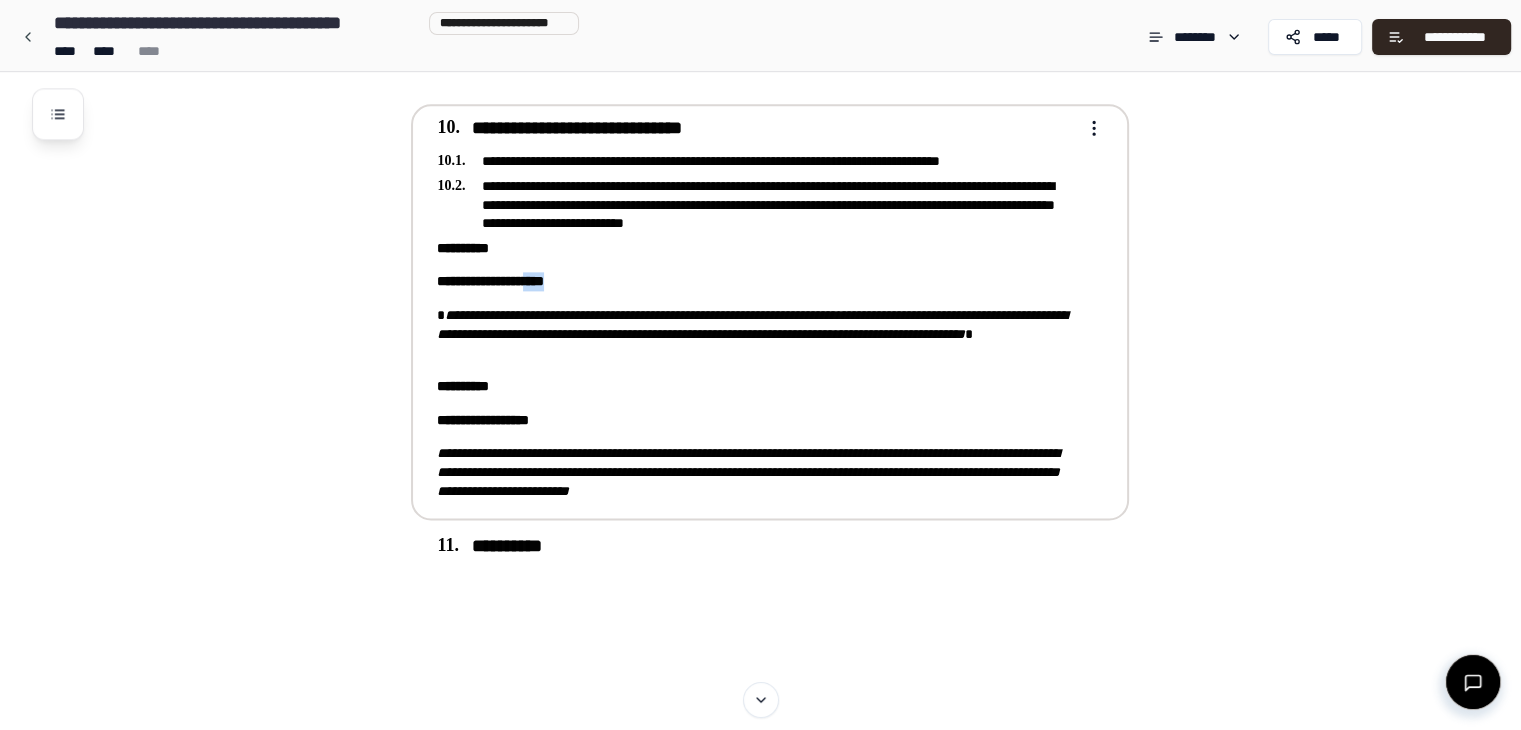 drag, startPoint x: 599, startPoint y: 270, endPoint x: 552, endPoint y: 261, distance: 47.853943 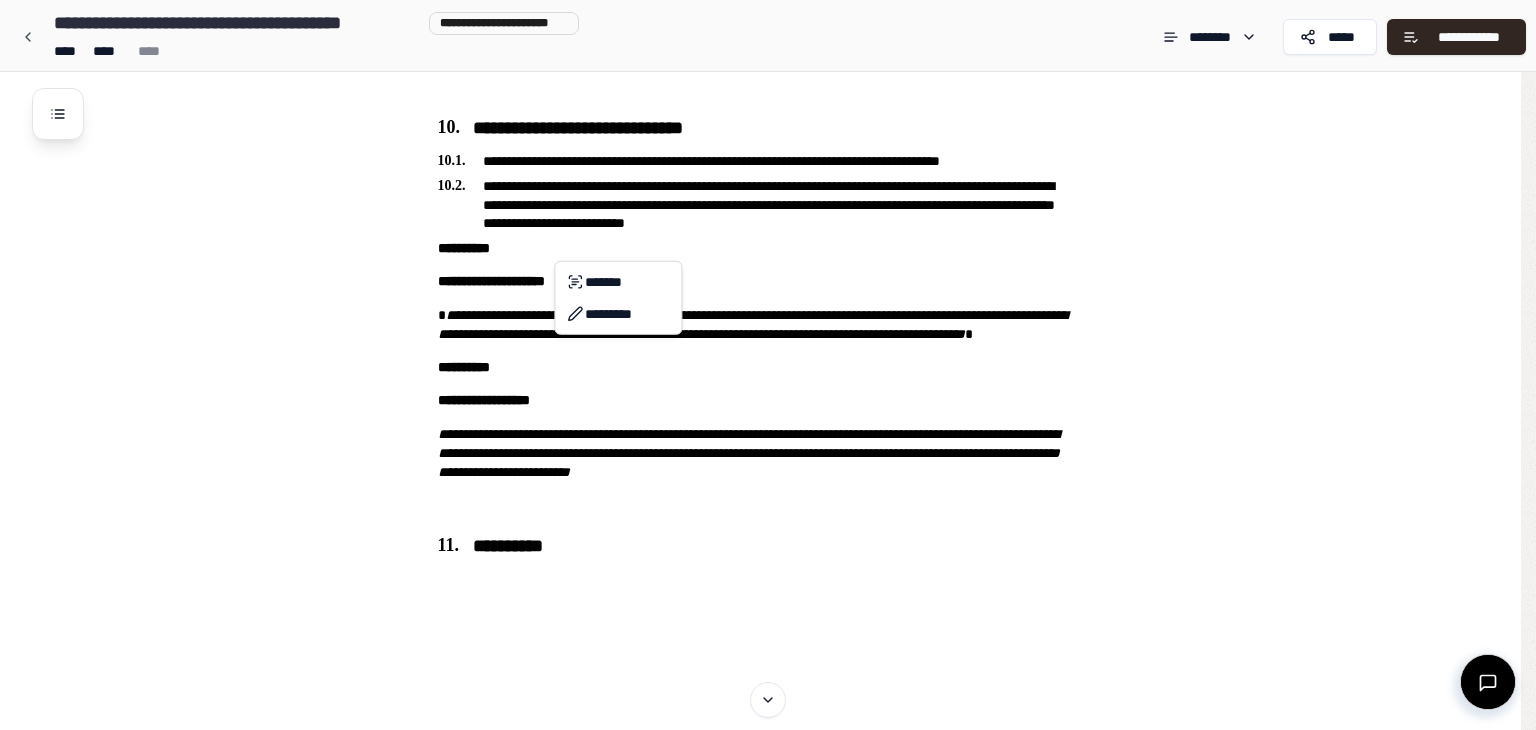 click on "**********" at bounding box center (768, -760) 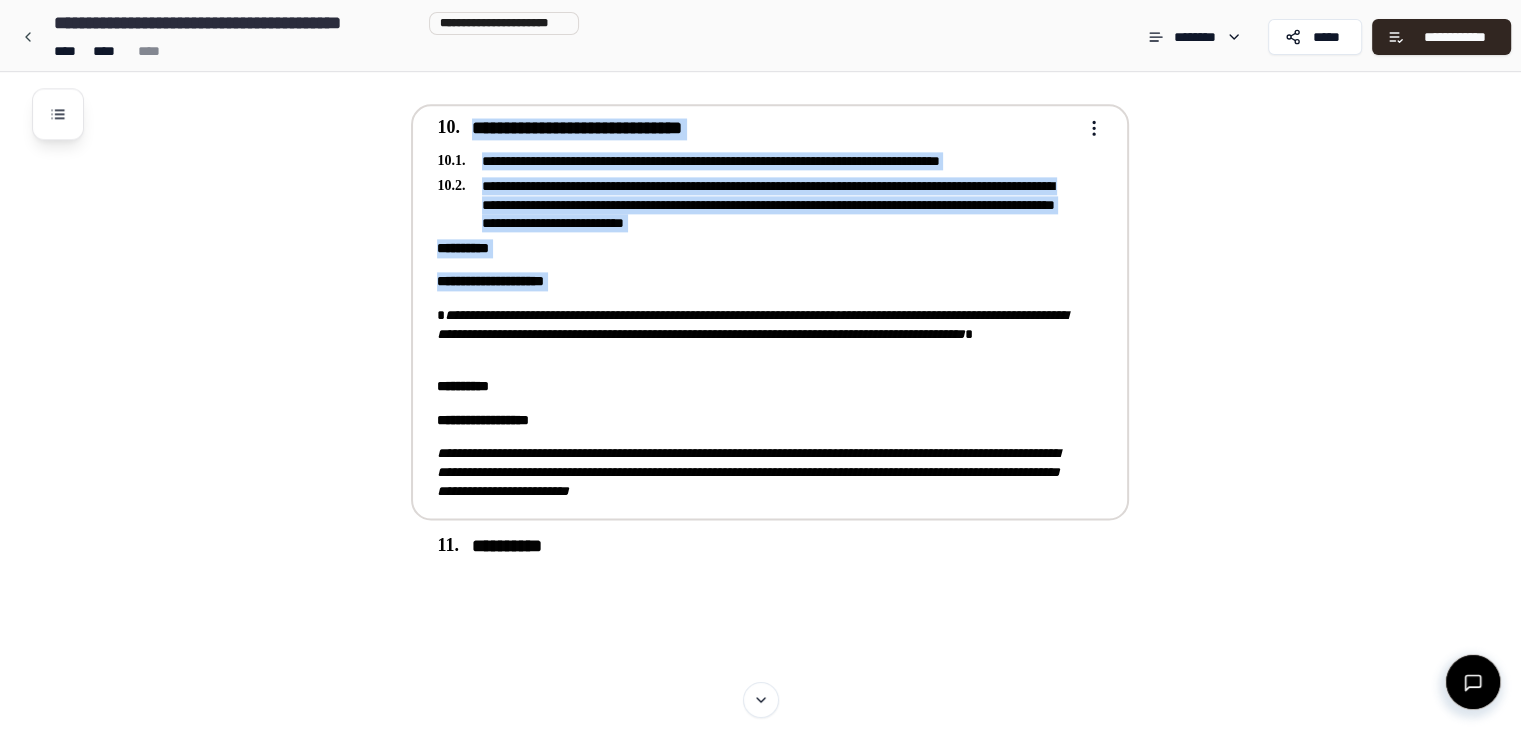 drag, startPoint x: 615, startPoint y: 278, endPoint x: 425, endPoint y: 305, distance: 191.90883 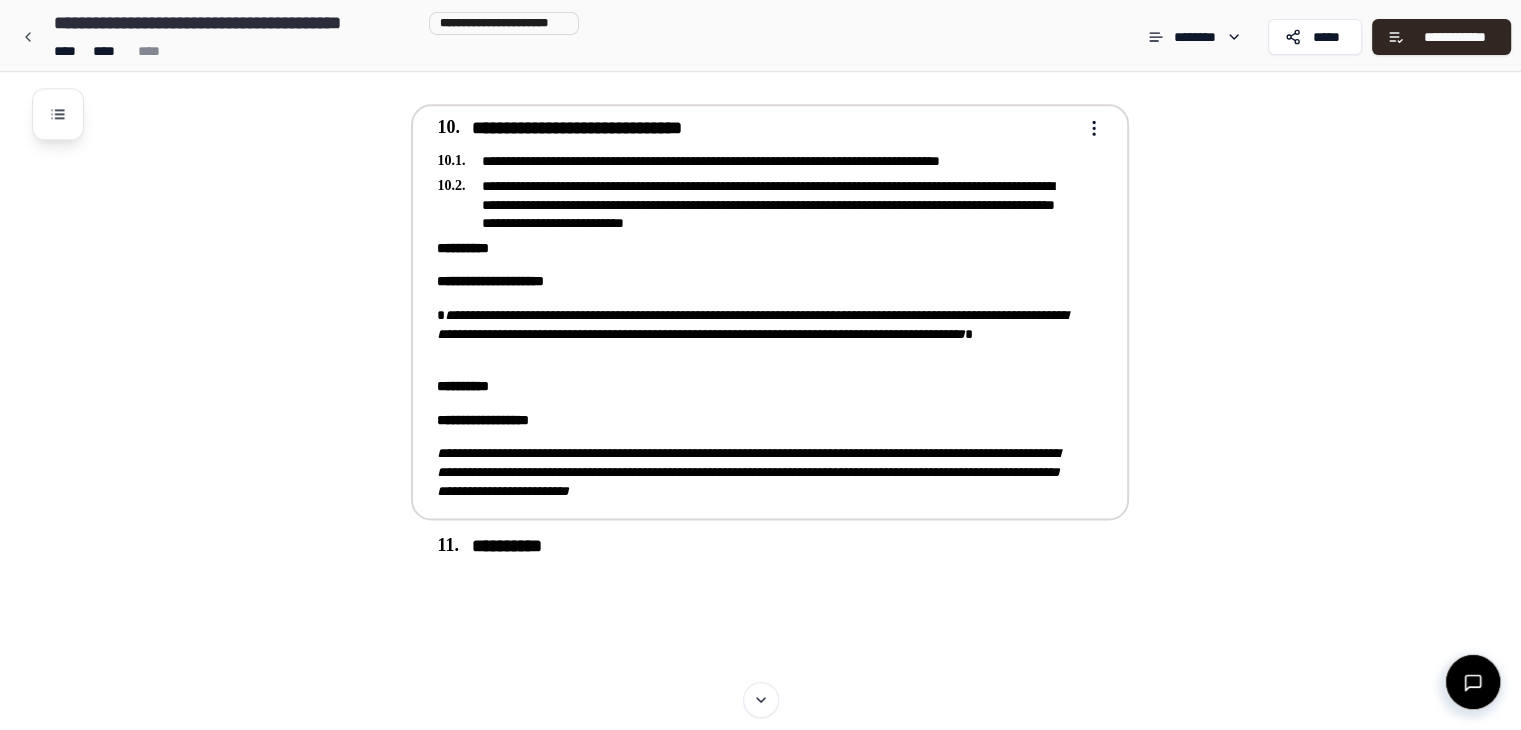 click on "**********" at bounding box center [751, 324] 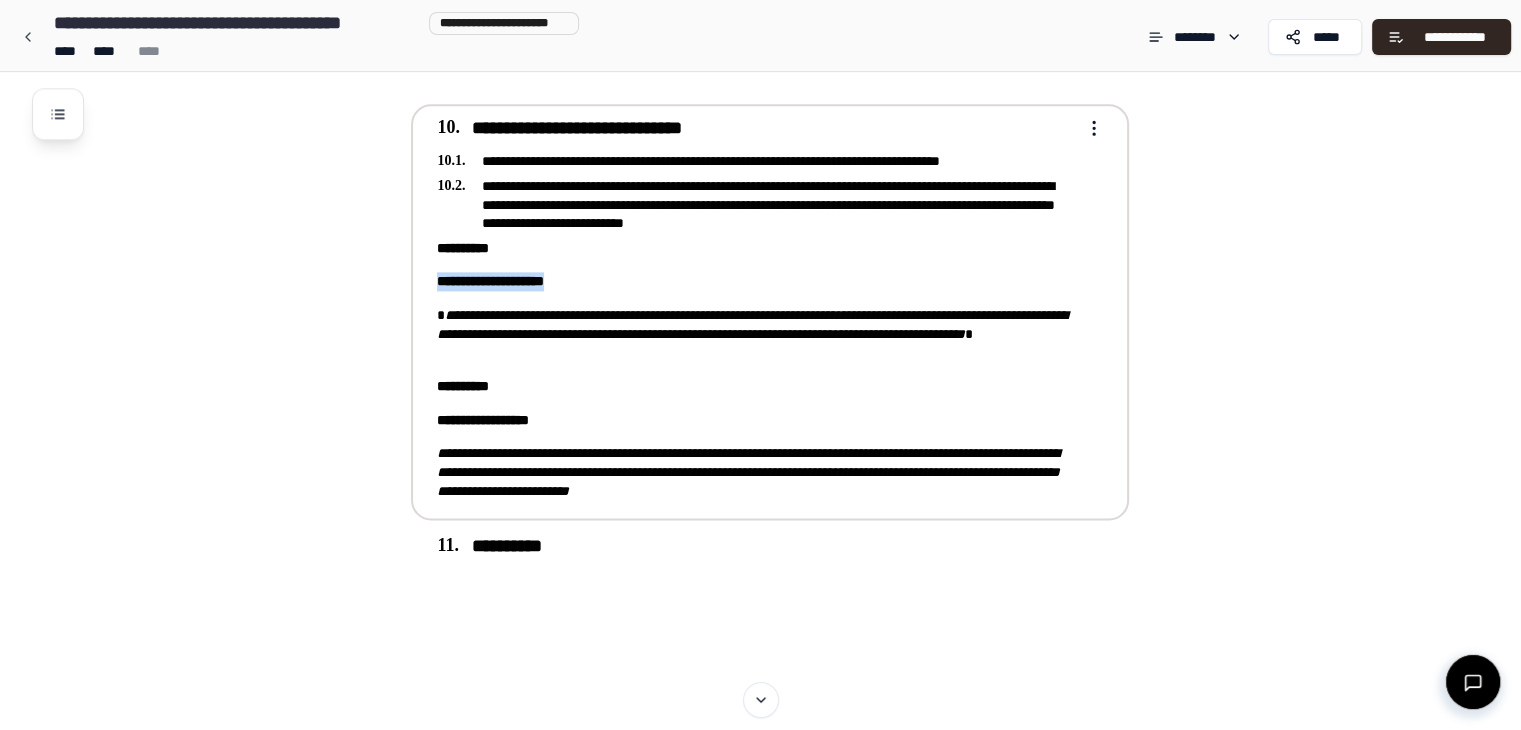 drag, startPoint x: 615, startPoint y: 282, endPoint x: 439, endPoint y: 282, distance: 176 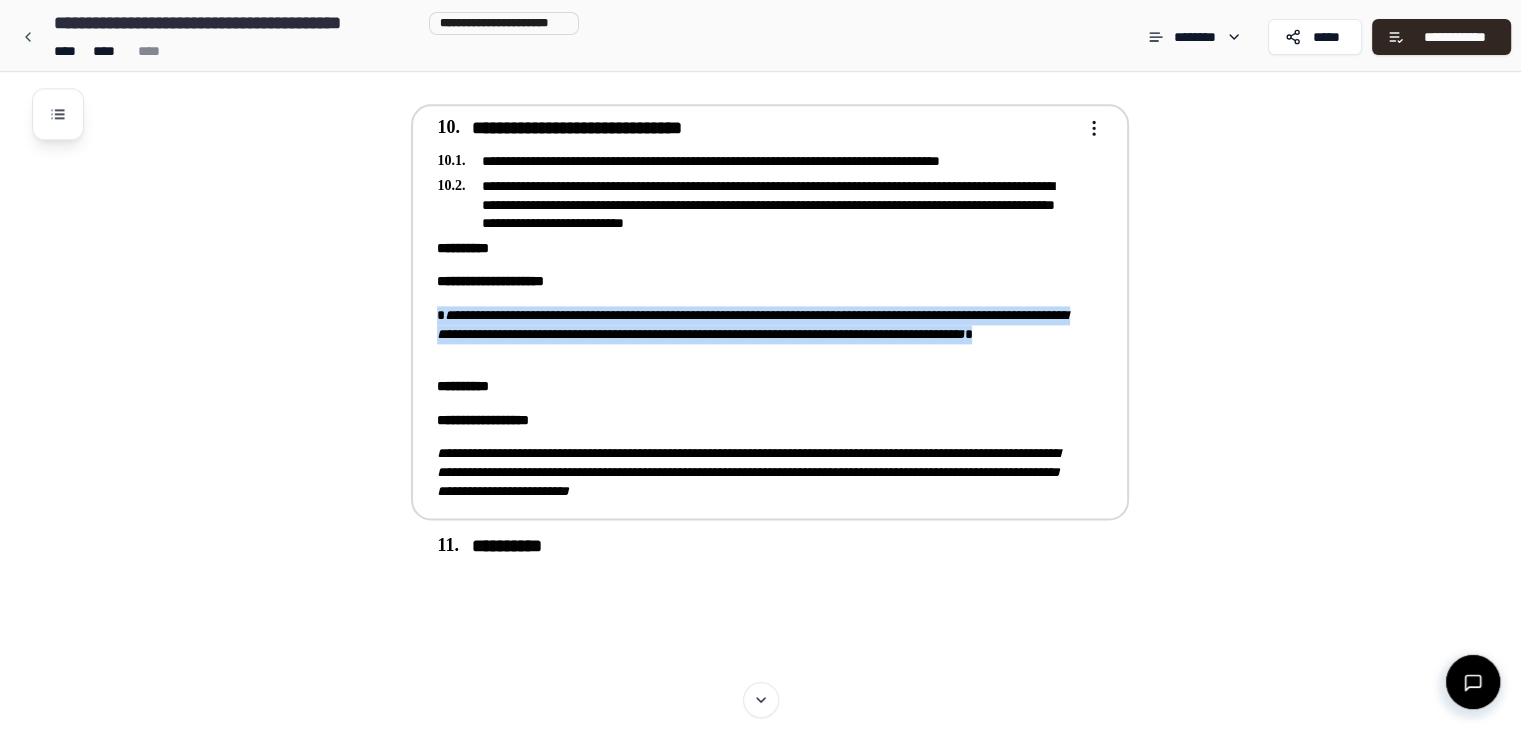 drag, startPoint x: 676, startPoint y: 354, endPoint x: 437, endPoint y: 301, distance: 244.80605 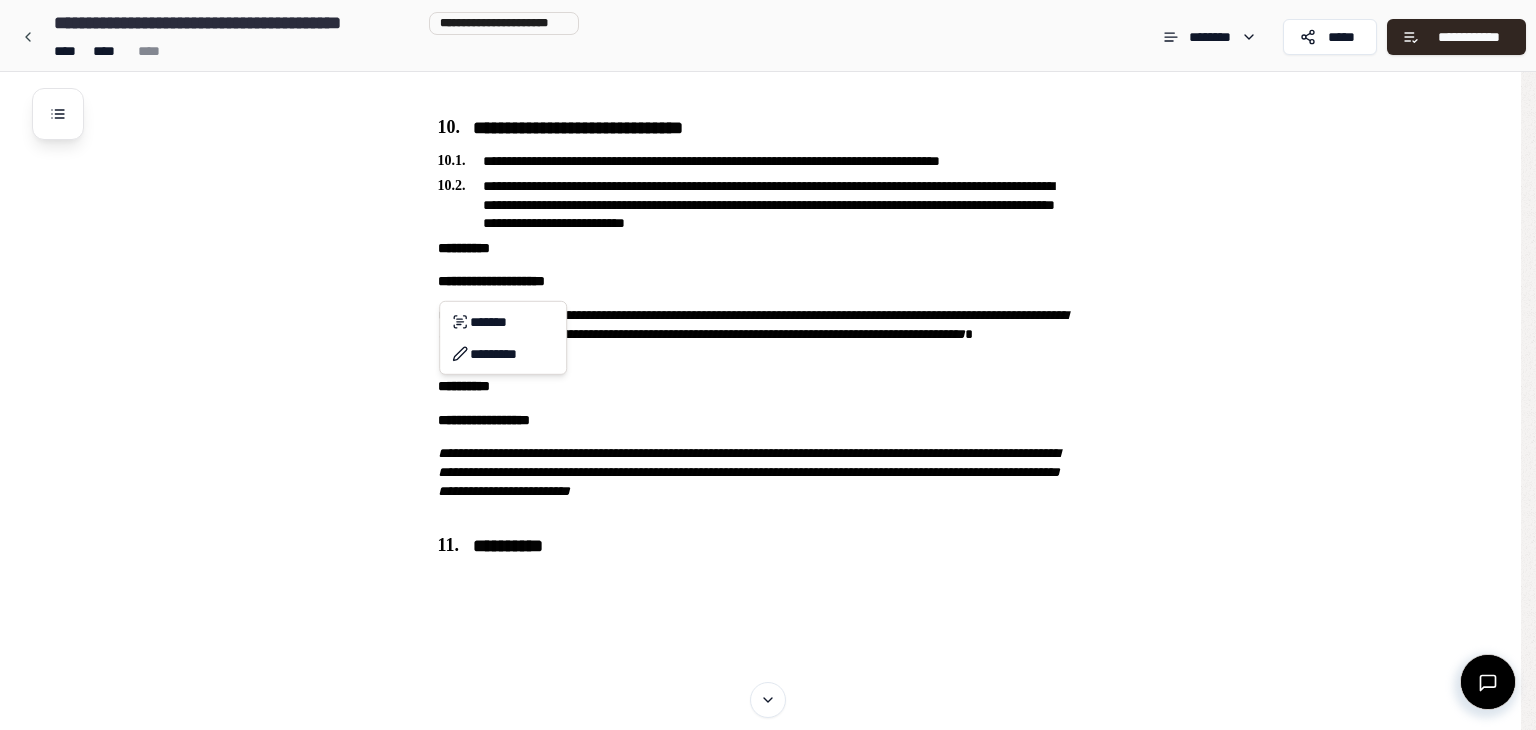 click on "**********" at bounding box center [768, -760] 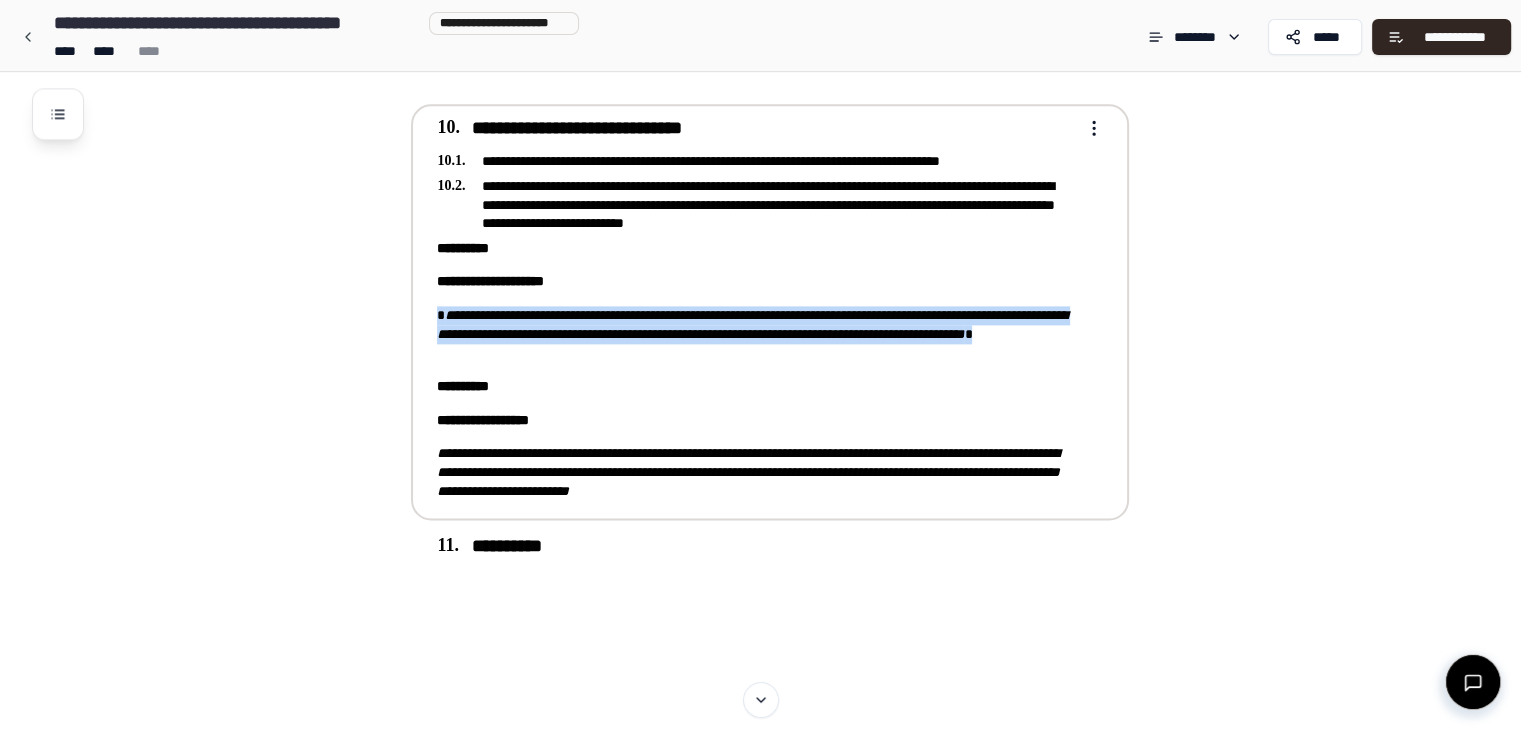 drag, startPoint x: 640, startPoint y: 347, endPoint x: 427, endPoint y: 310, distance: 216.18973 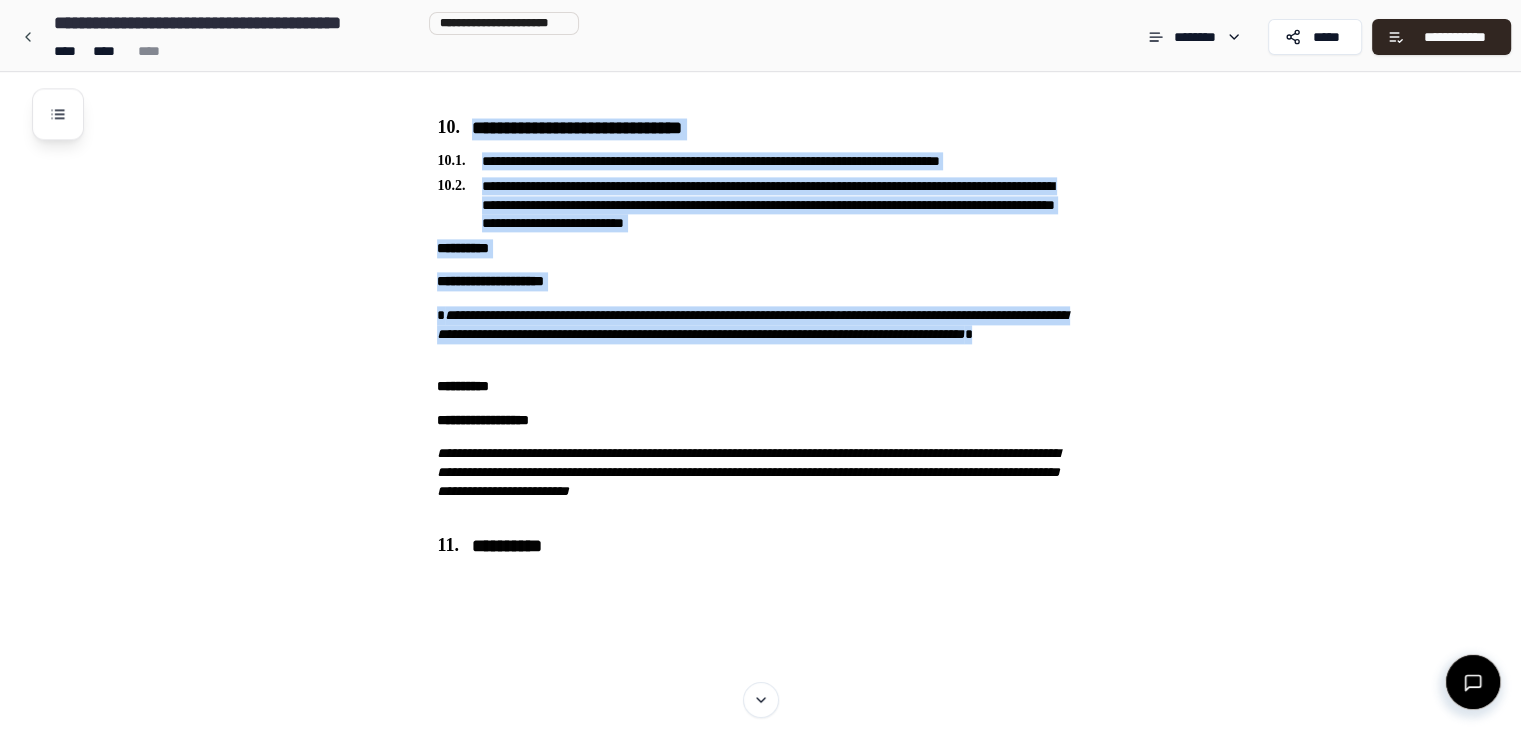 drag, startPoint x: 540, startPoint y: 382, endPoint x: 408, endPoint y: 387, distance: 132.09467 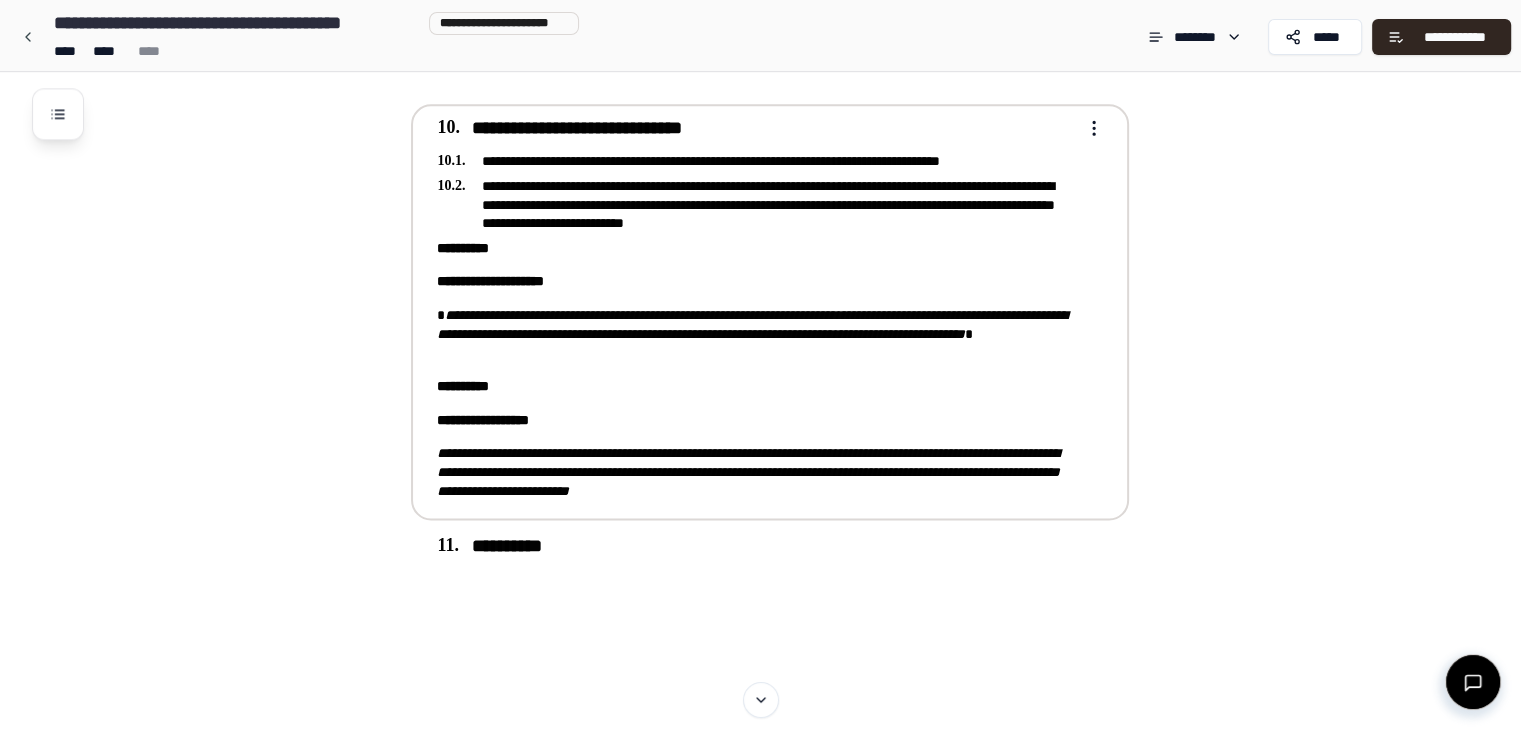 click on "**********" at bounding box center [463, 386] 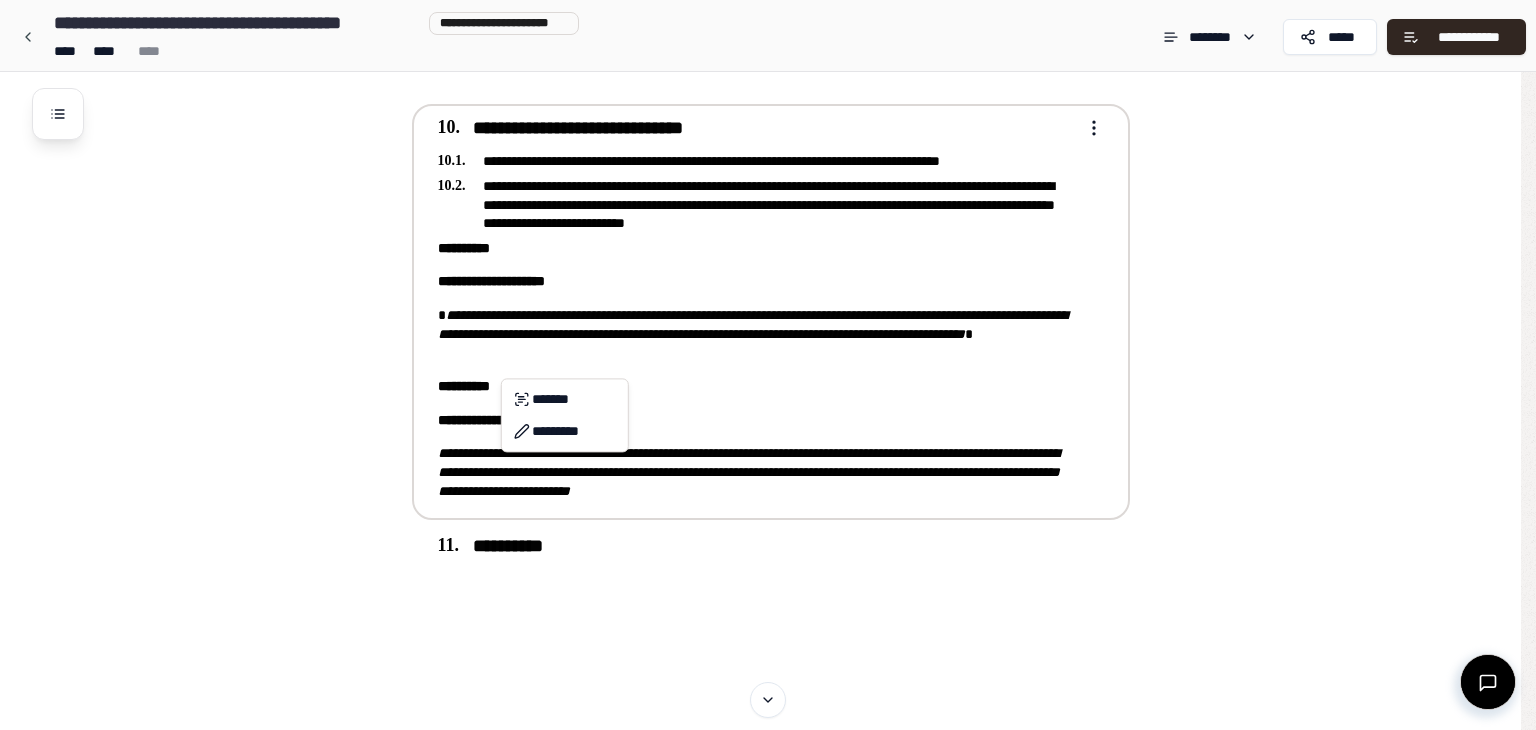 click on "******* *********" at bounding box center (565, 415) 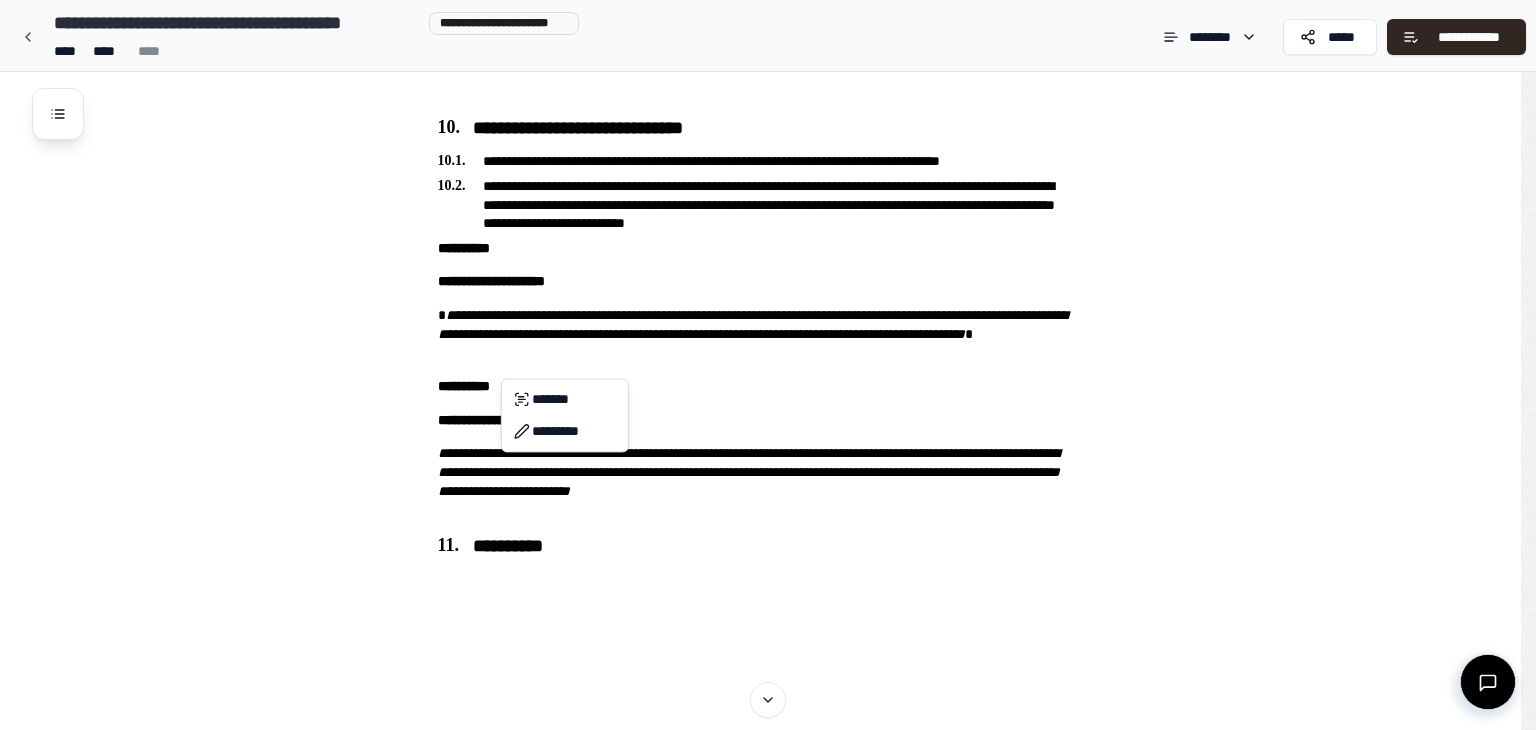 click on "**********" at bounding box center [768, -760] 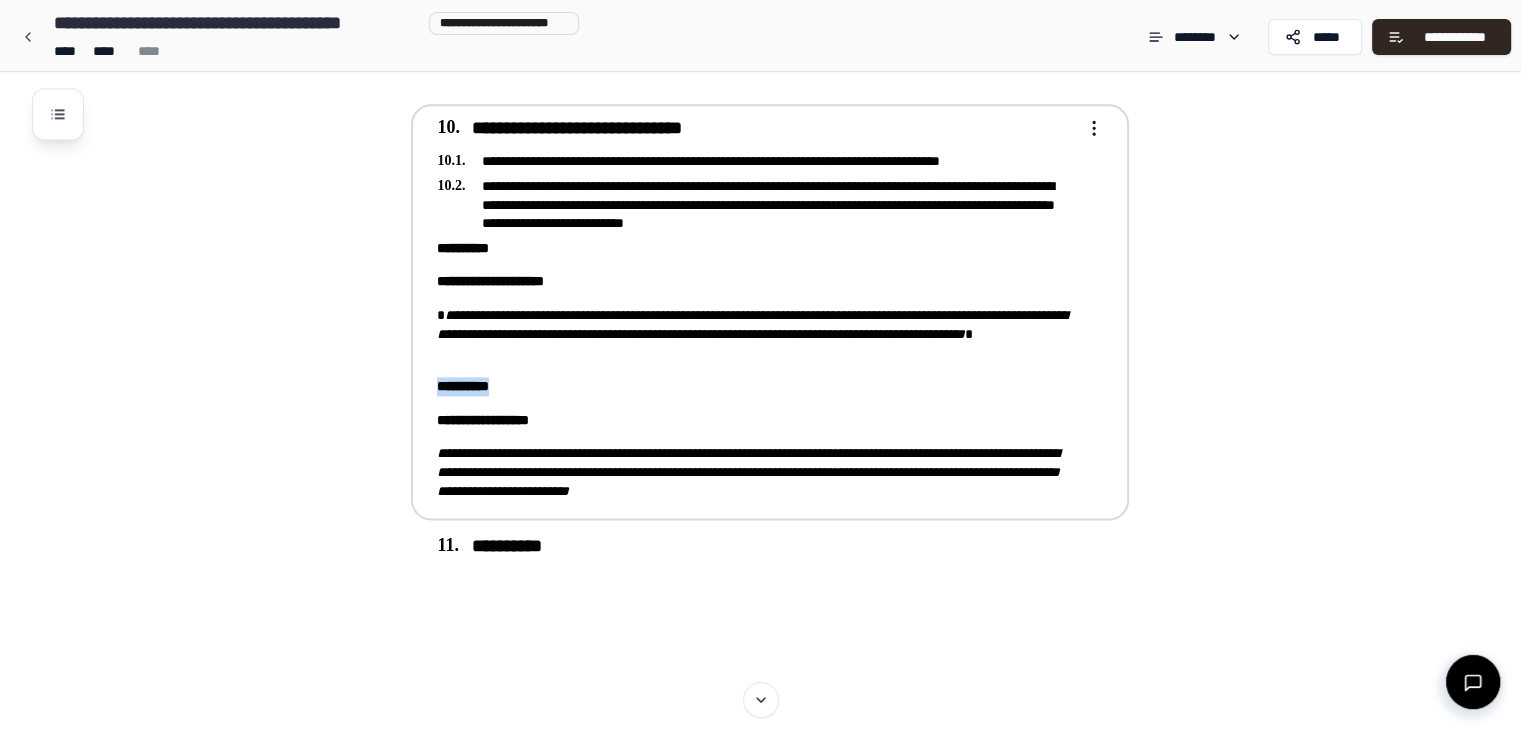 drag, startPoint x: 532, startPoint y: 377, endPoint x: 422, endPoint y: 387, distance: 110.45361 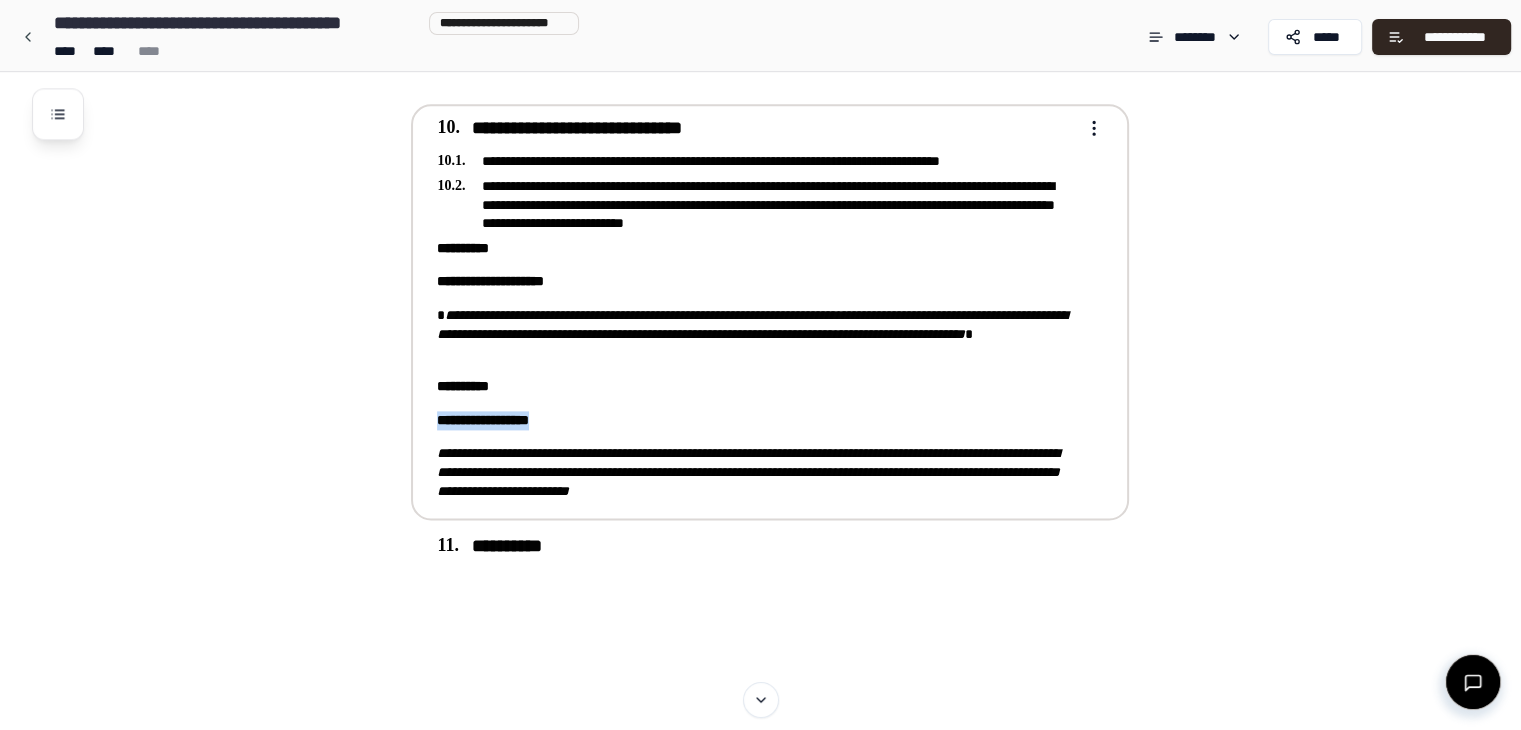 drag, startPoint x: 566, startPoint y: 417, endPoint x: 433, endPoint y: 417, distance: 133 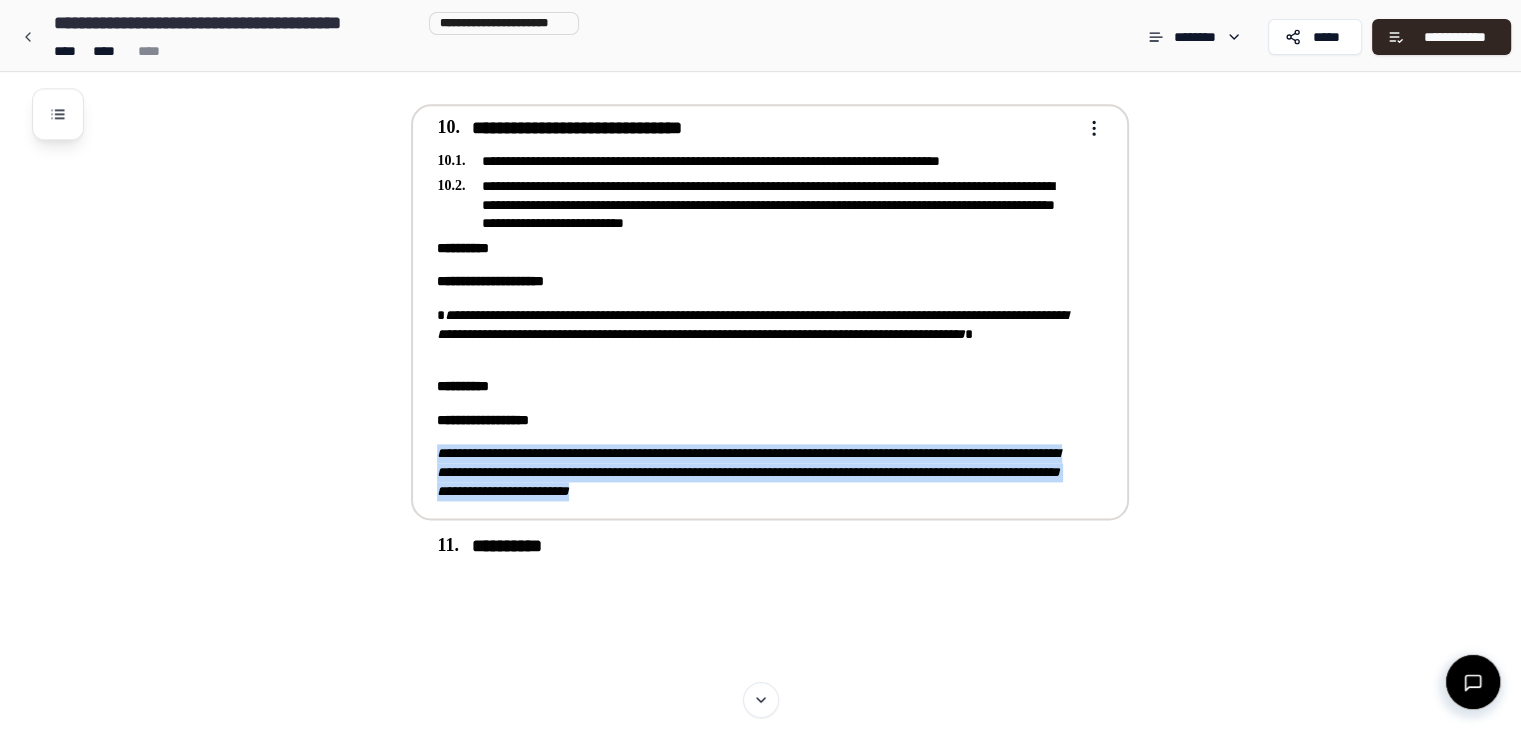 drag, startPoint x: 924, startPoint y: 477, endPoint x: 422, endPoint y: 437, distance: 503.5911 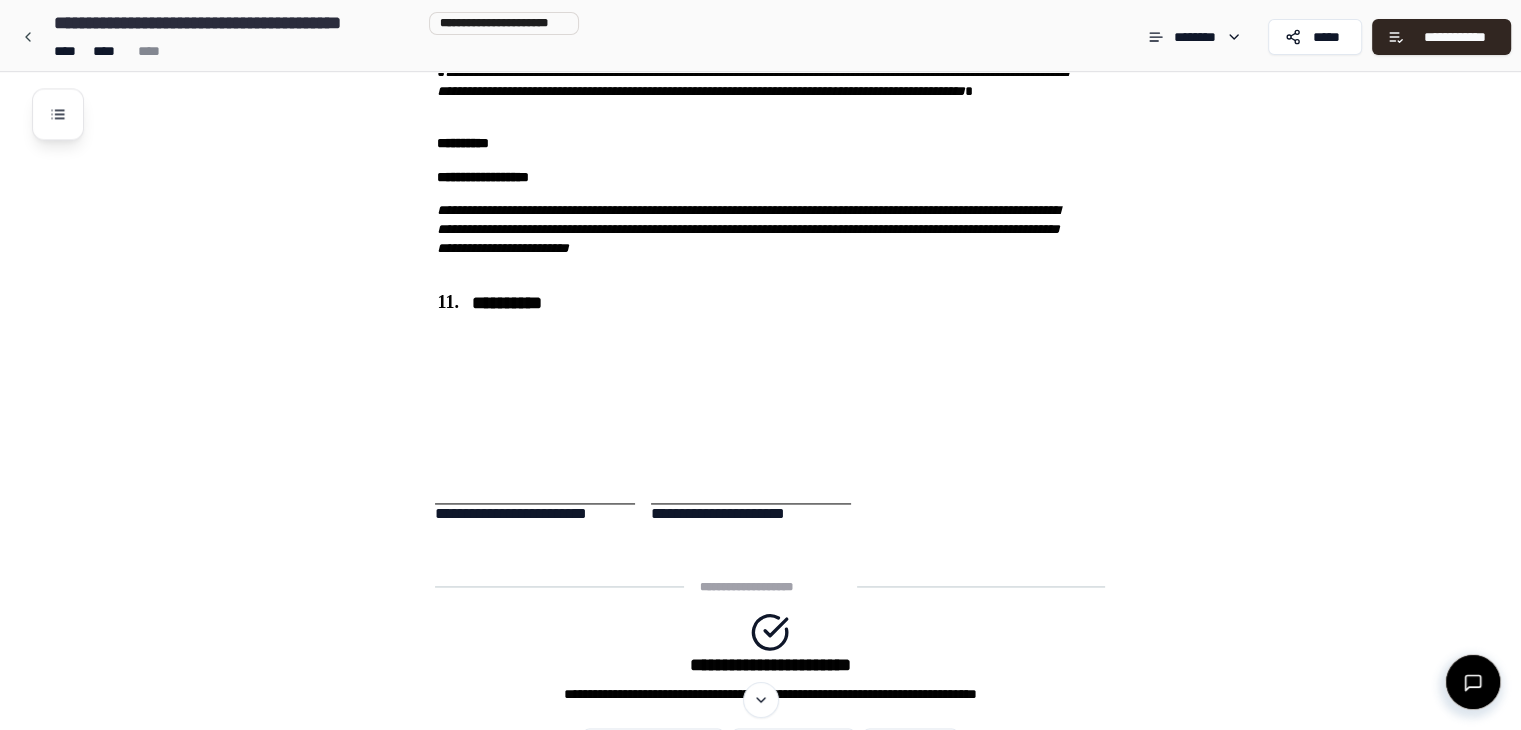 scroll, scrollTop: 2600, scrollLeft: 0, axis: vertical 